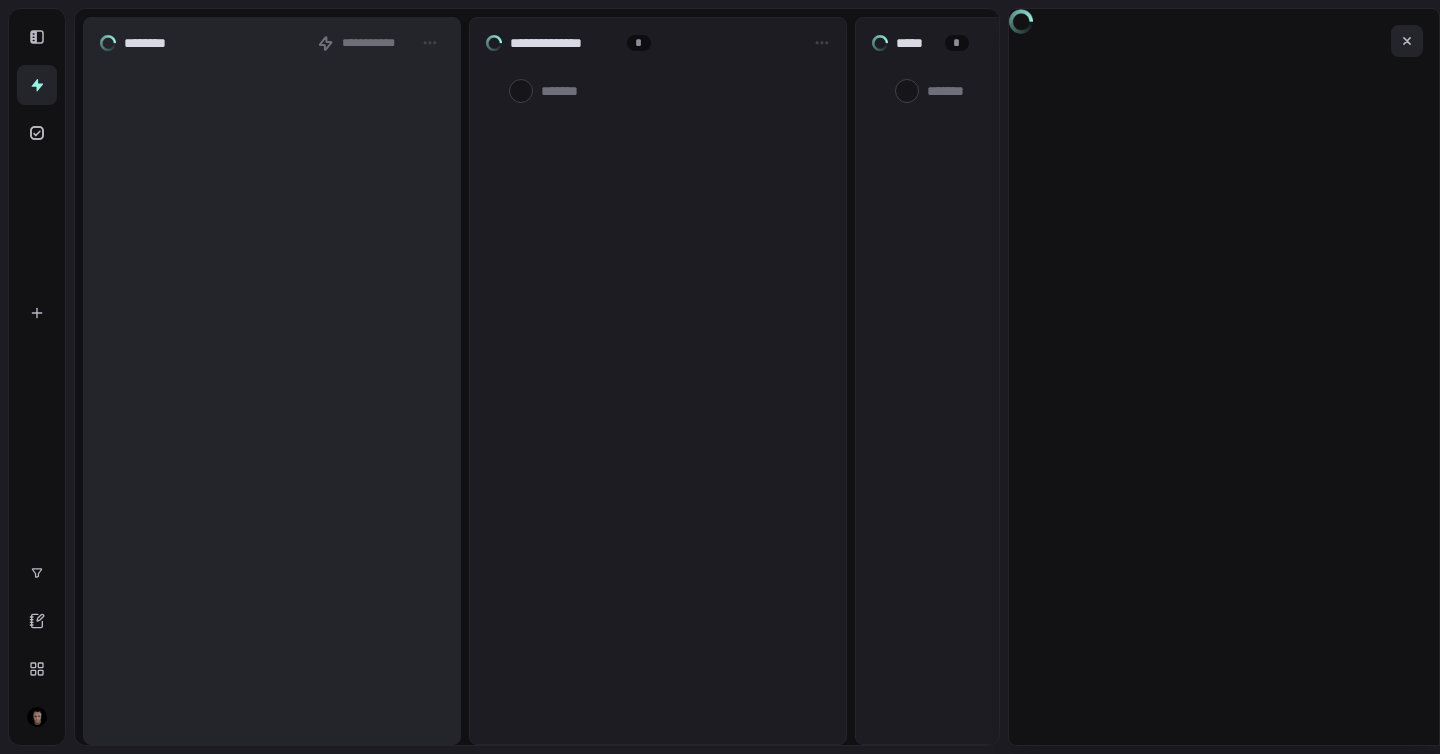 scroll, scrollTop: 0, scrollLeft: 0, axis: both 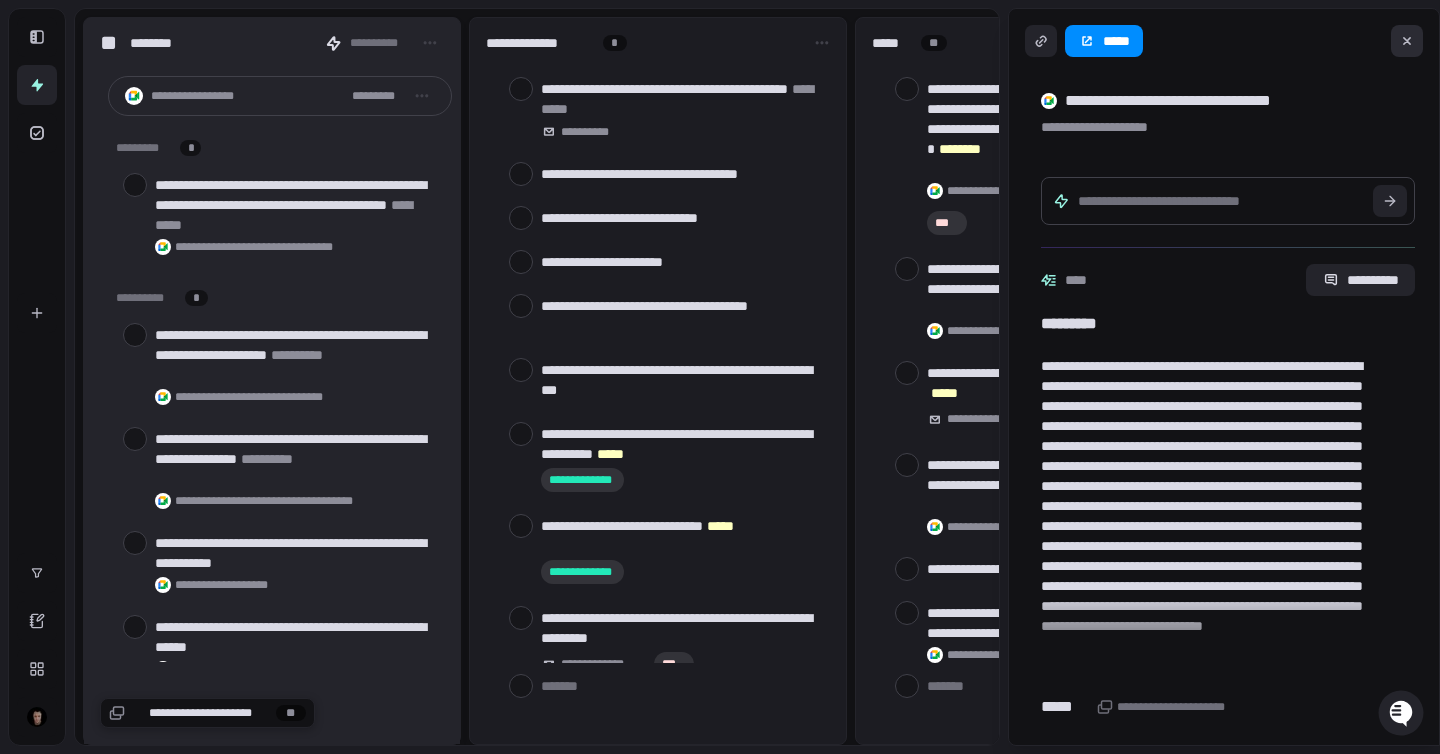 click at bounding box center (1407, 41) 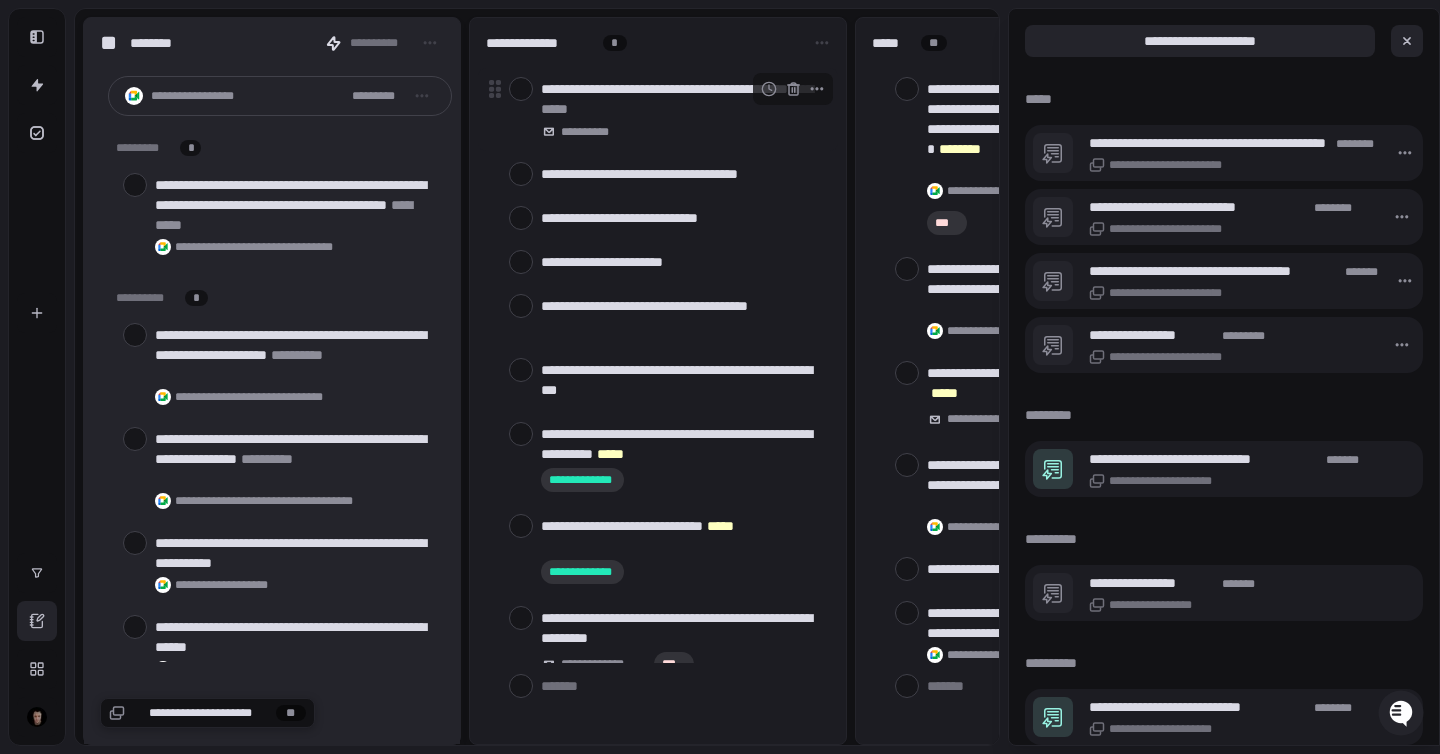 click at bounding box center [521, 89] 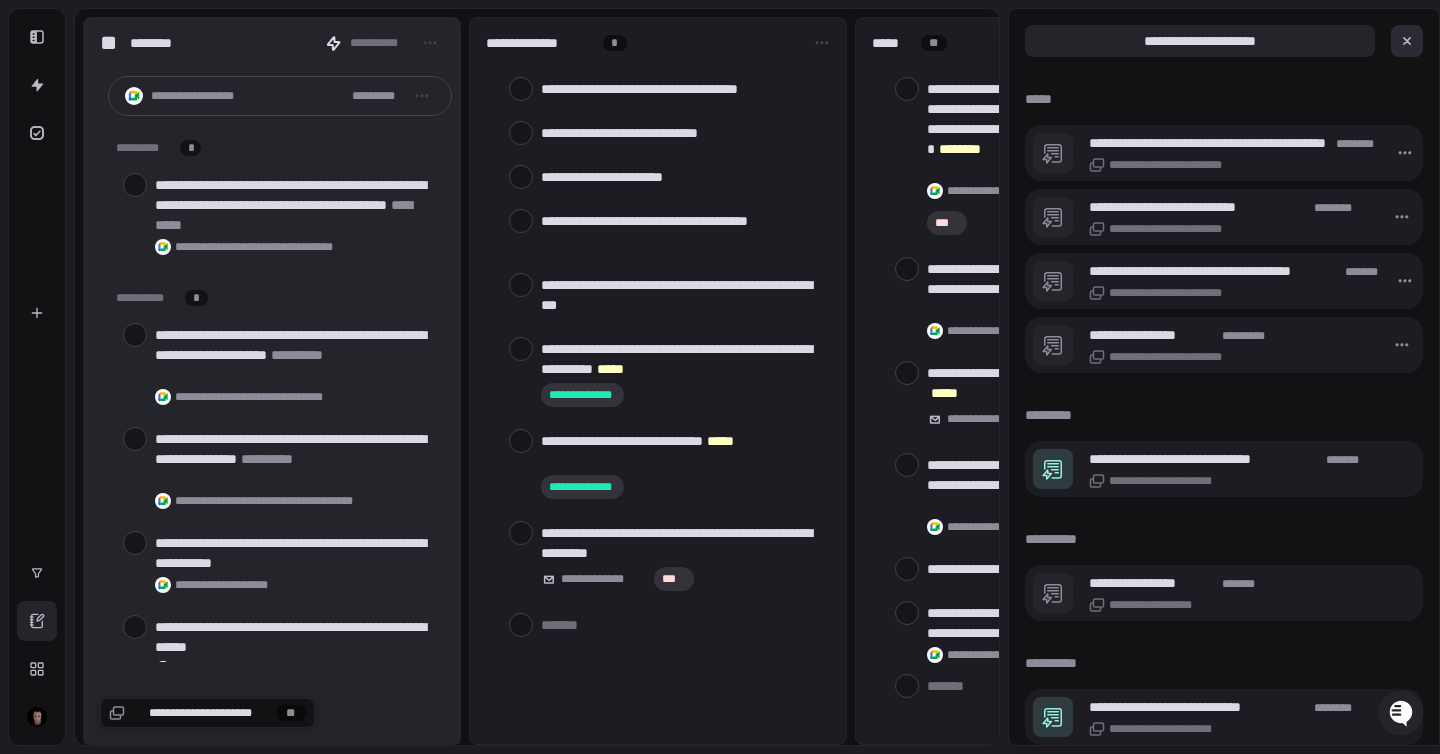 click at bounding box center [1407, 41] 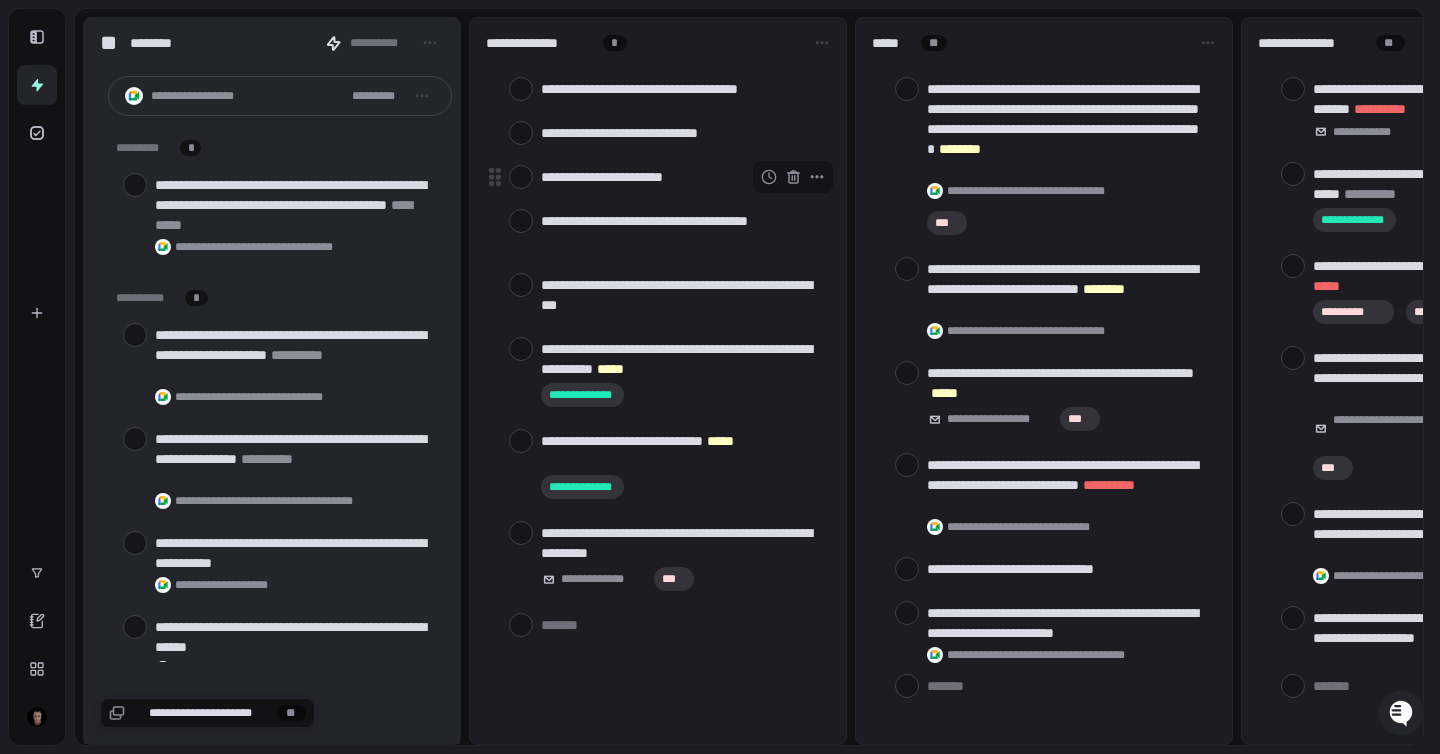 click at bounding box center [521, 177] 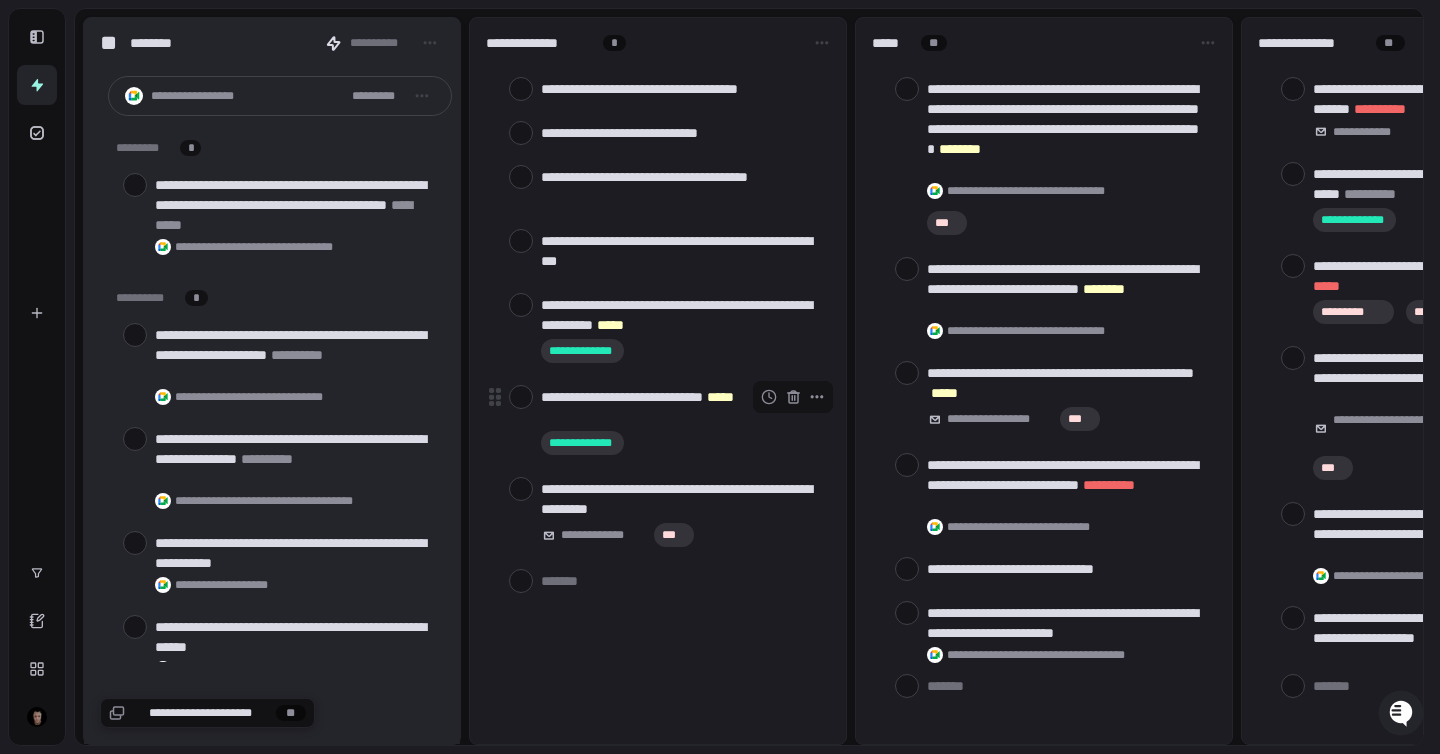 click on "**********" at bounding box center (681, 407) 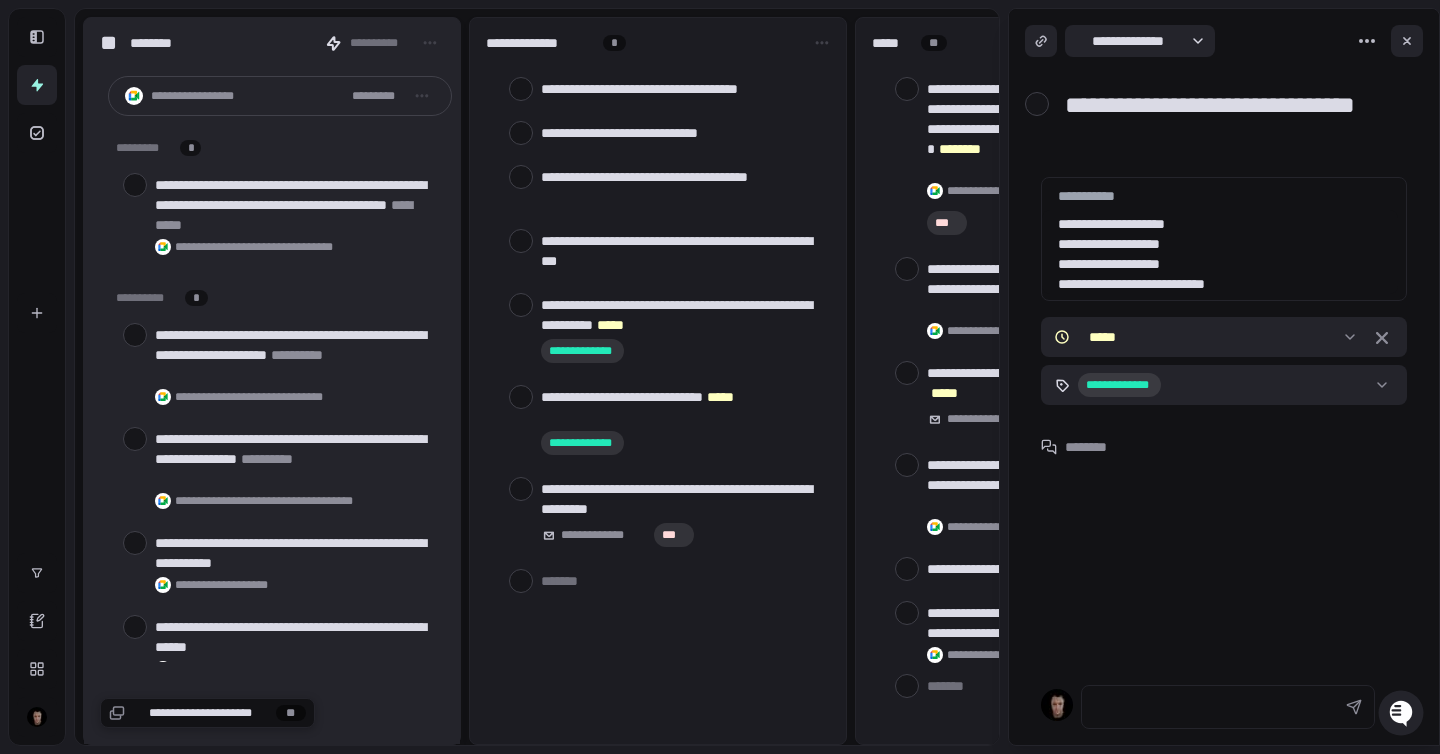 click at bounding box center [1224, 571] 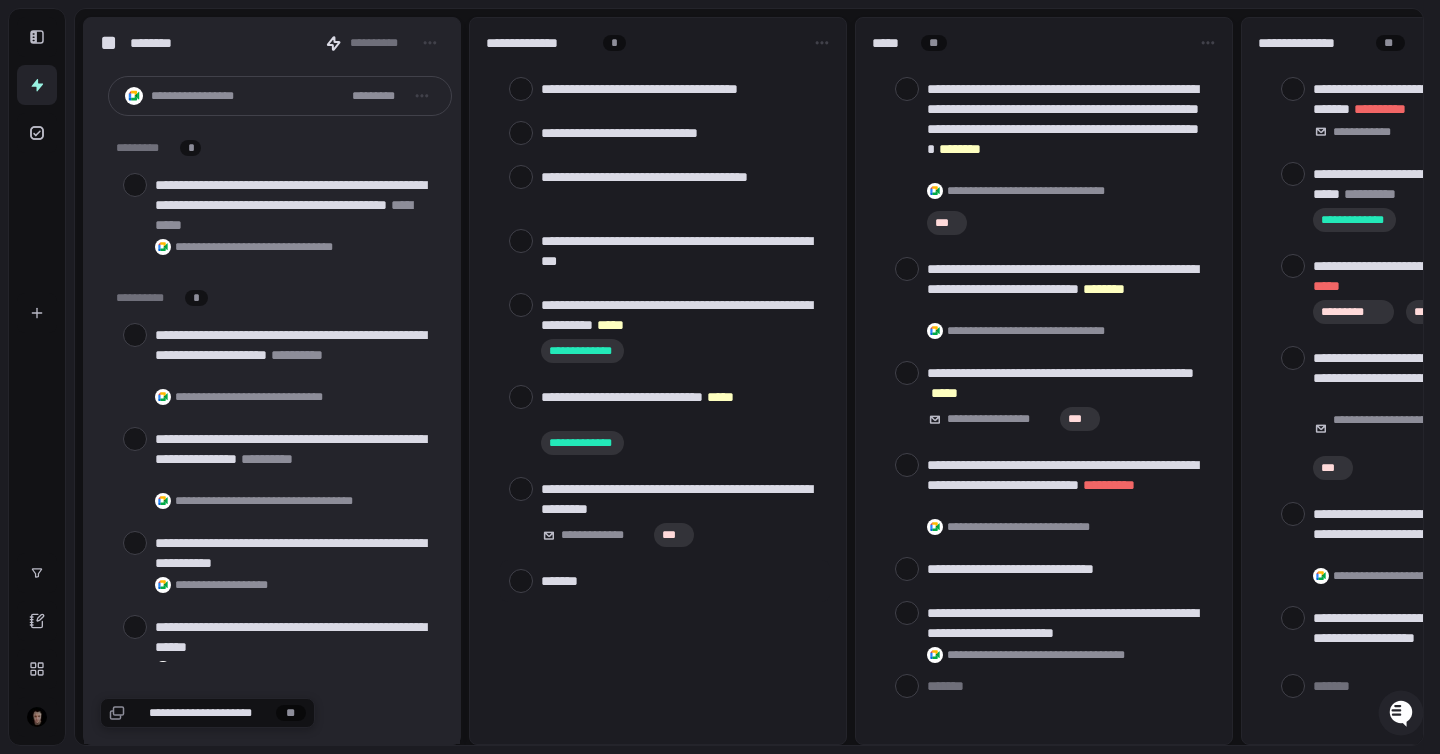 click at bounding box center (681, 580) 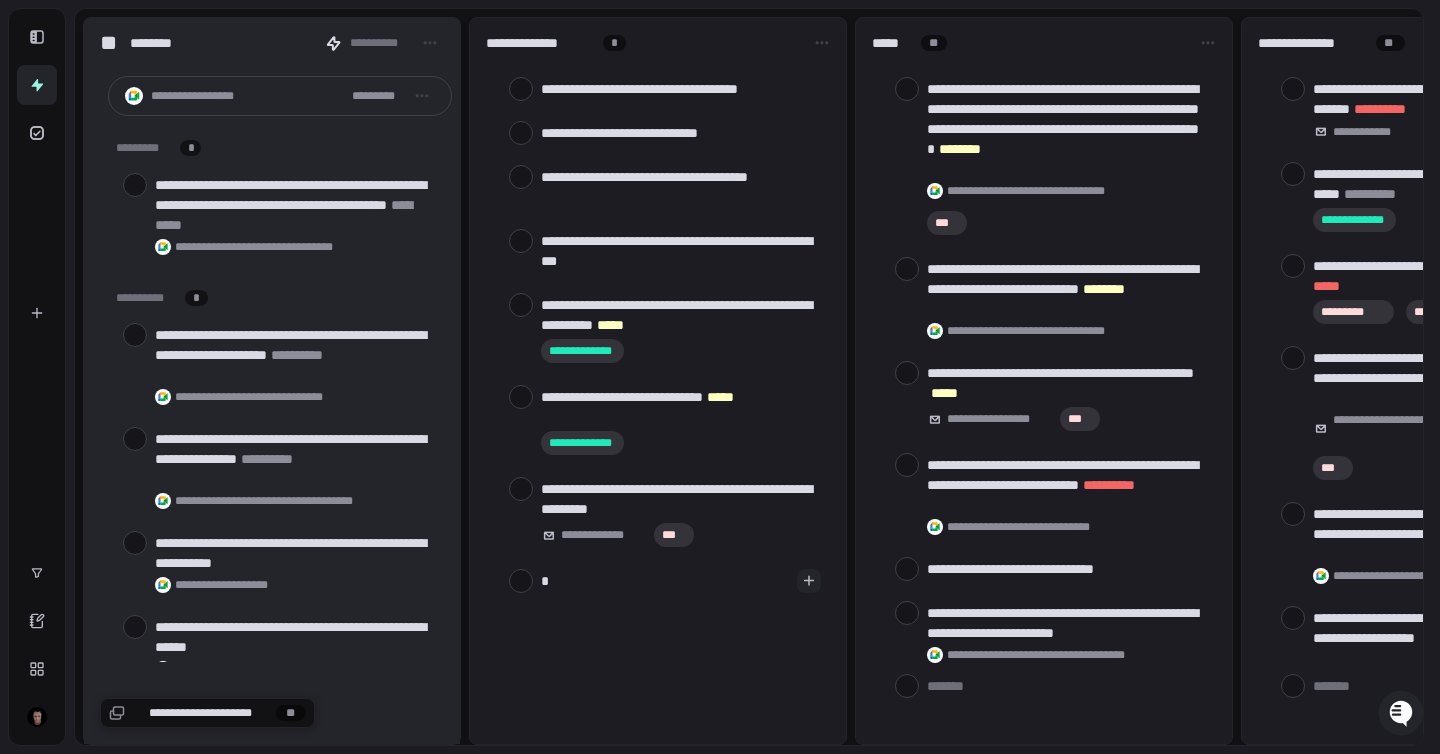 type on "**" 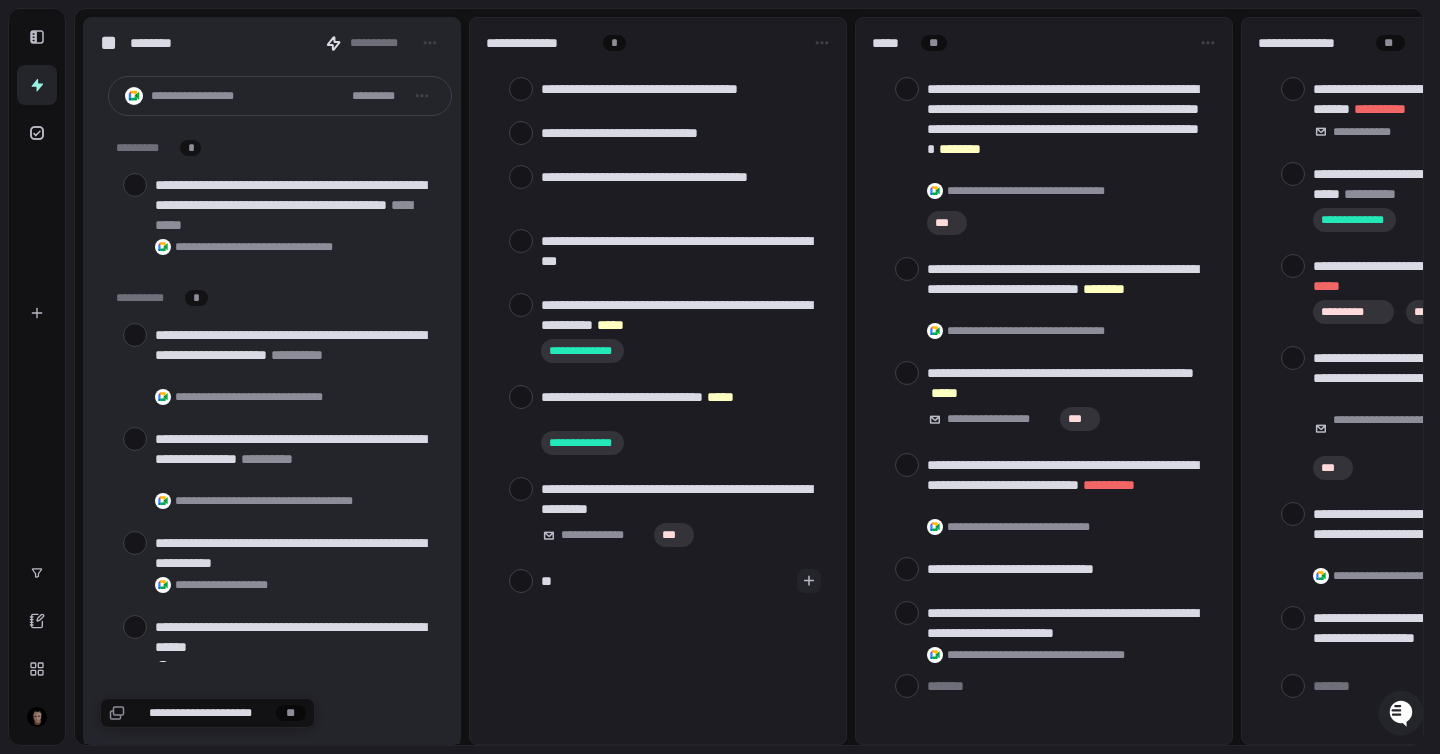 type on "***" 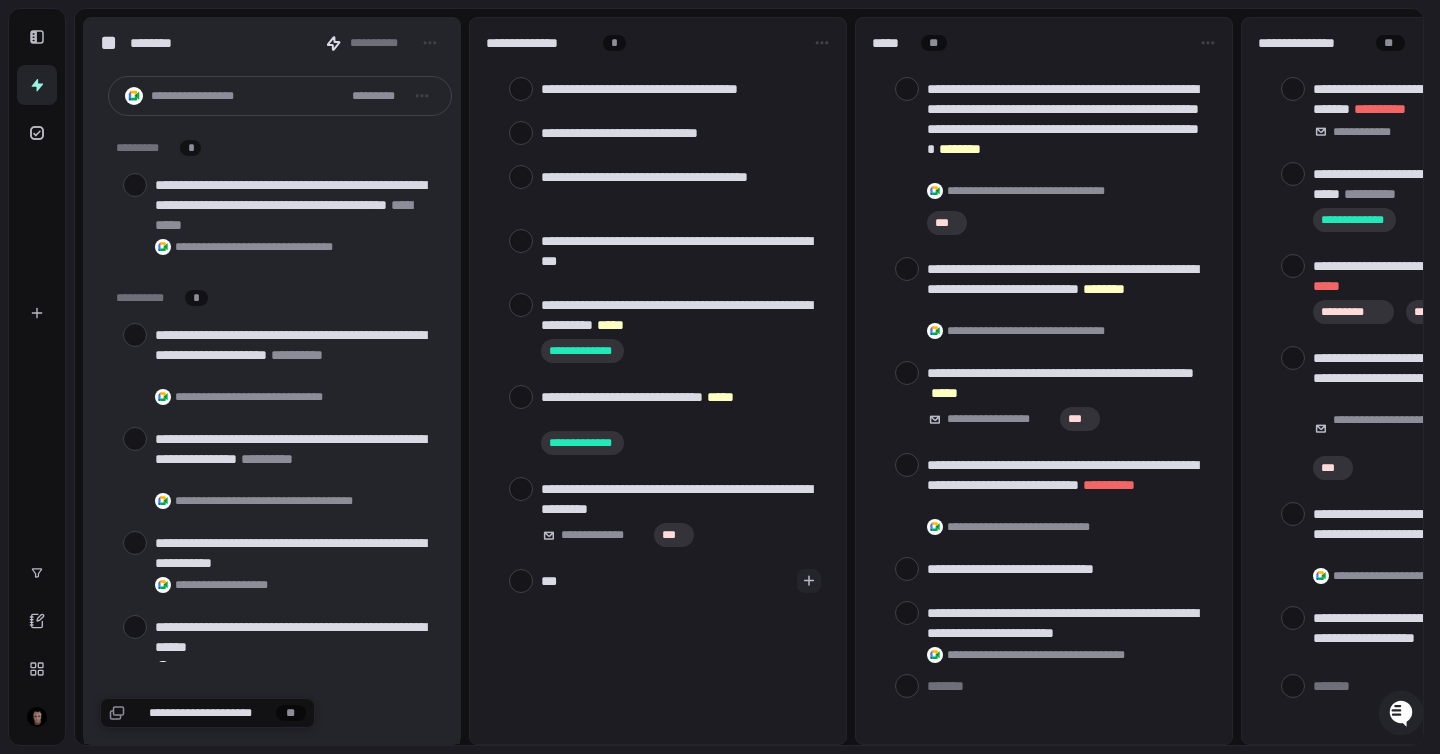 type on "****" 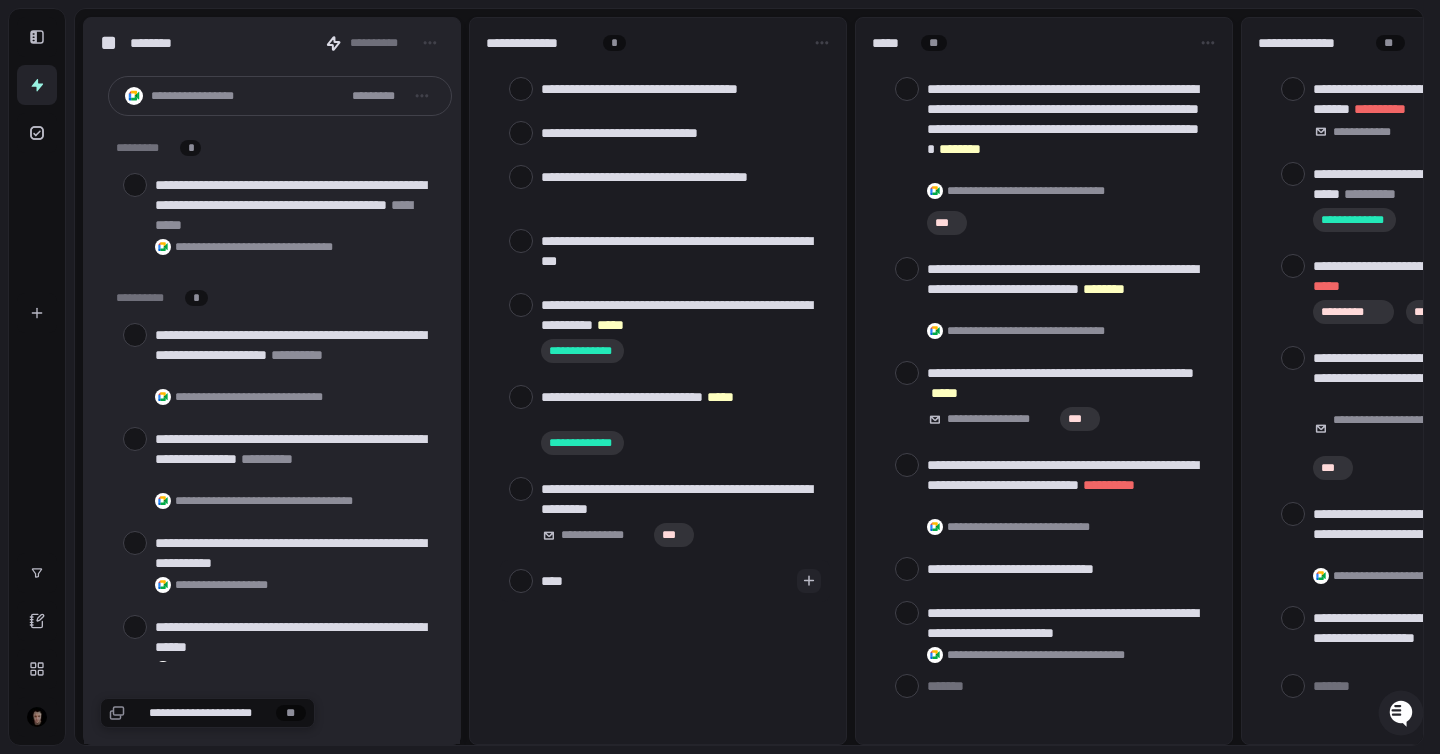 type on "*****" 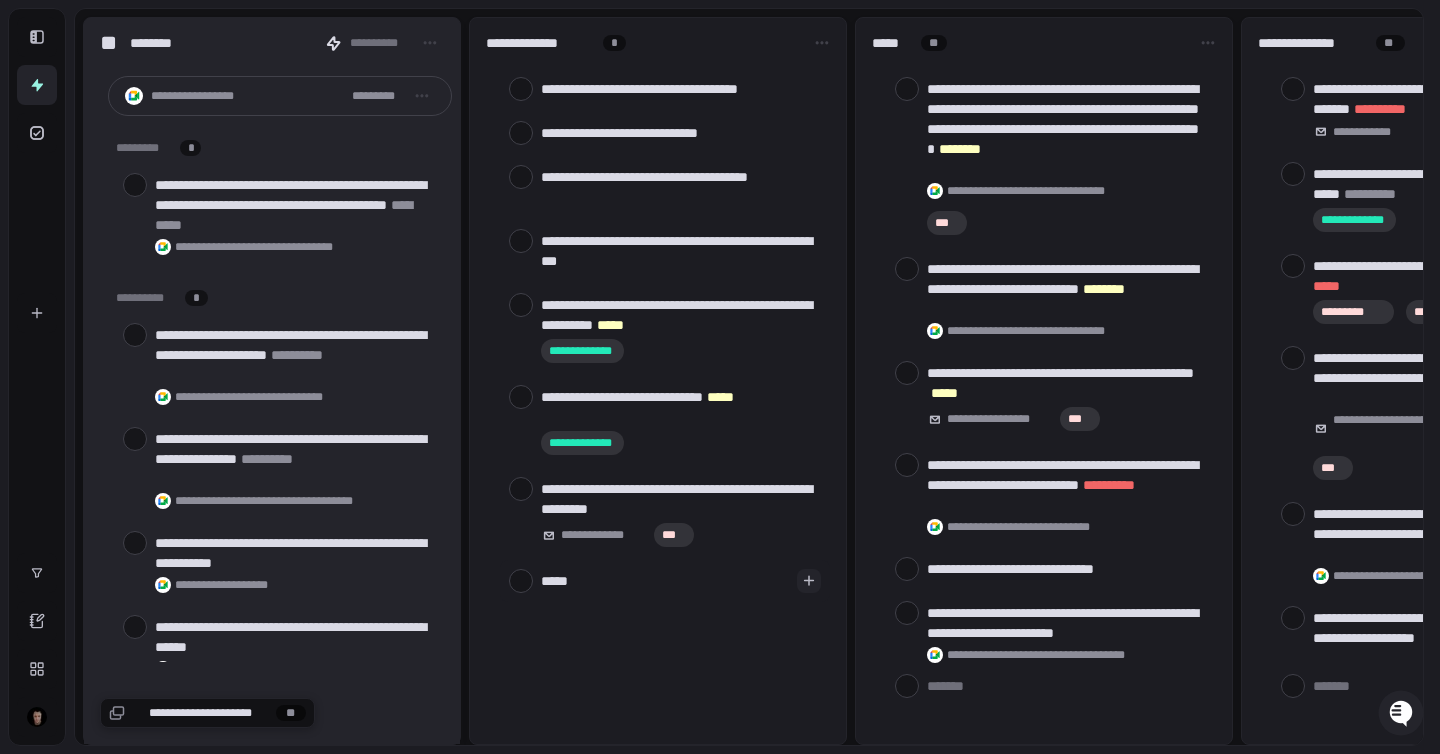 type on "*****" 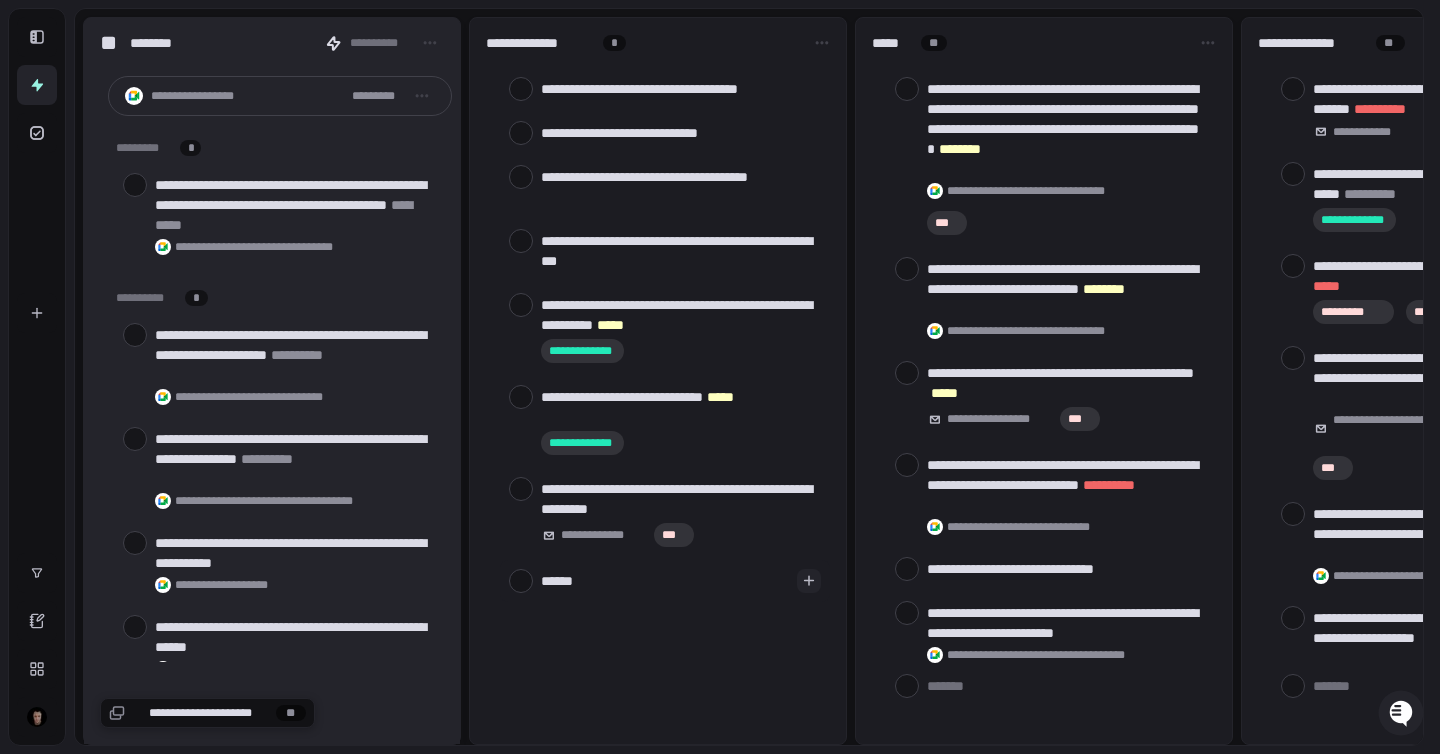 type on "*******" 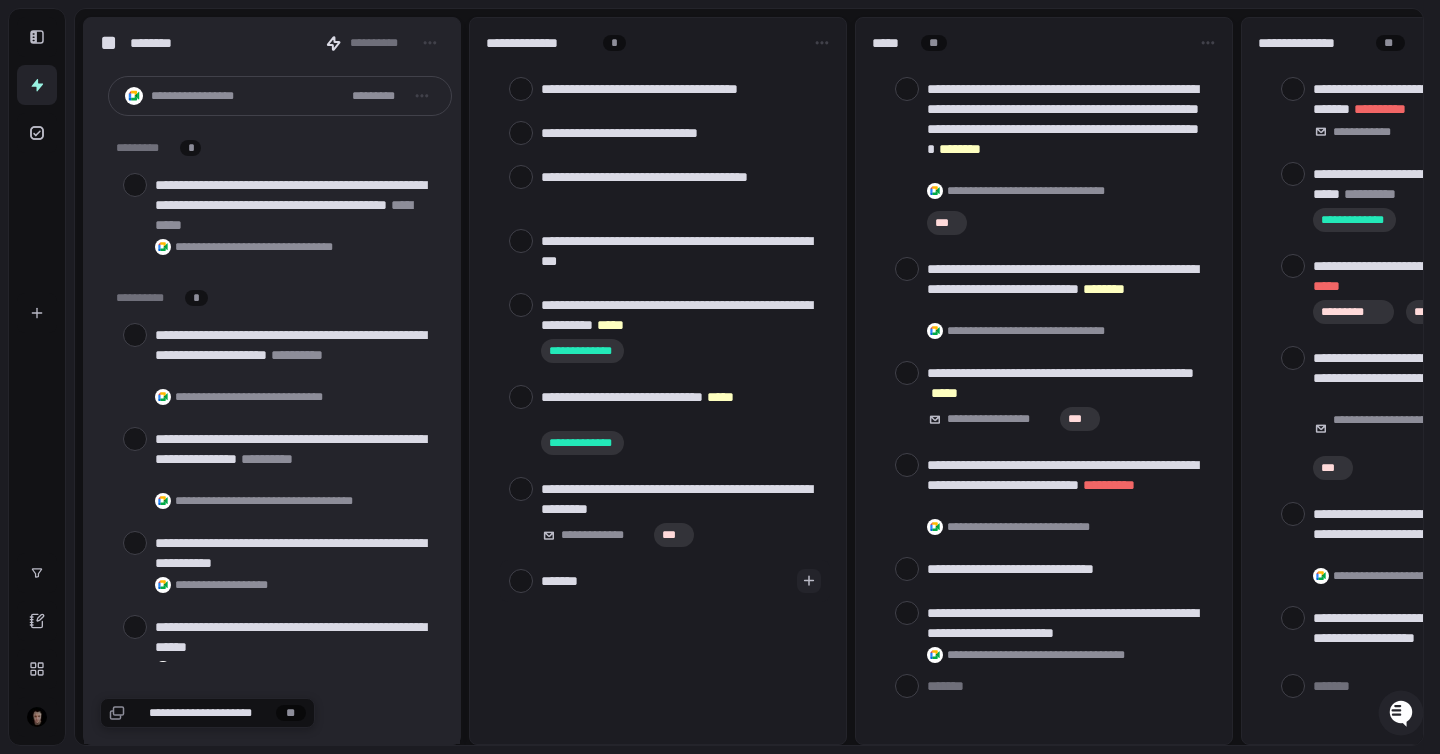 type on "*" 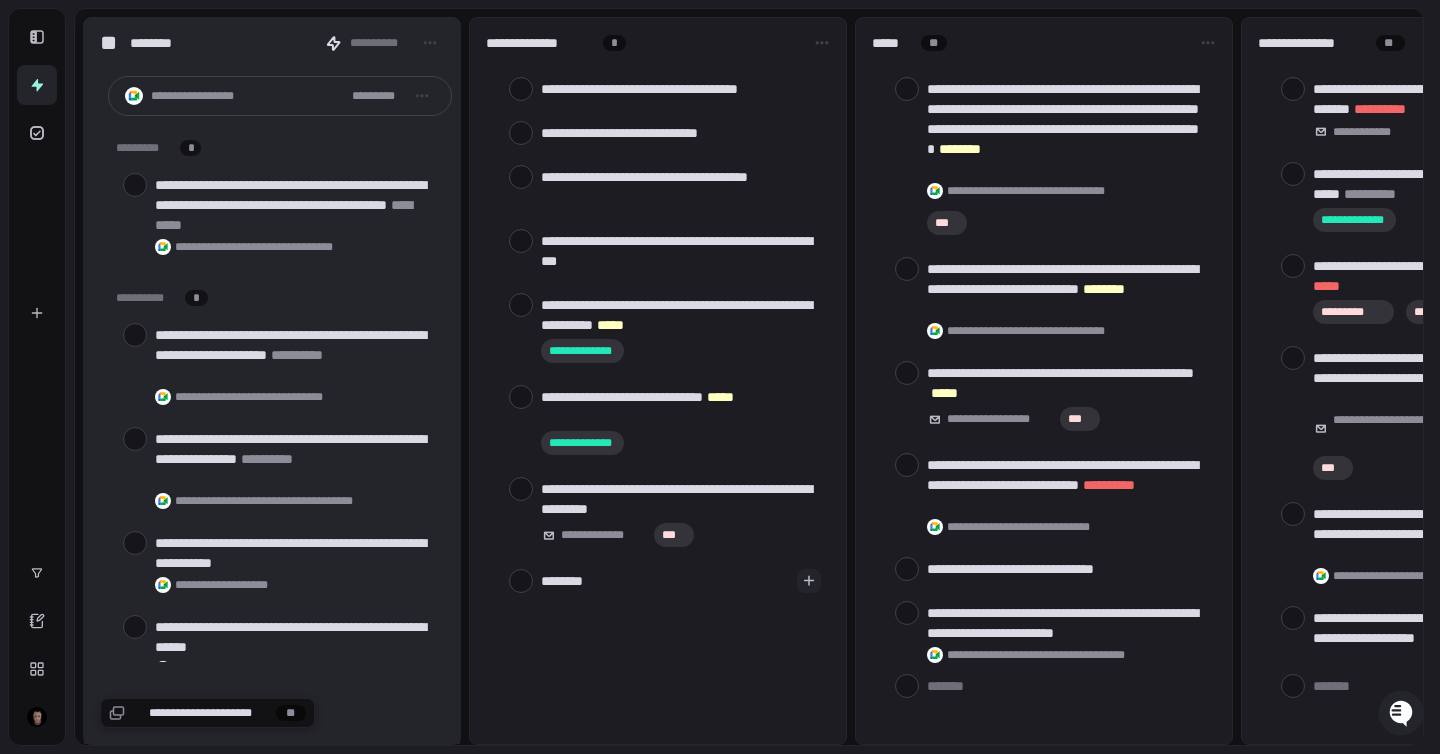 type on "*********" 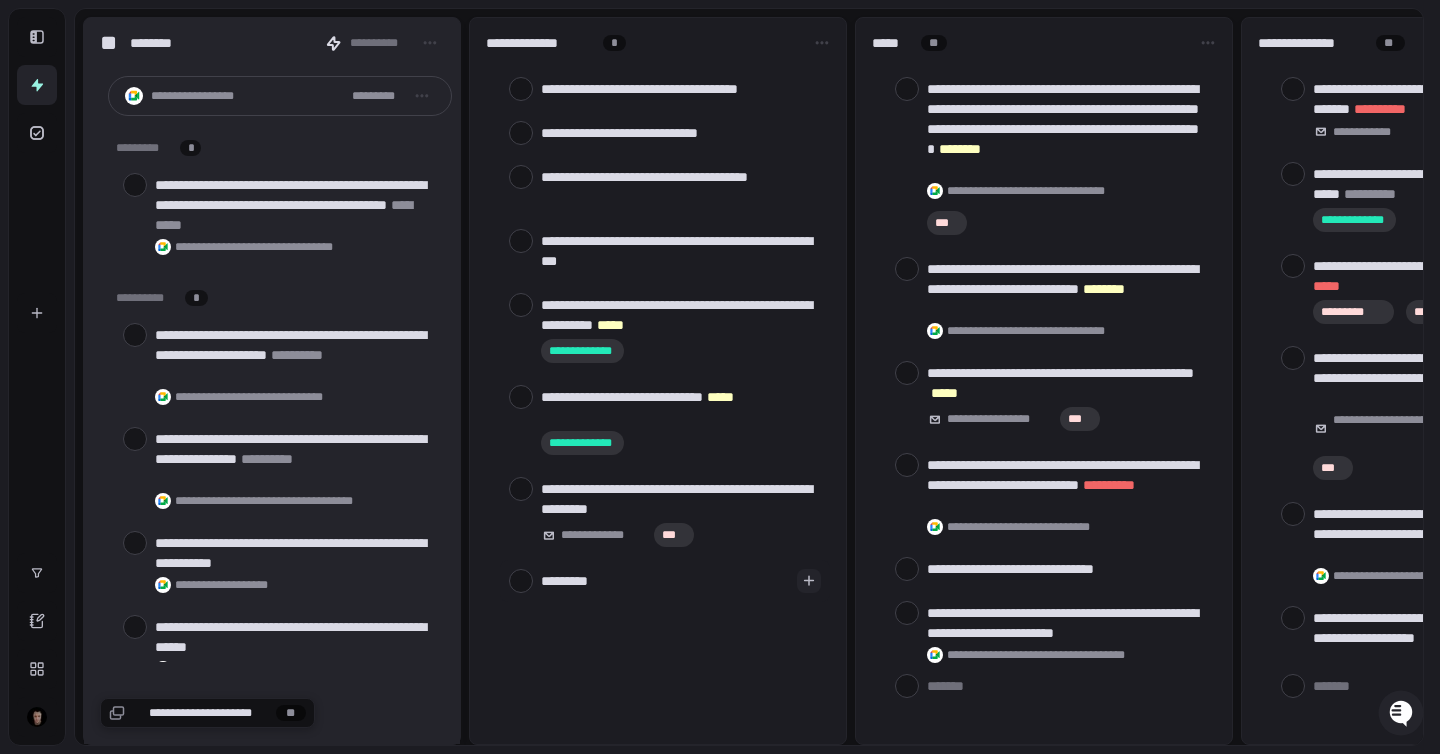 type on "**********" 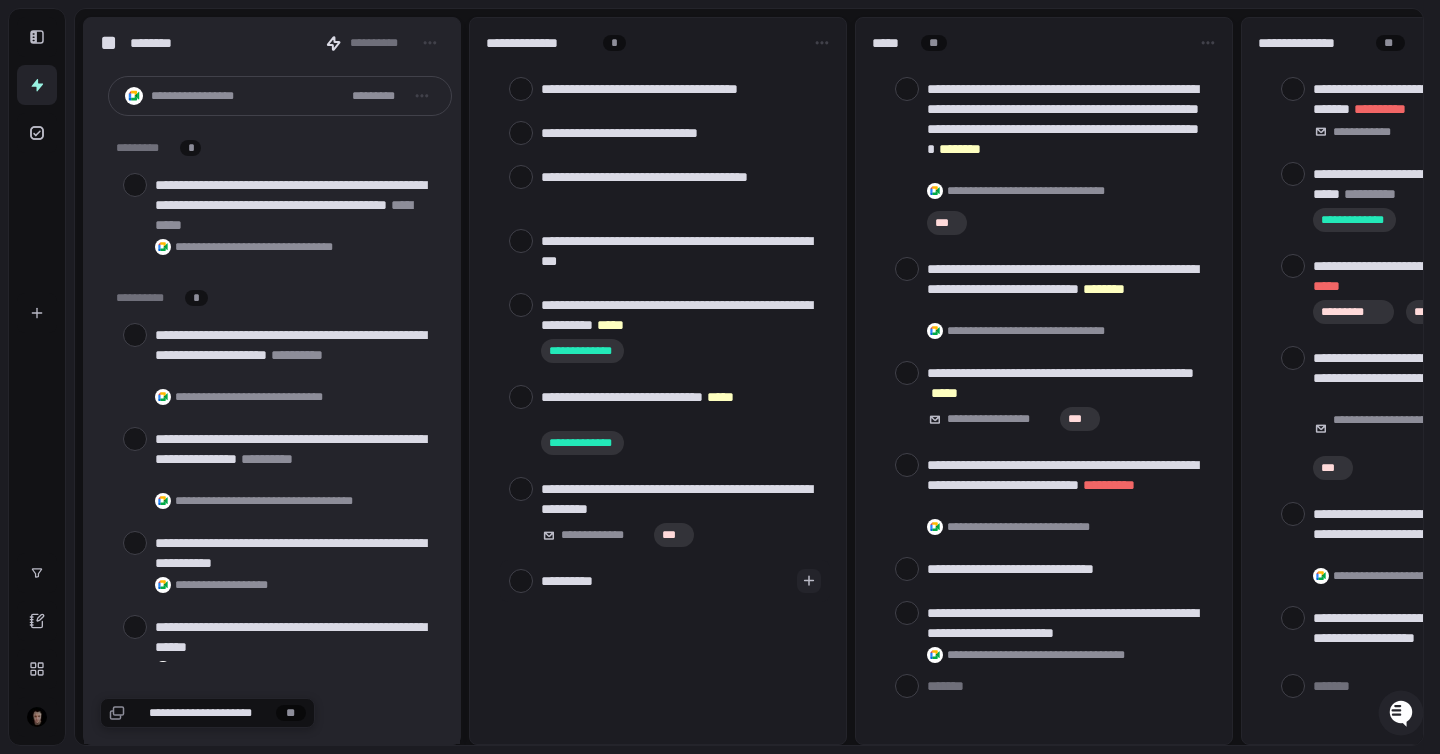 type on "**********" 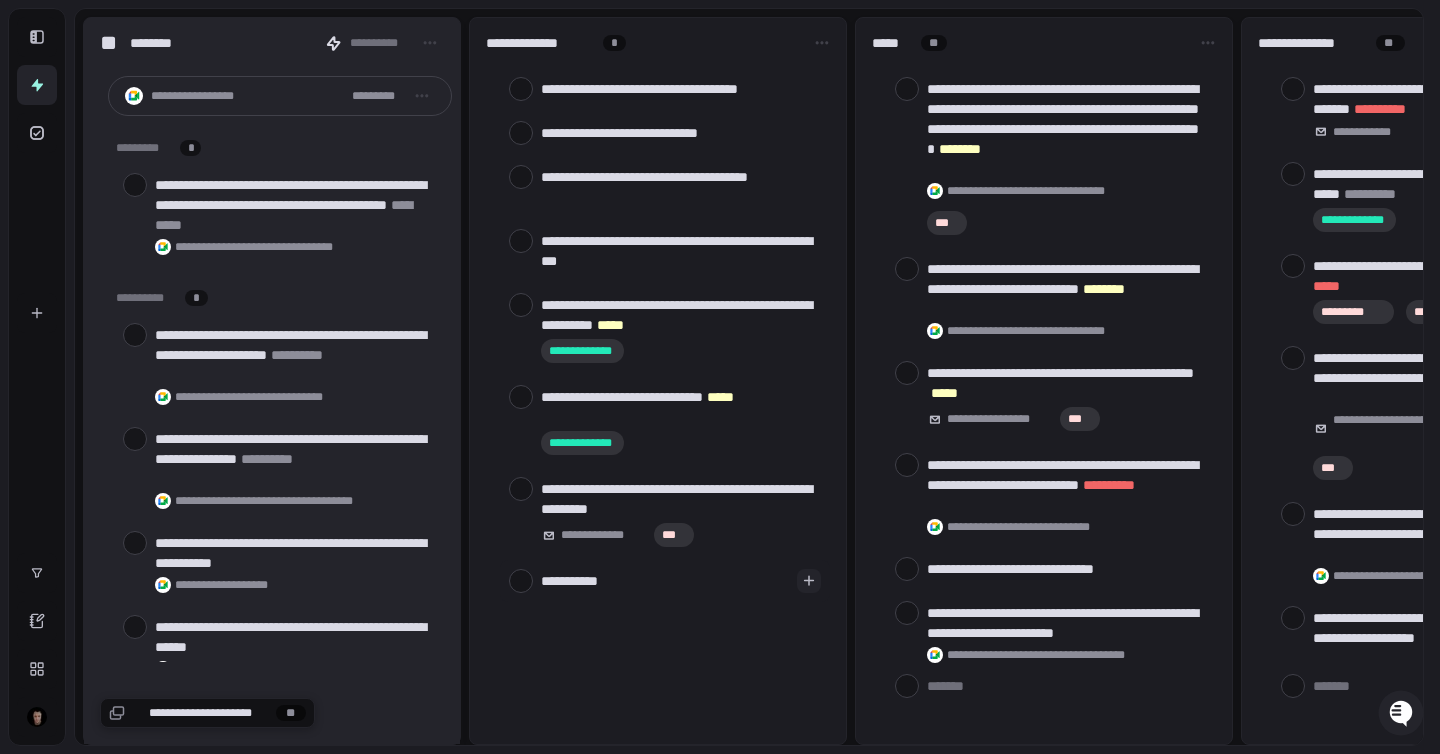 type on "**********" 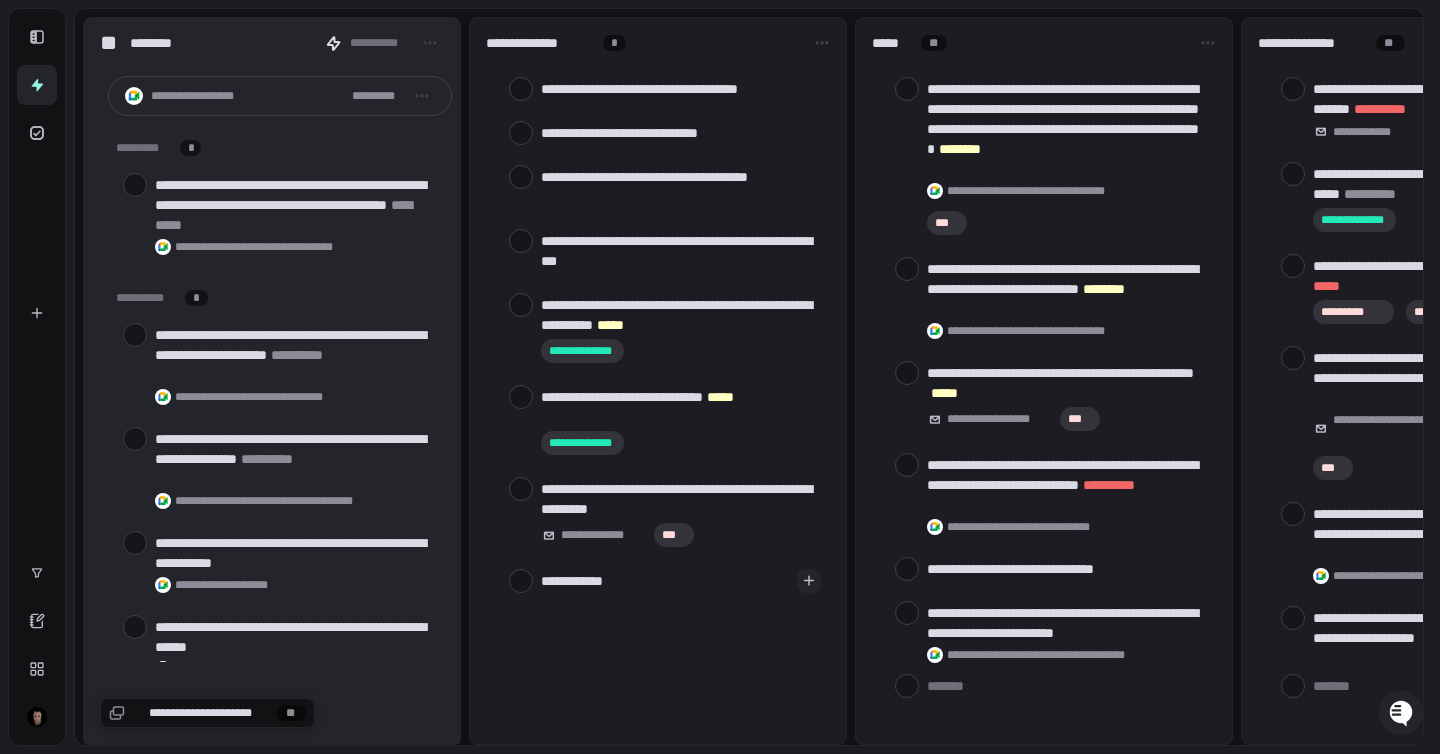 type on "**********" 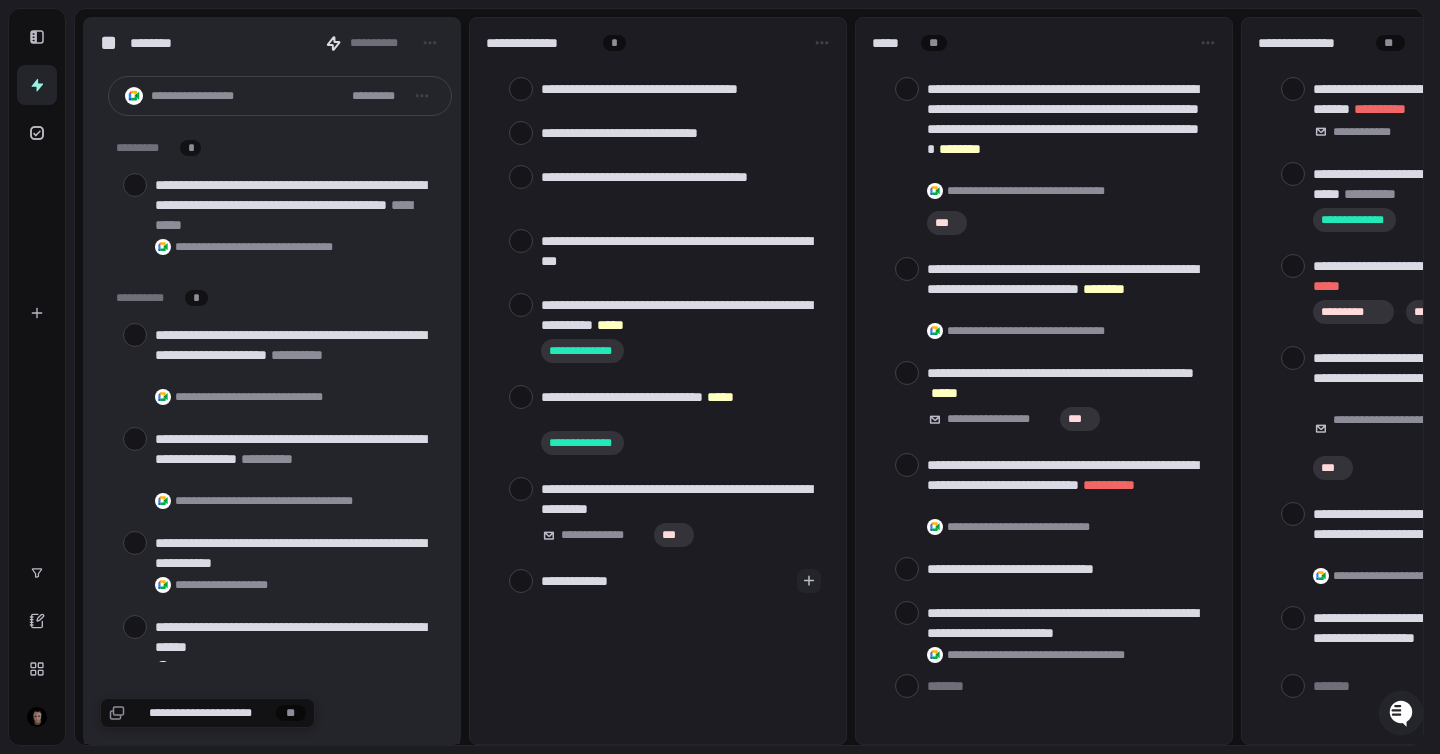 type on "**********" 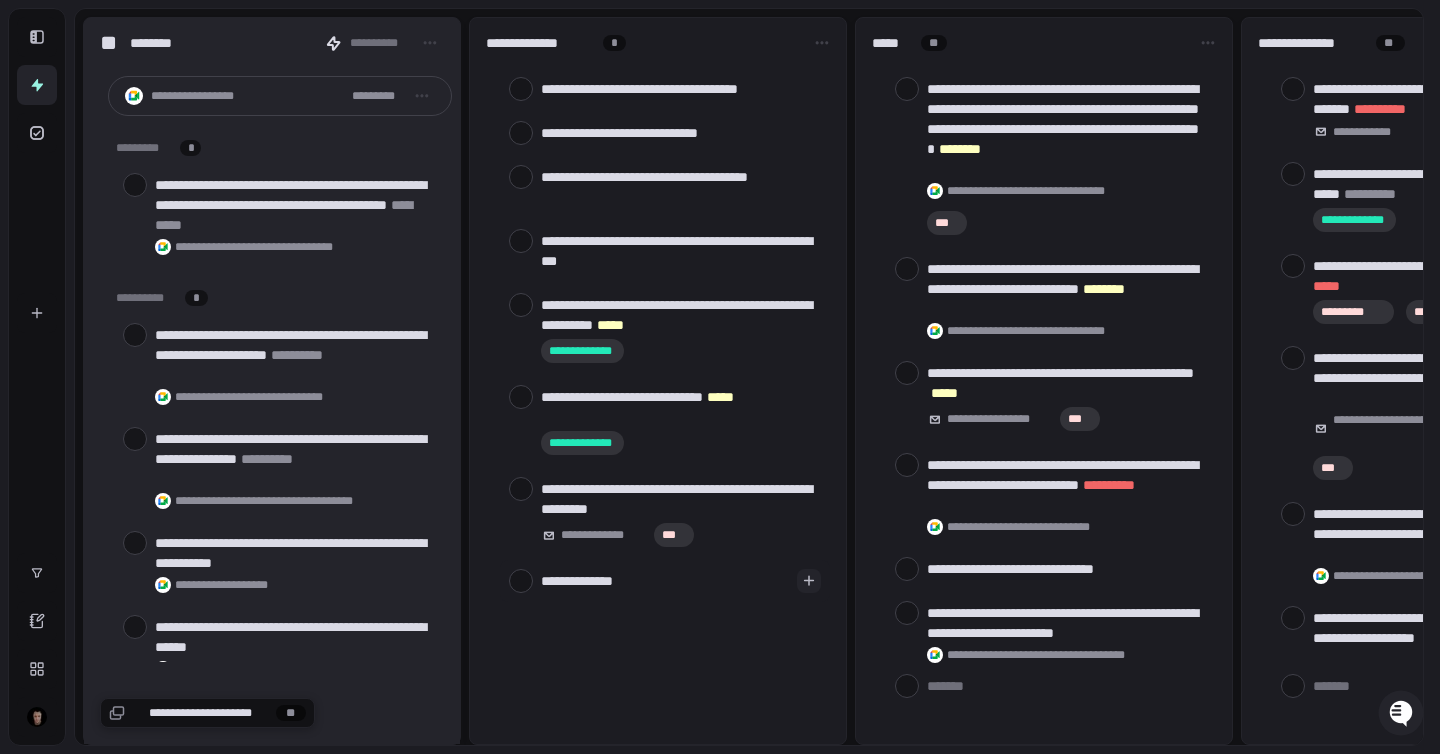 type on "**********" 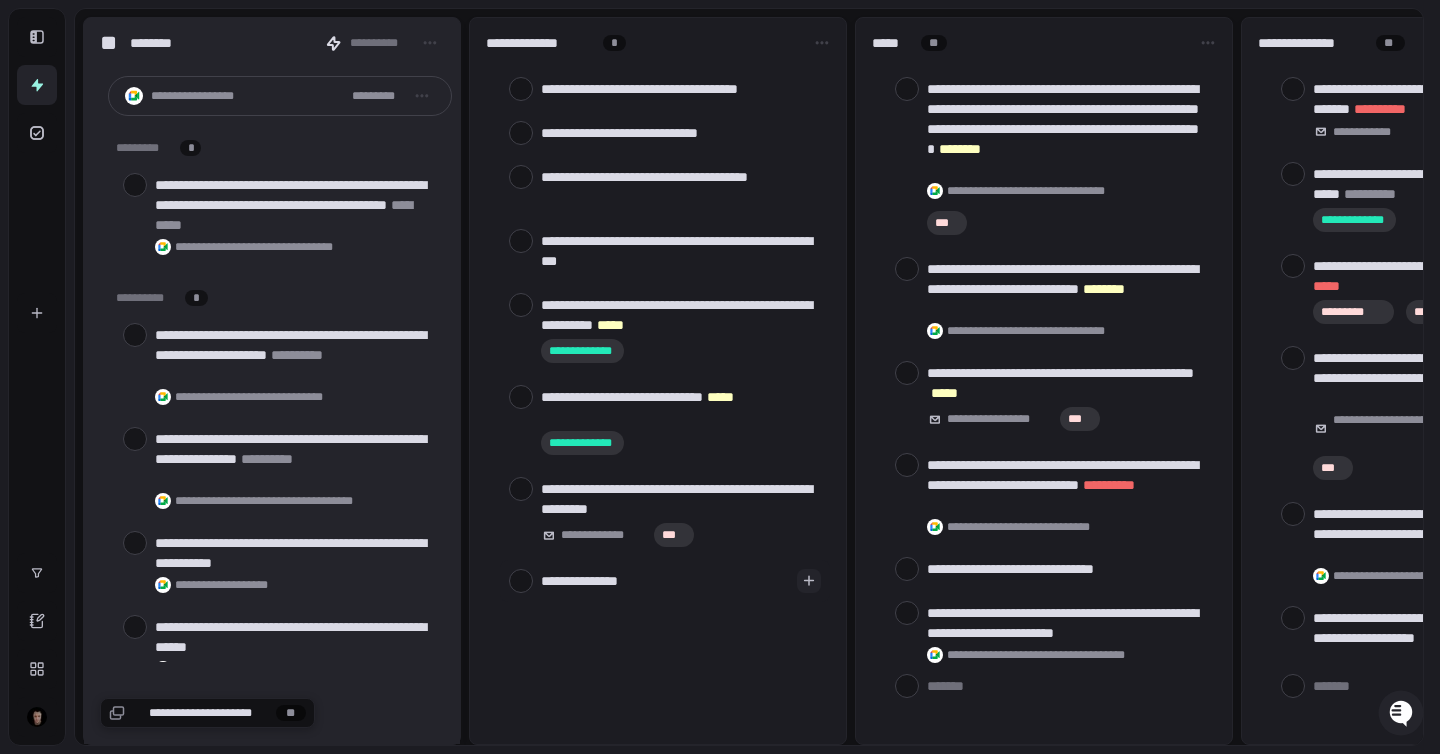 type on "**********" 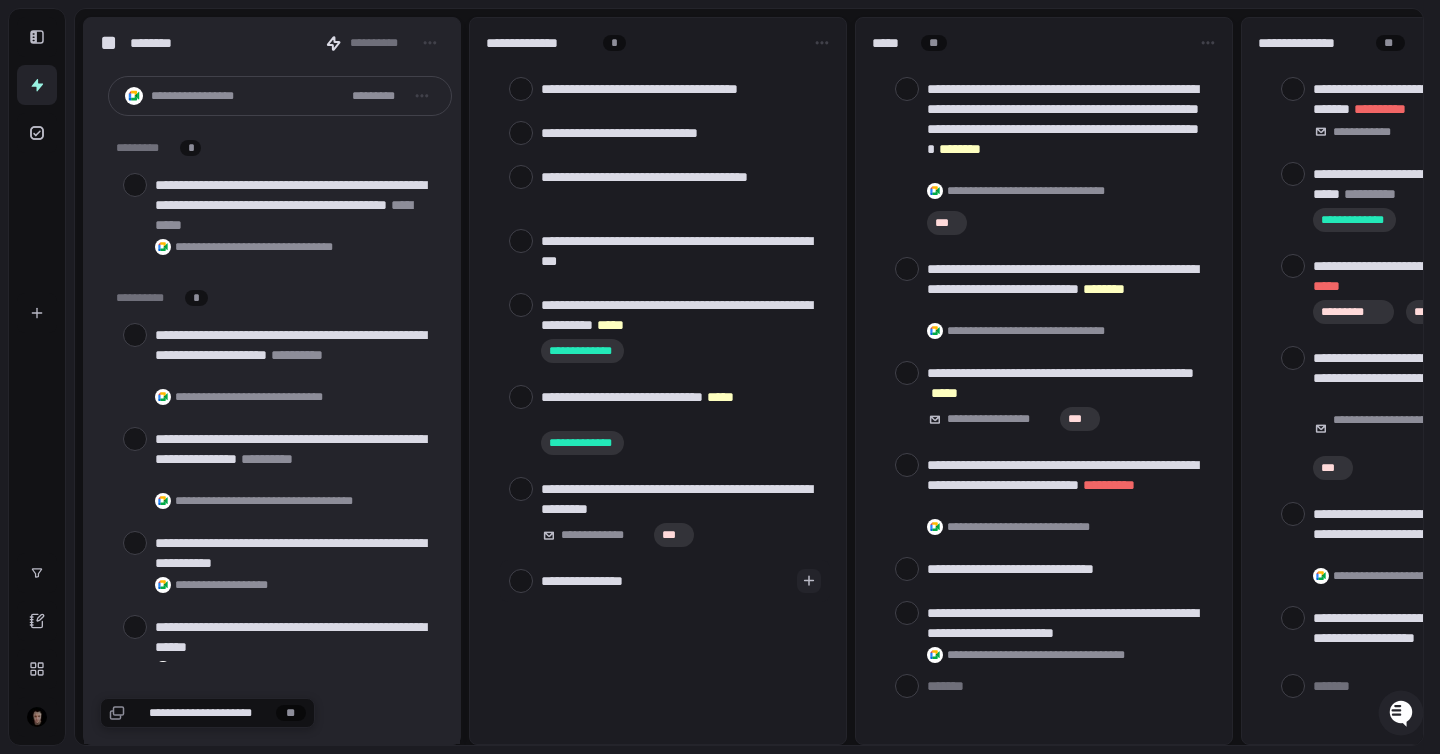 type on "**********" 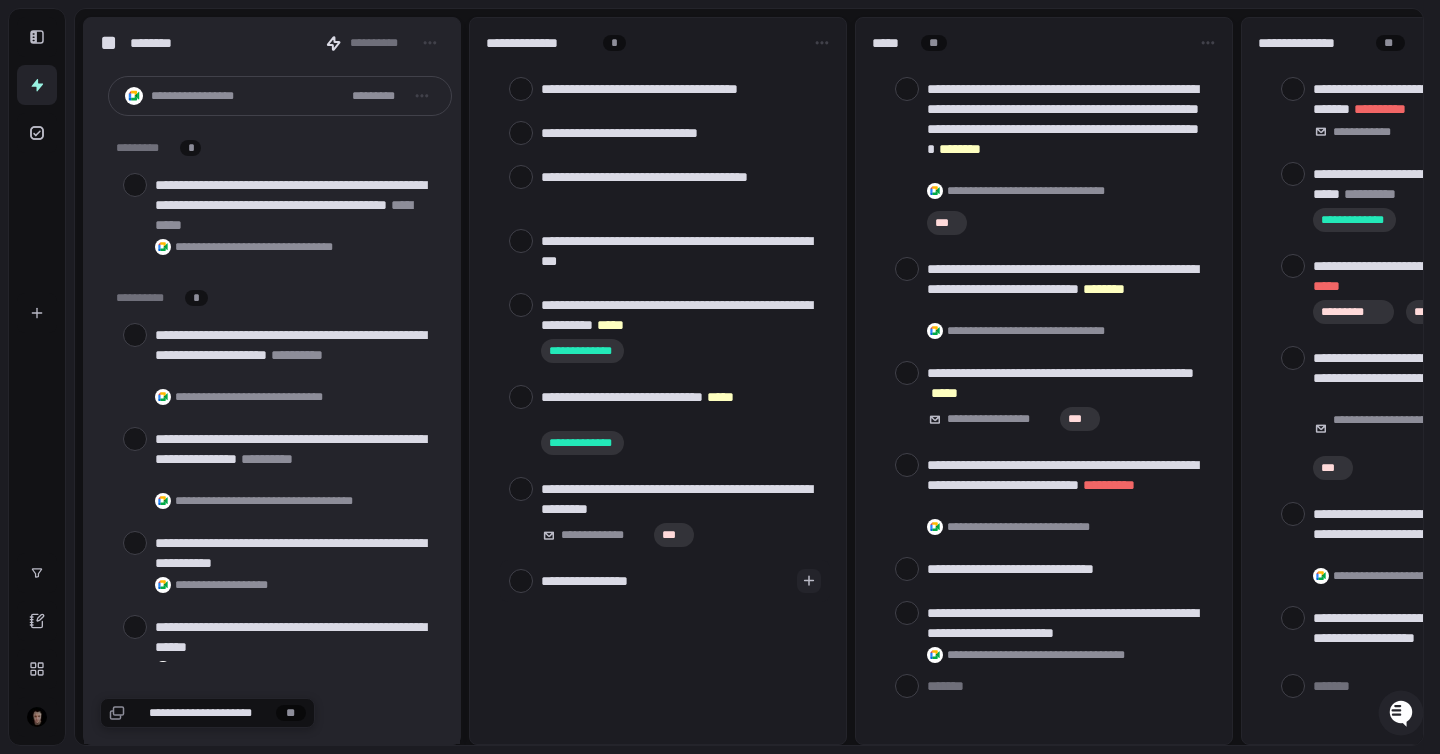 type on "*" 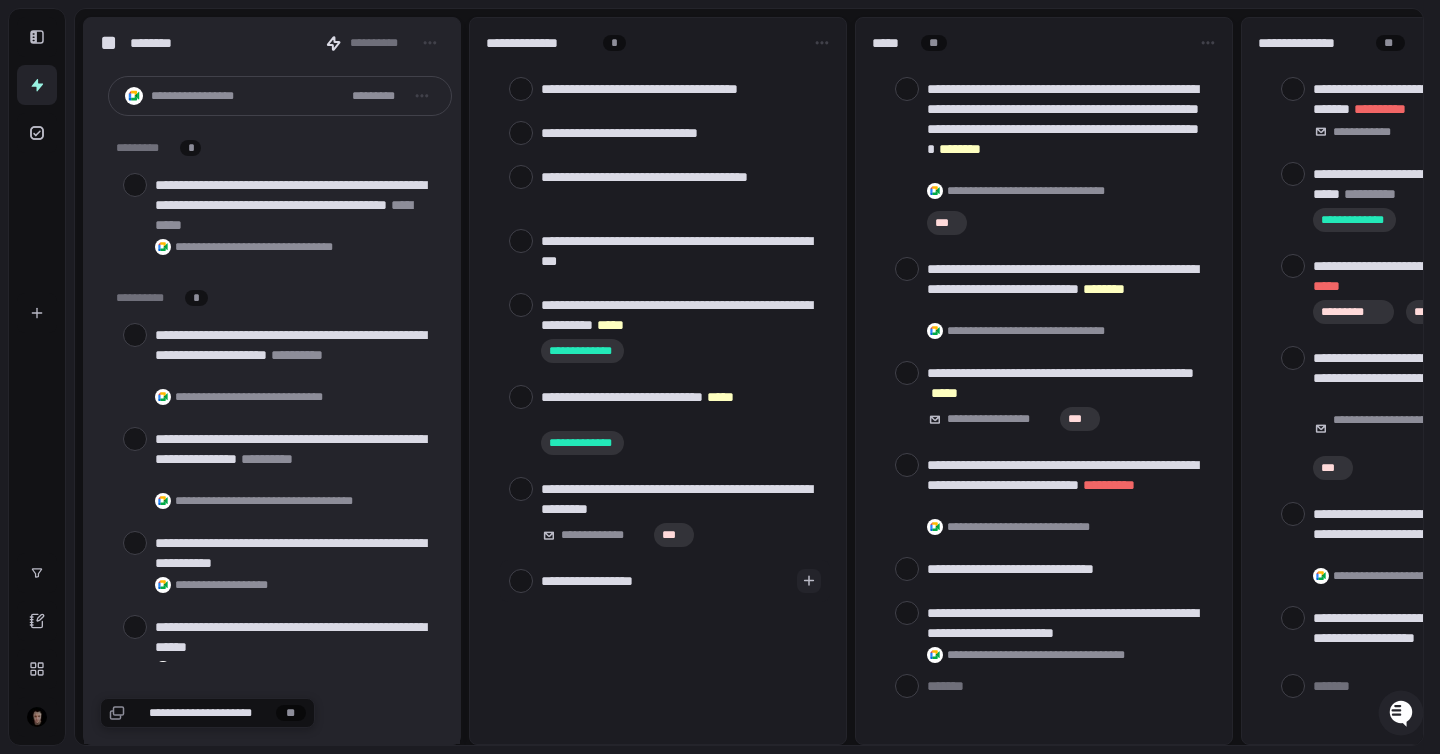 type on "**********" 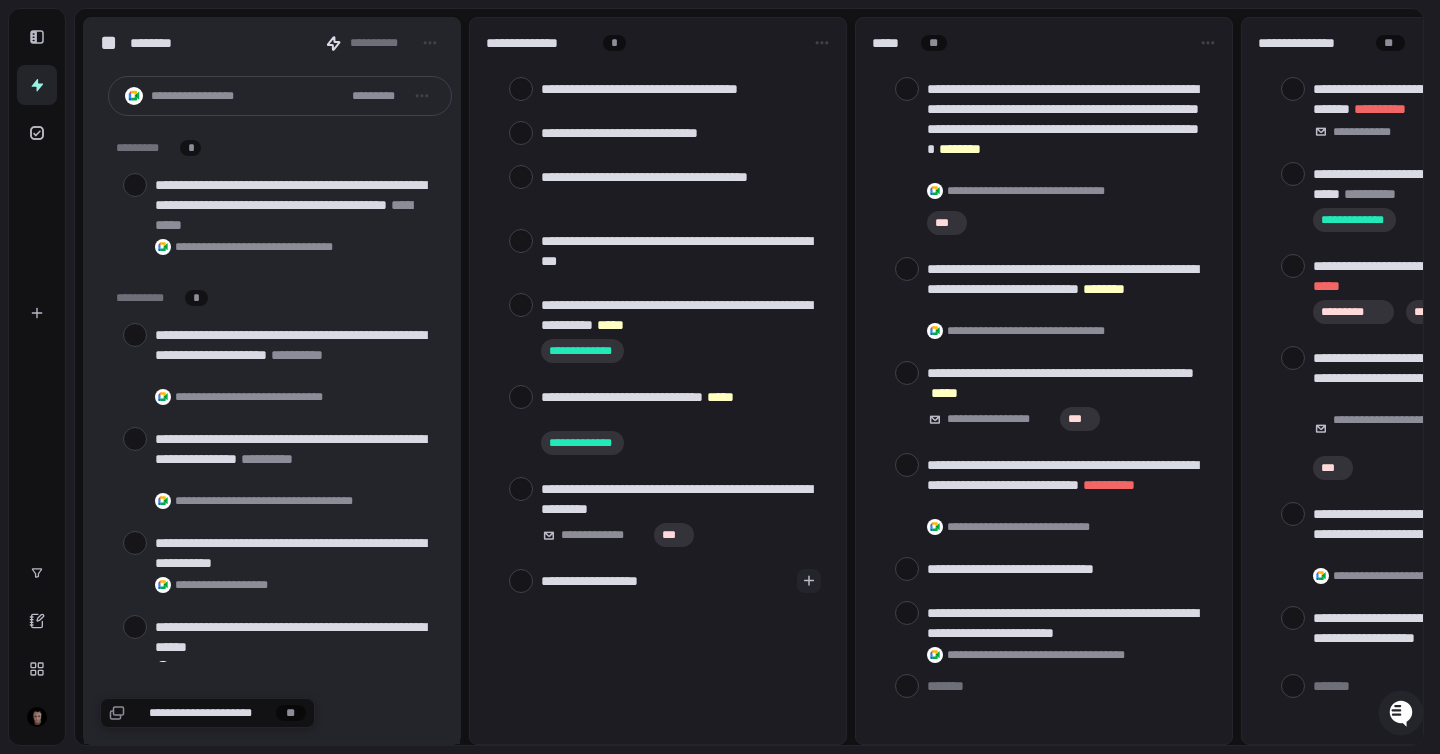 type on "**********" 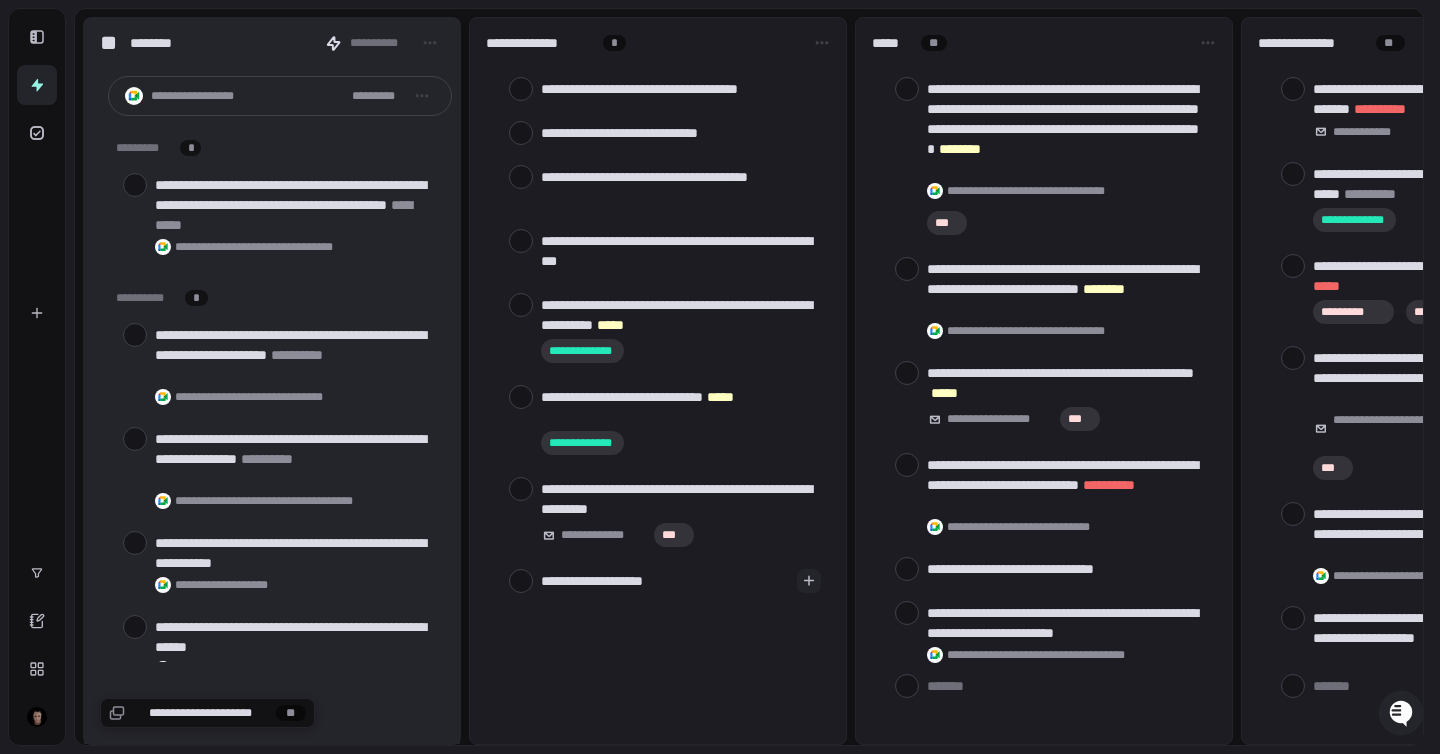 type on "*" 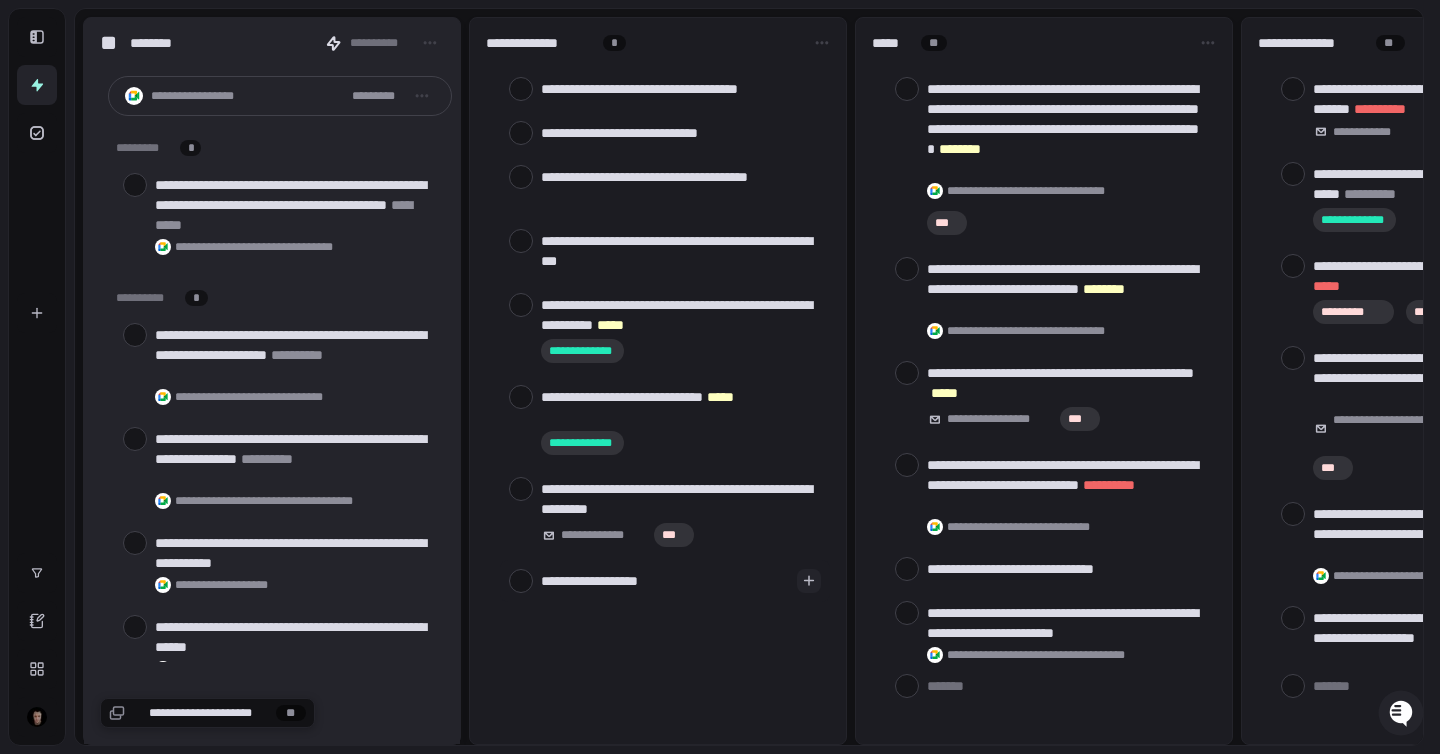 type on "**********" 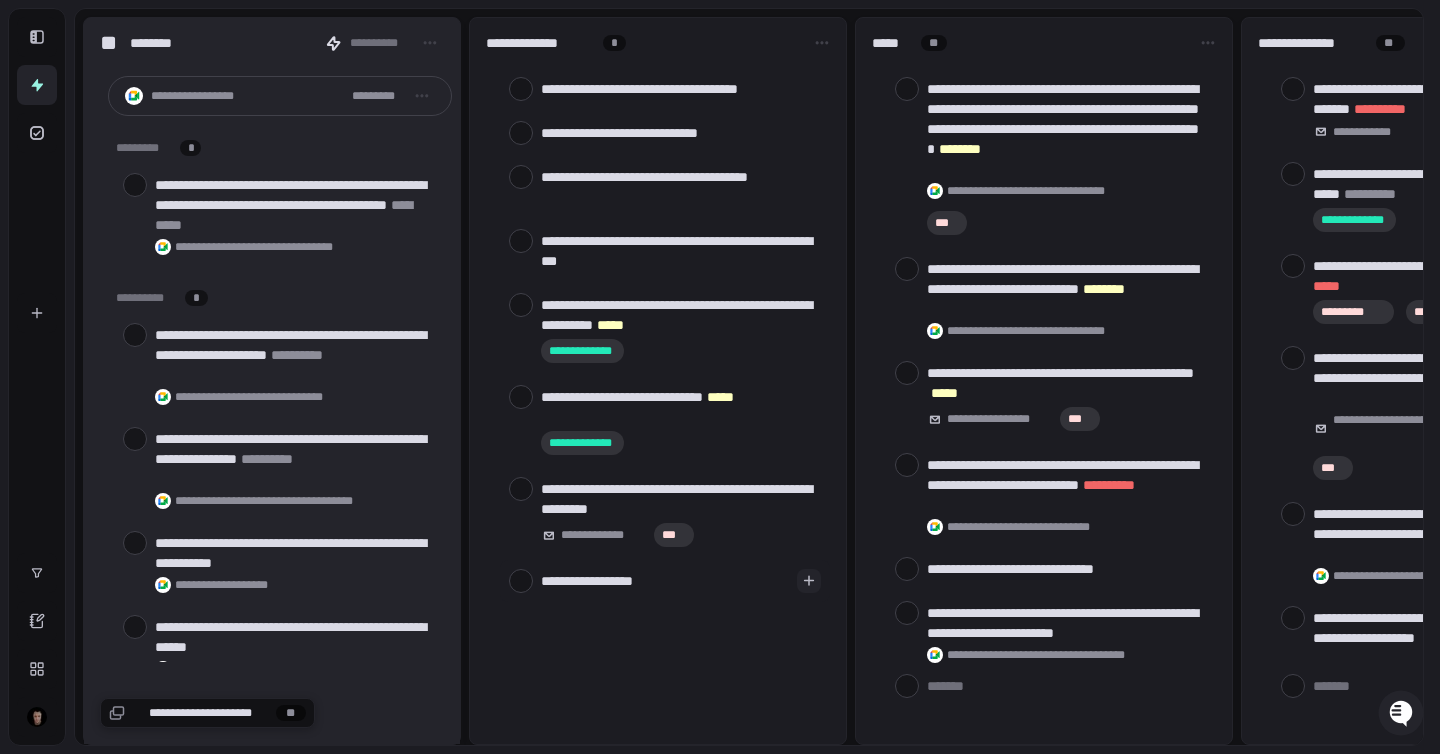 type on "**********" 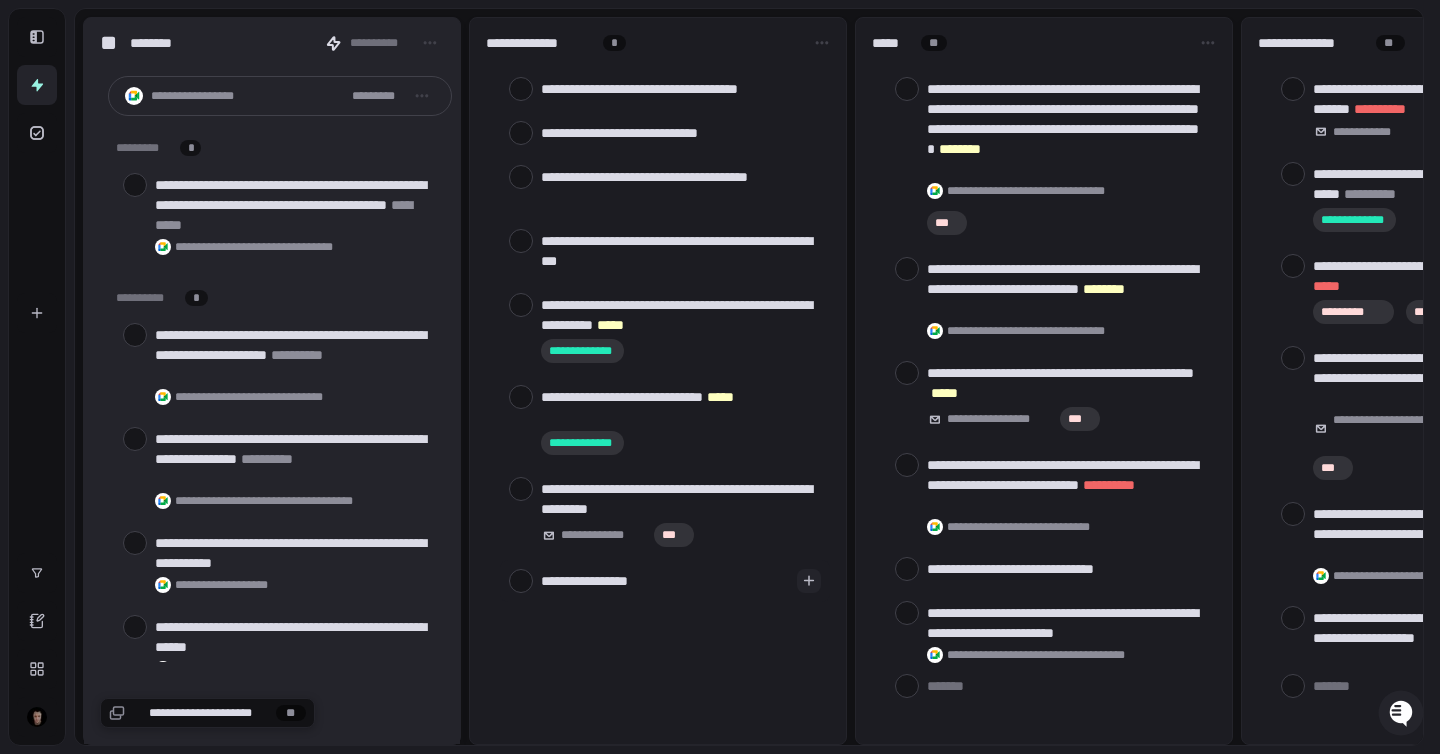 type on "**********" 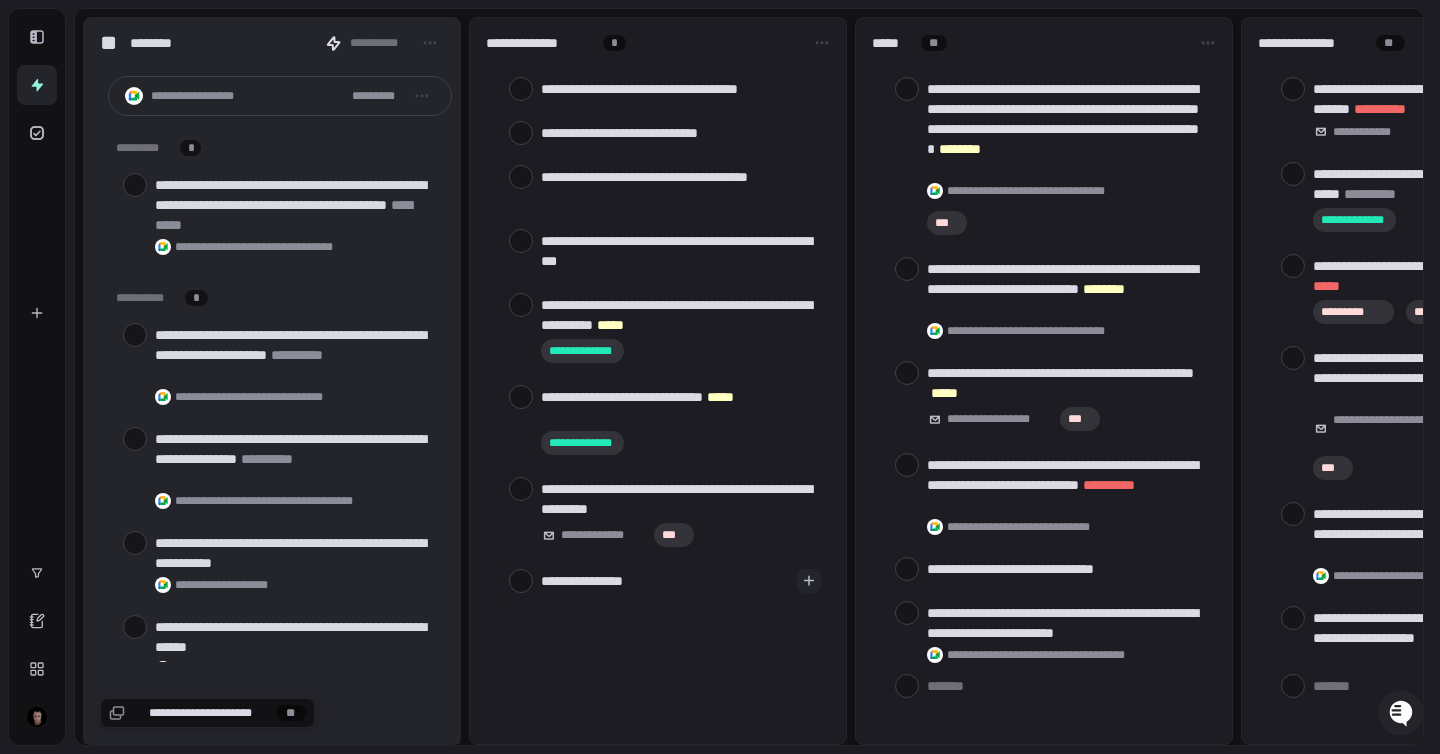 type on "**********" 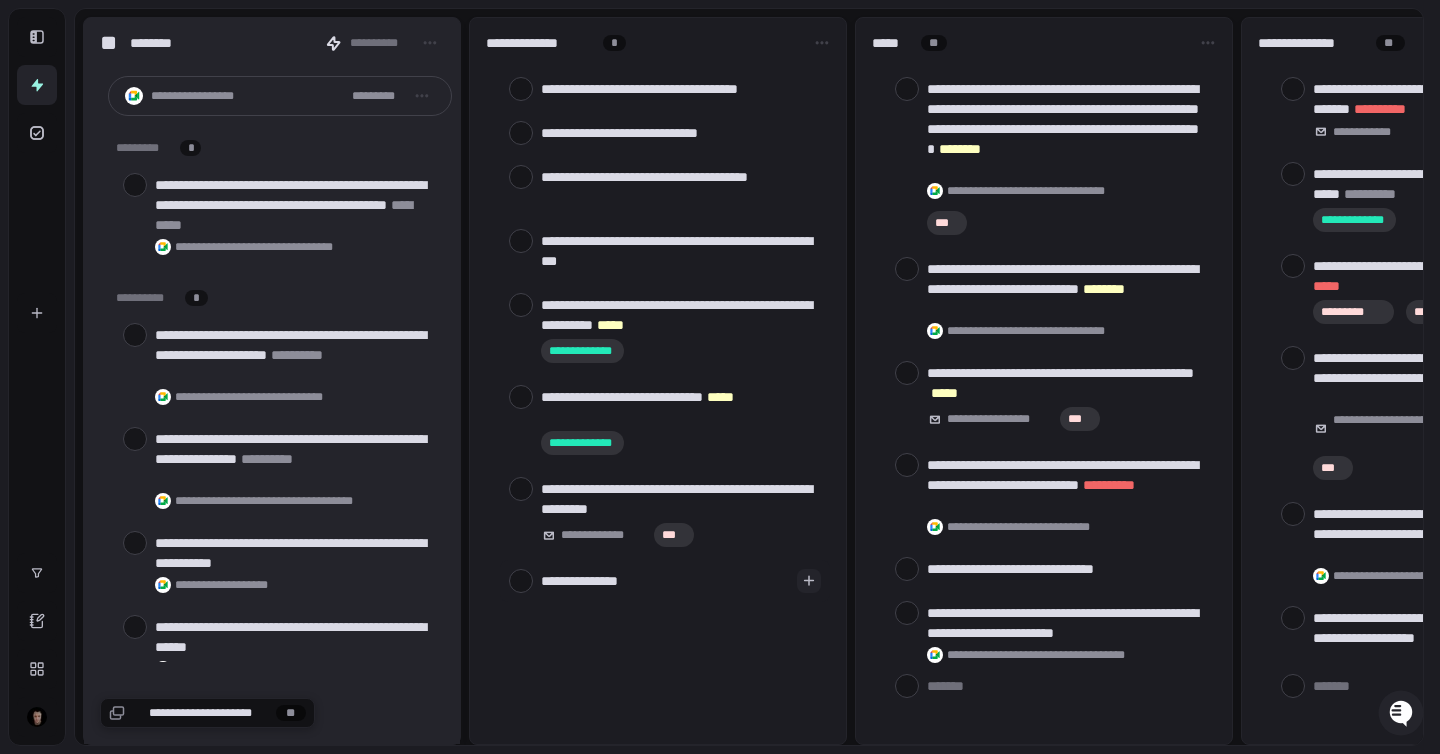 type on "**********" 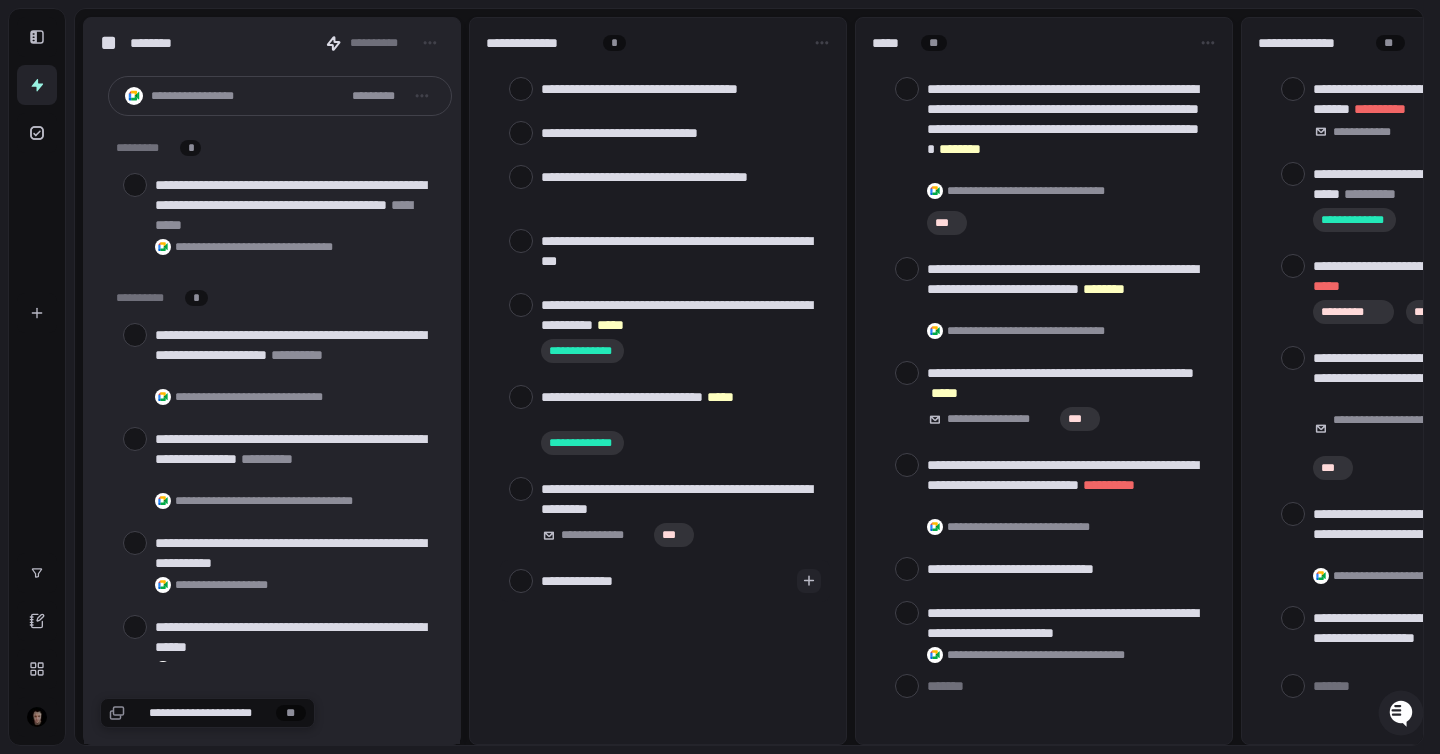 type on "**********" 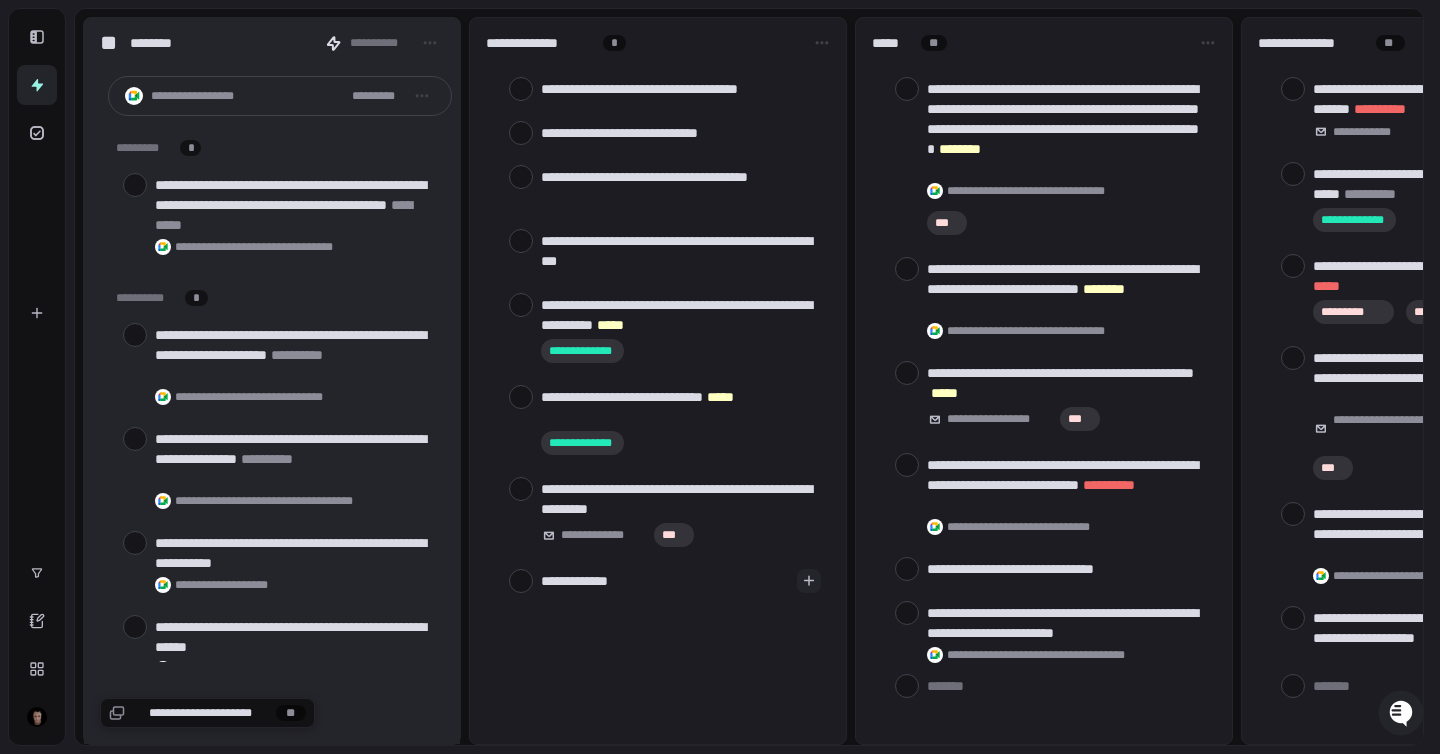 type on "**********" 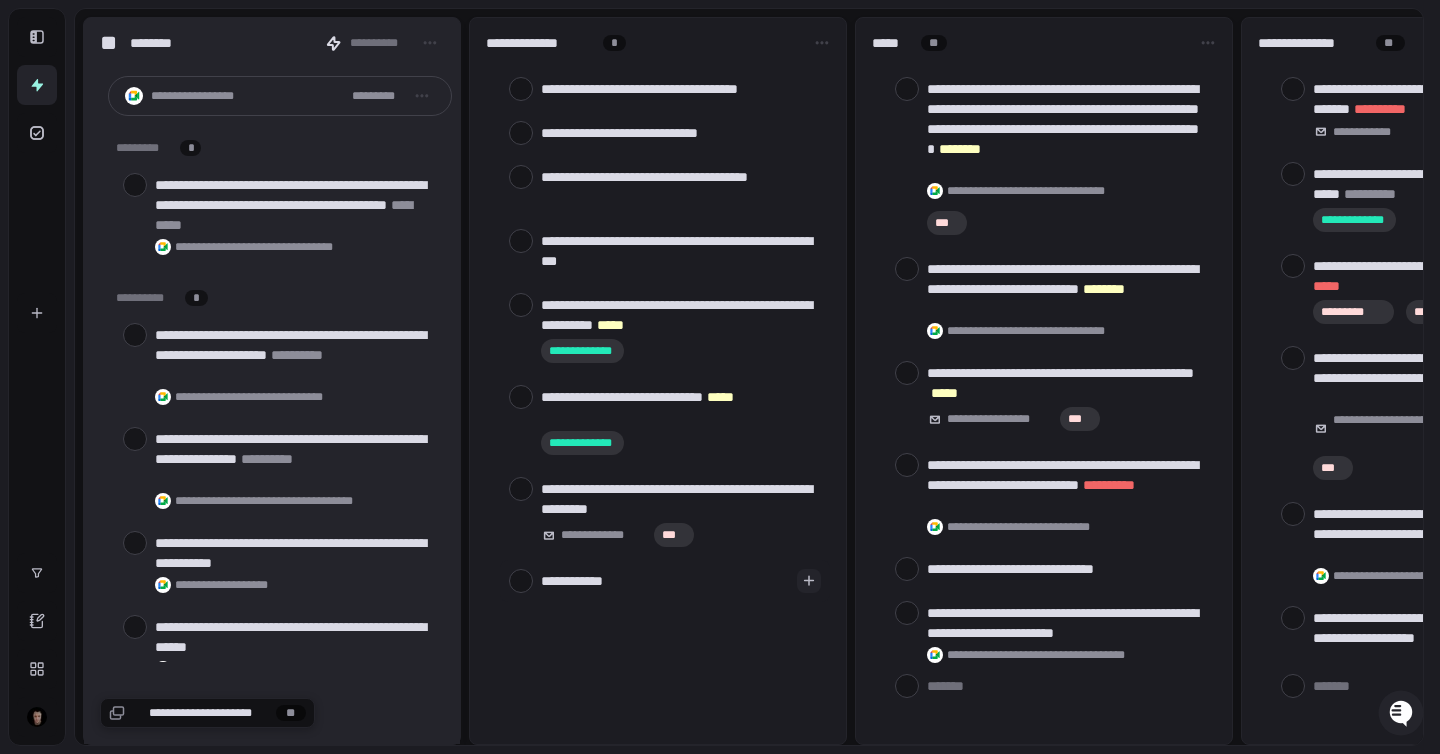 type on "**********" 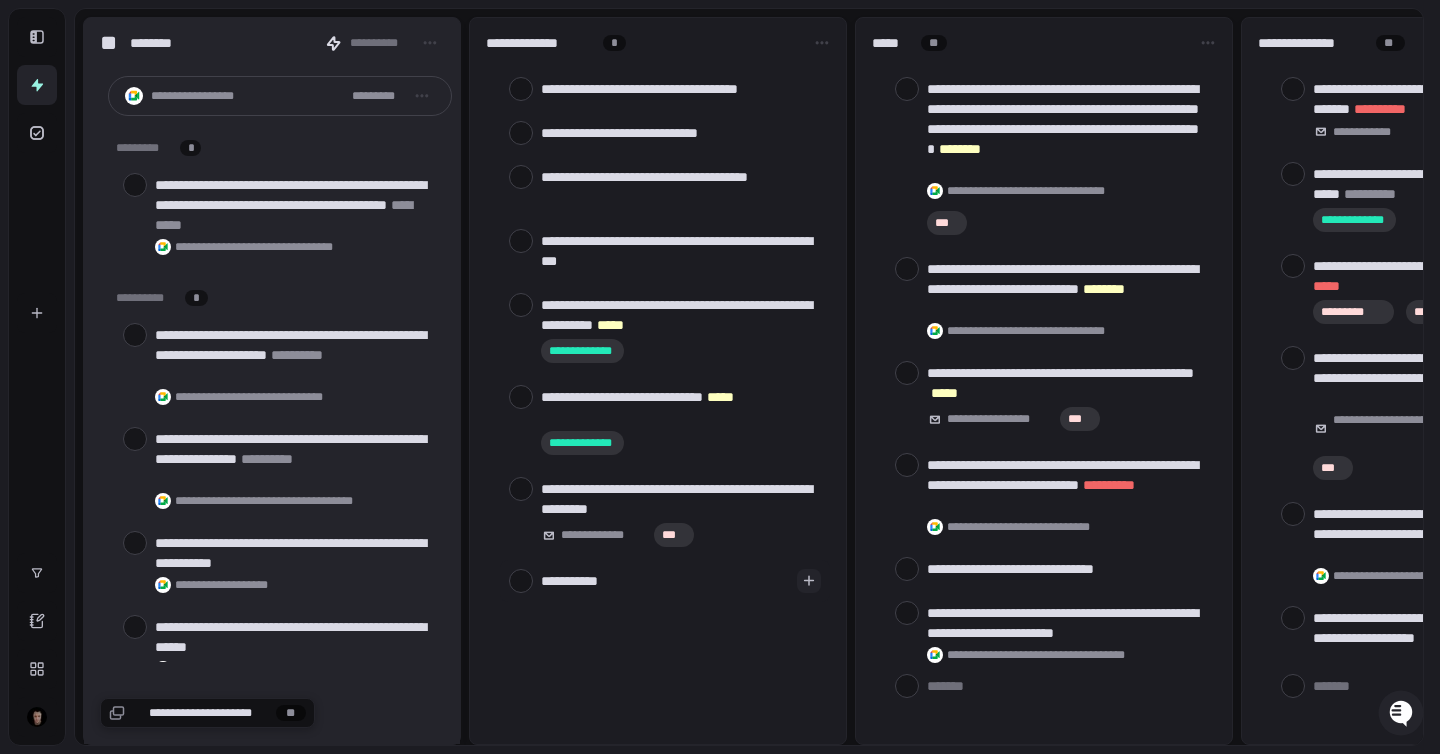 type on "**********" 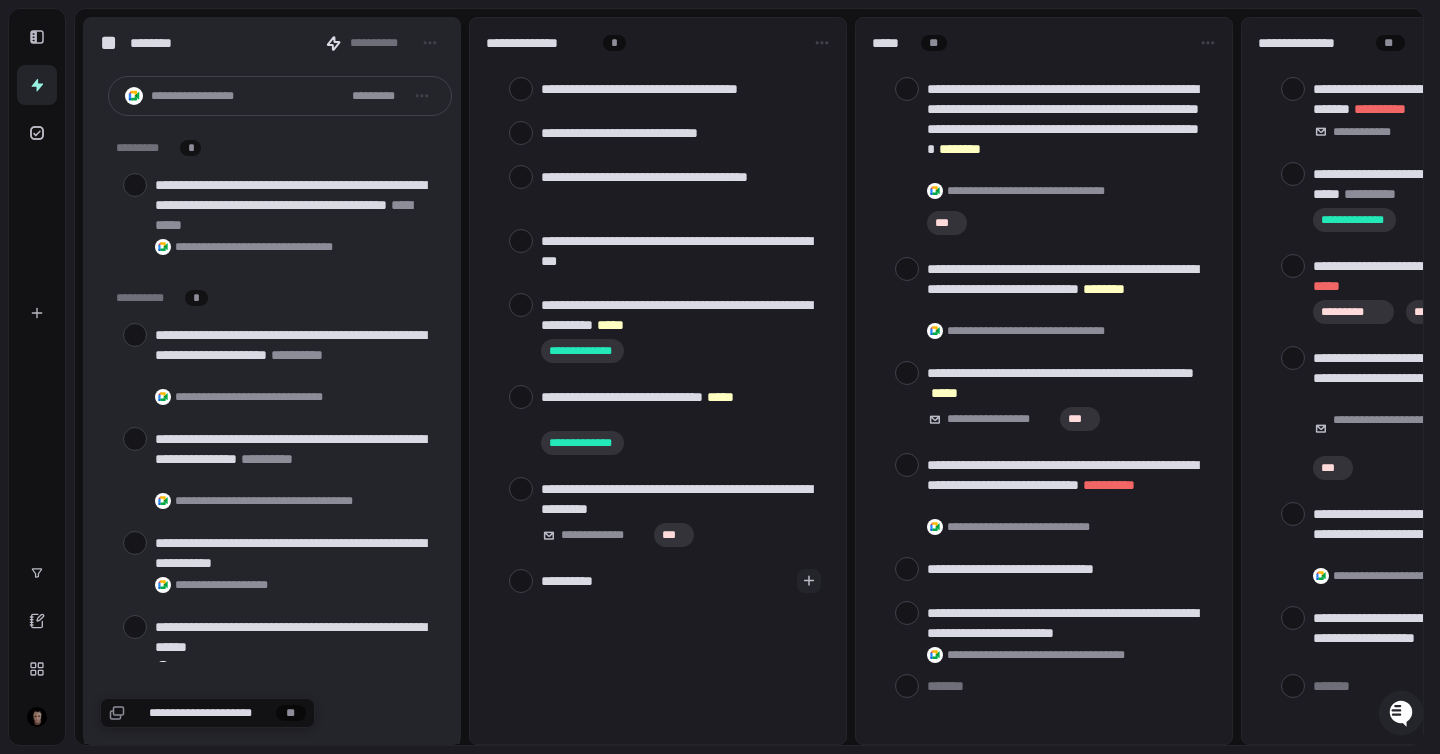 type on "**********" 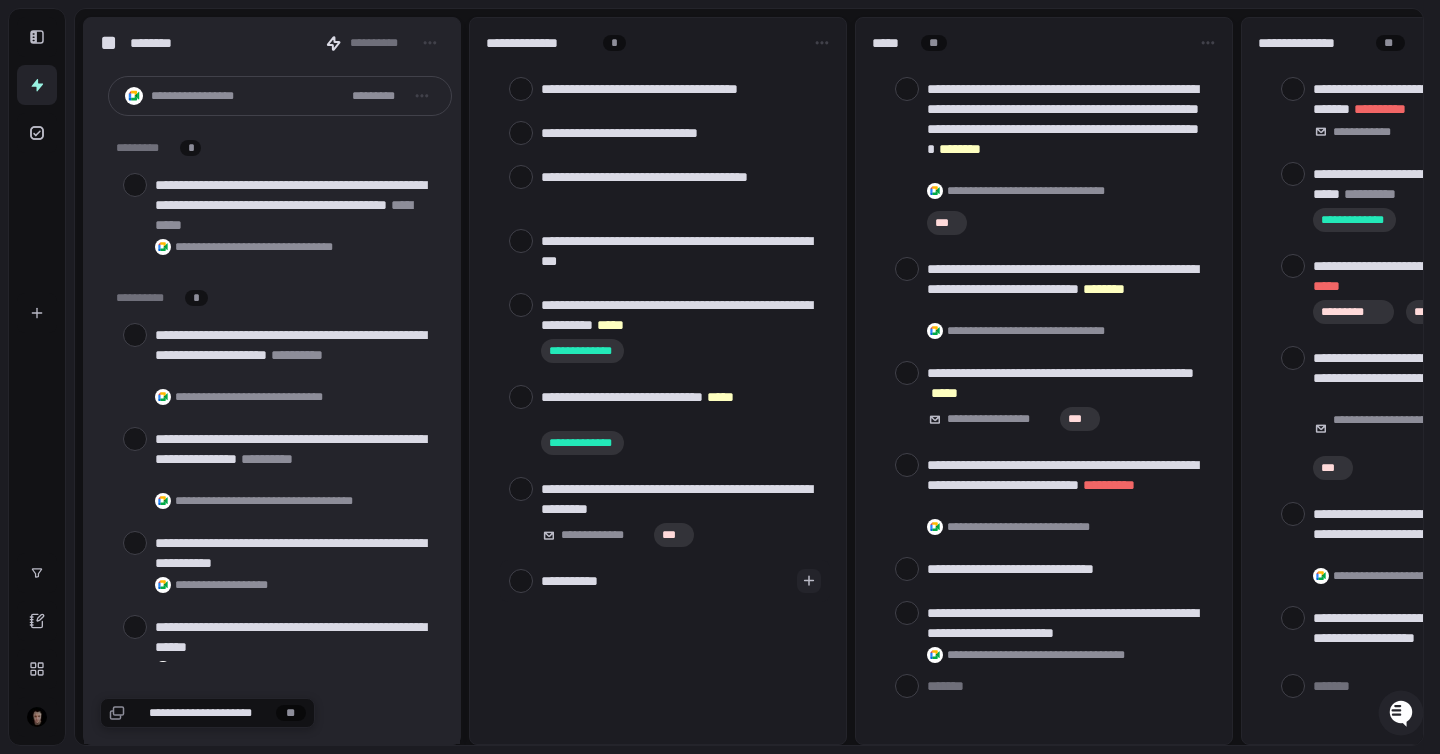 type on "**********" 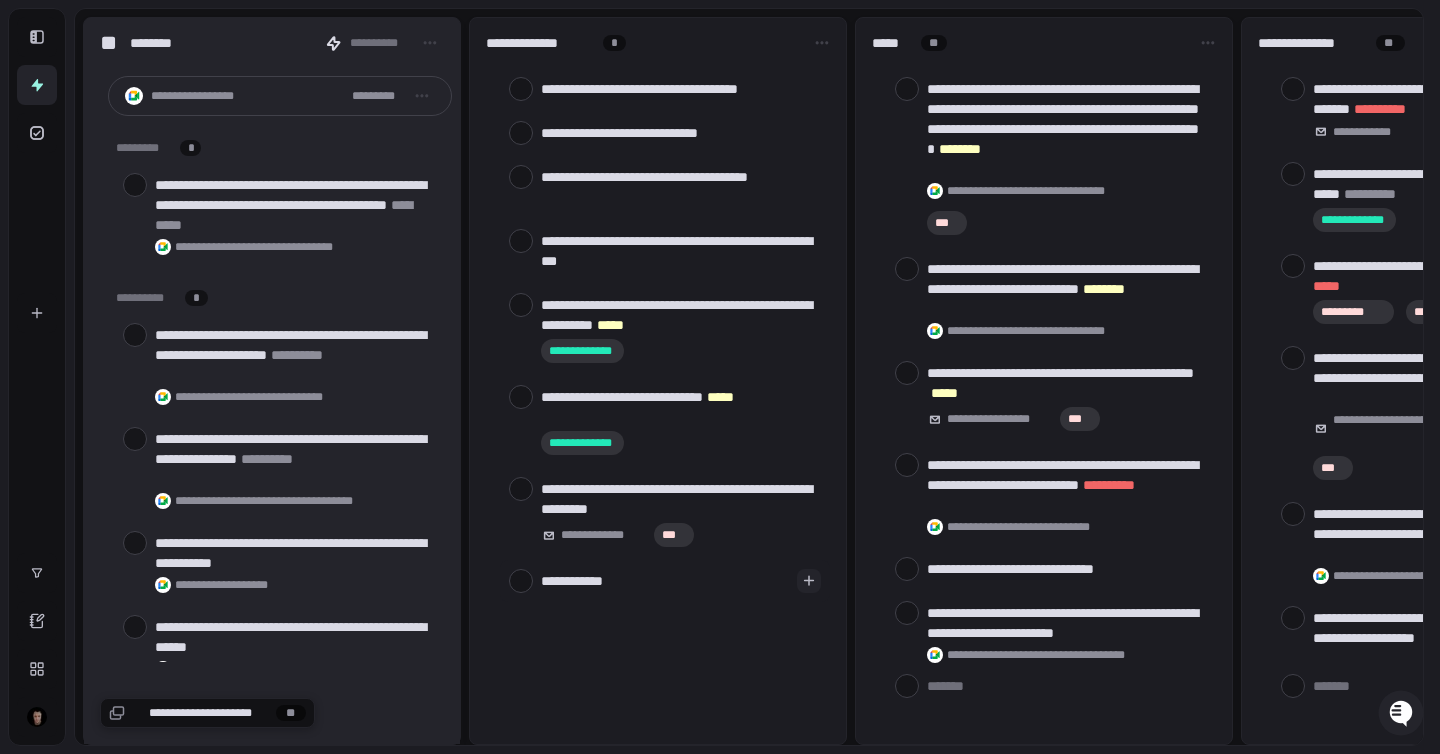 type on "**********" 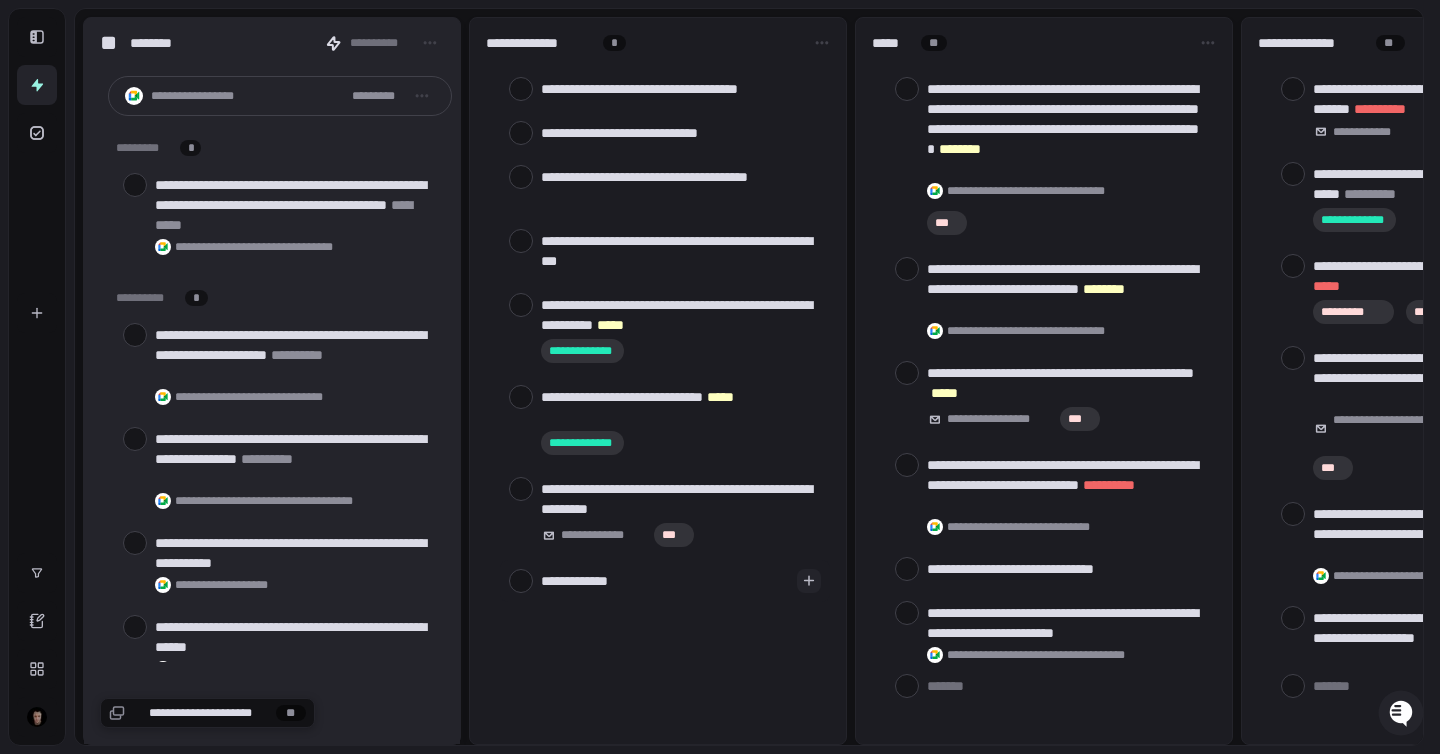 type on "**********" 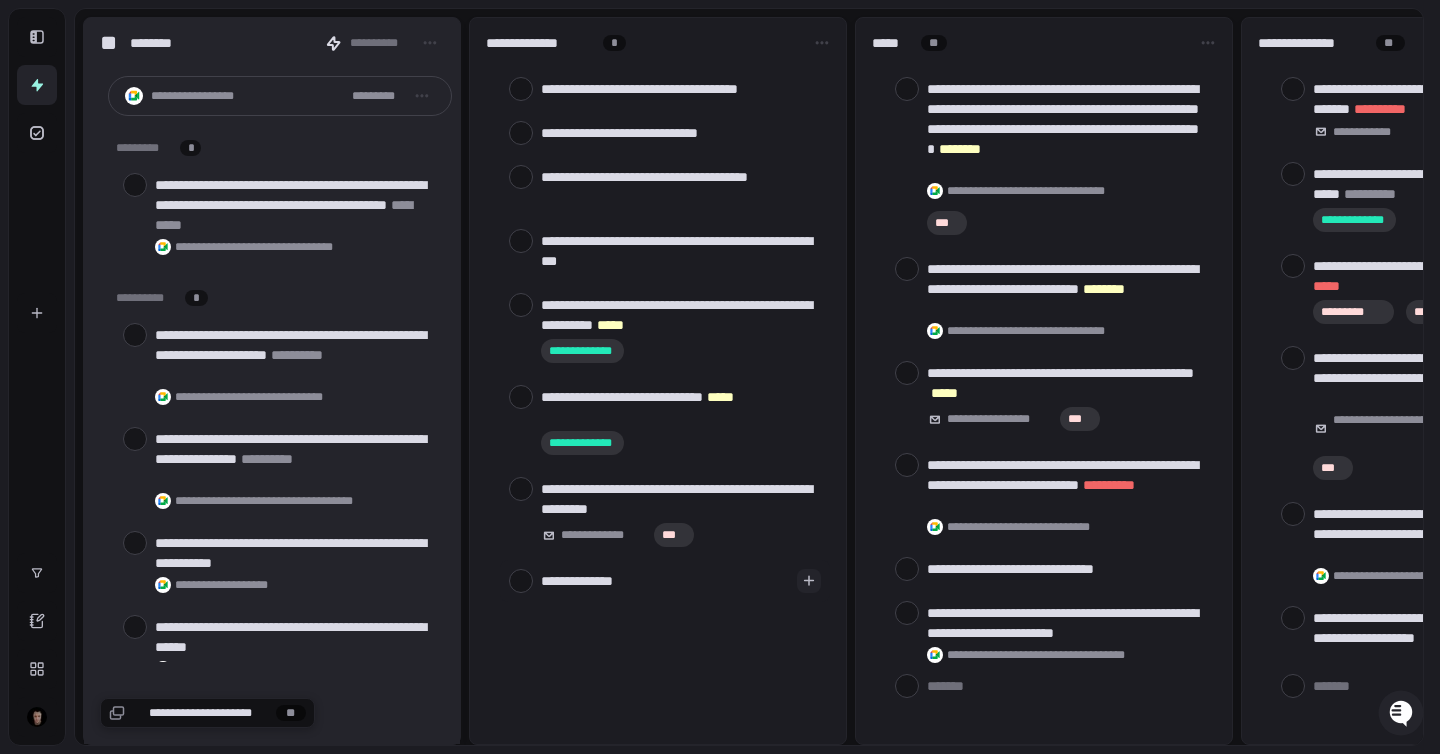 type on "**********" 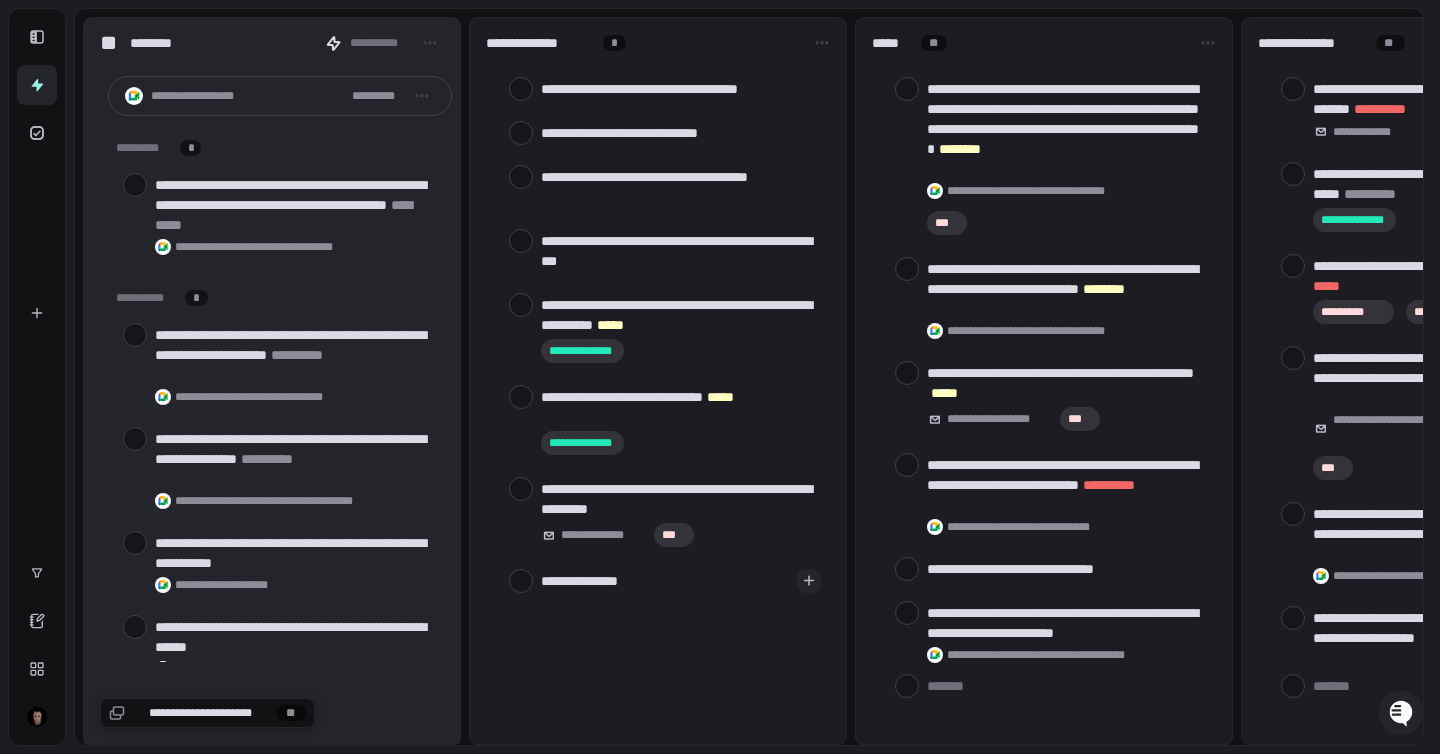 type on "**********" 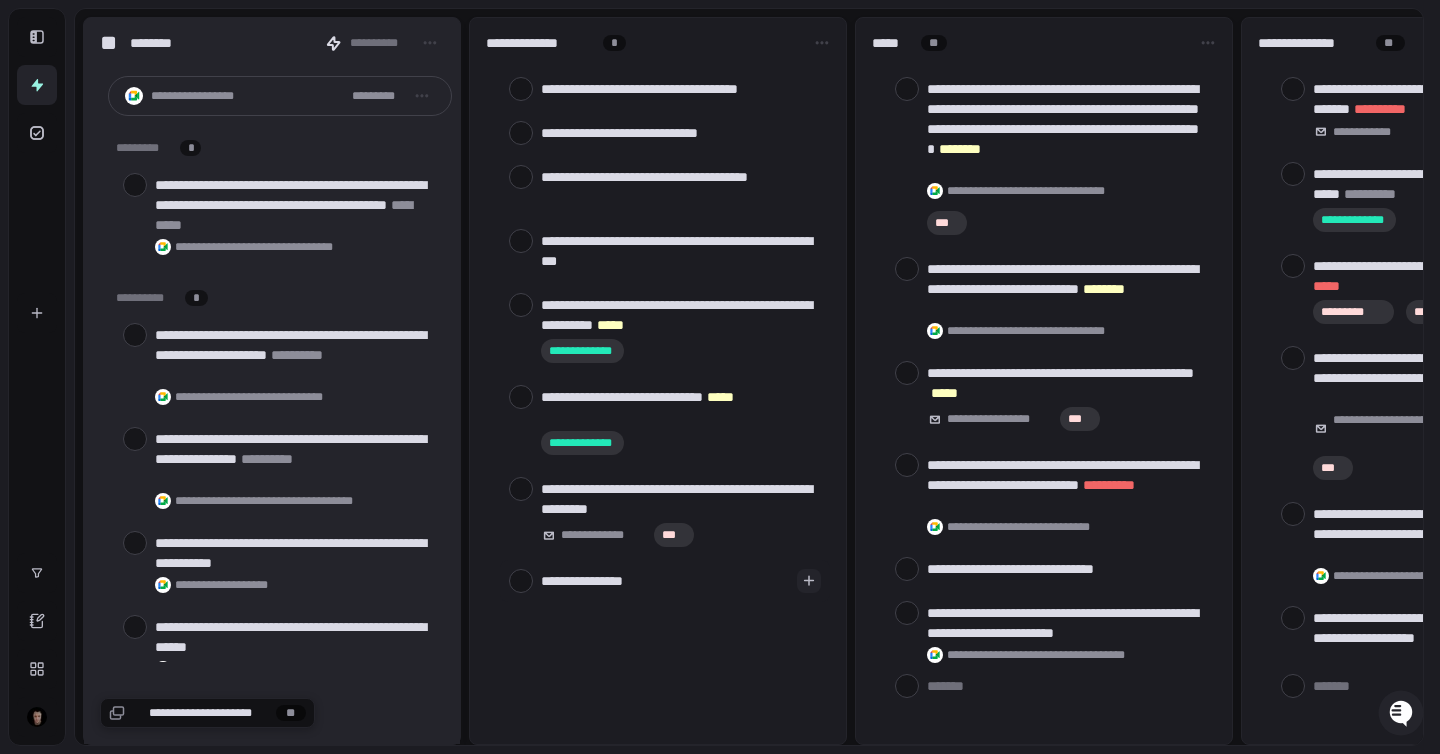type on "**********" 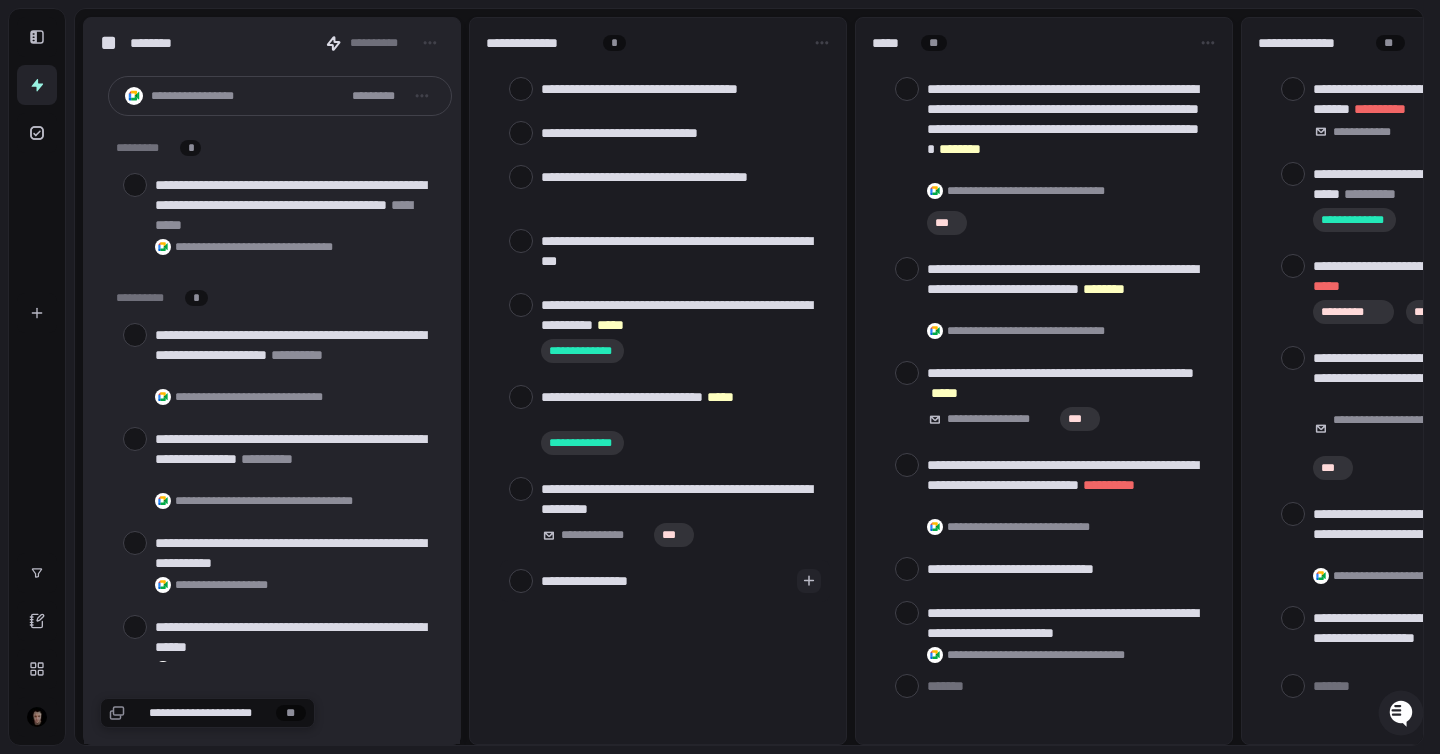 type on "**********" 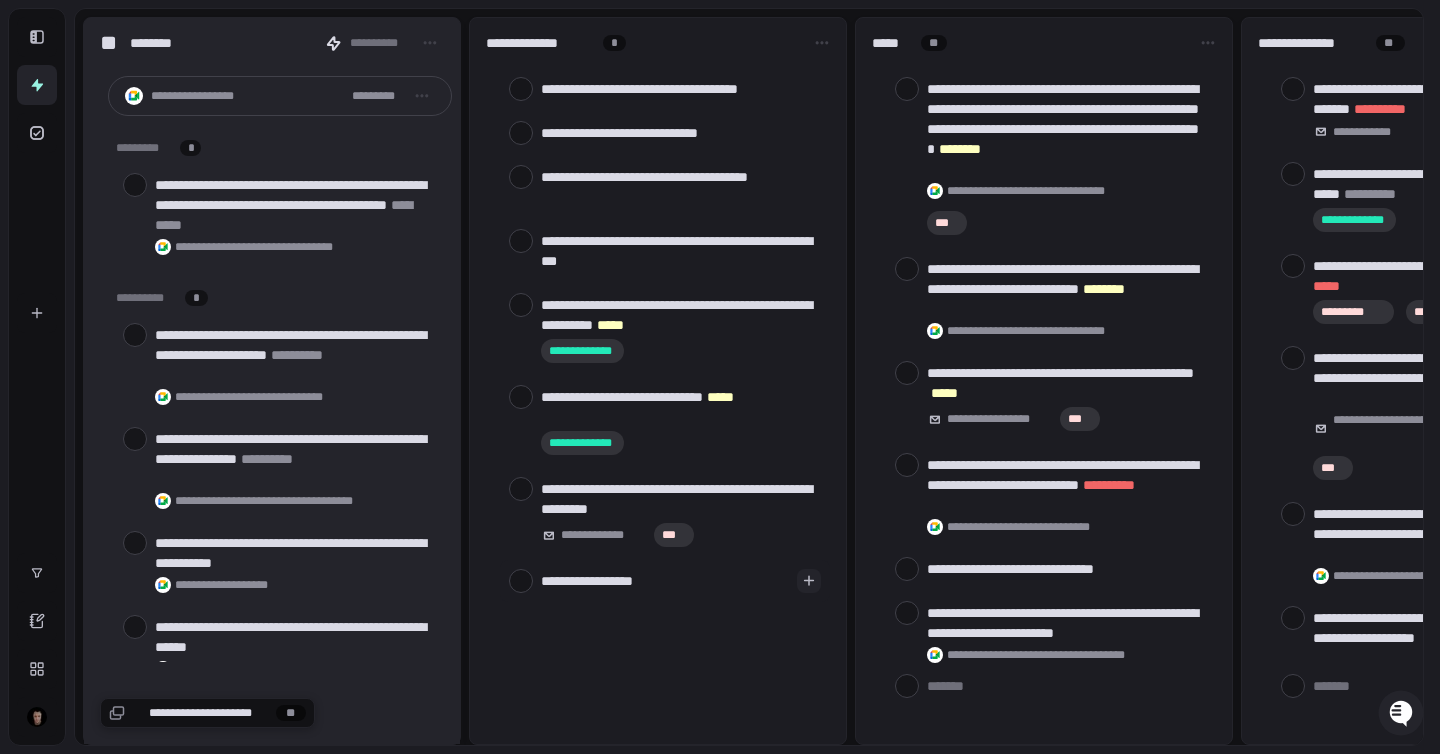 type on "**********" 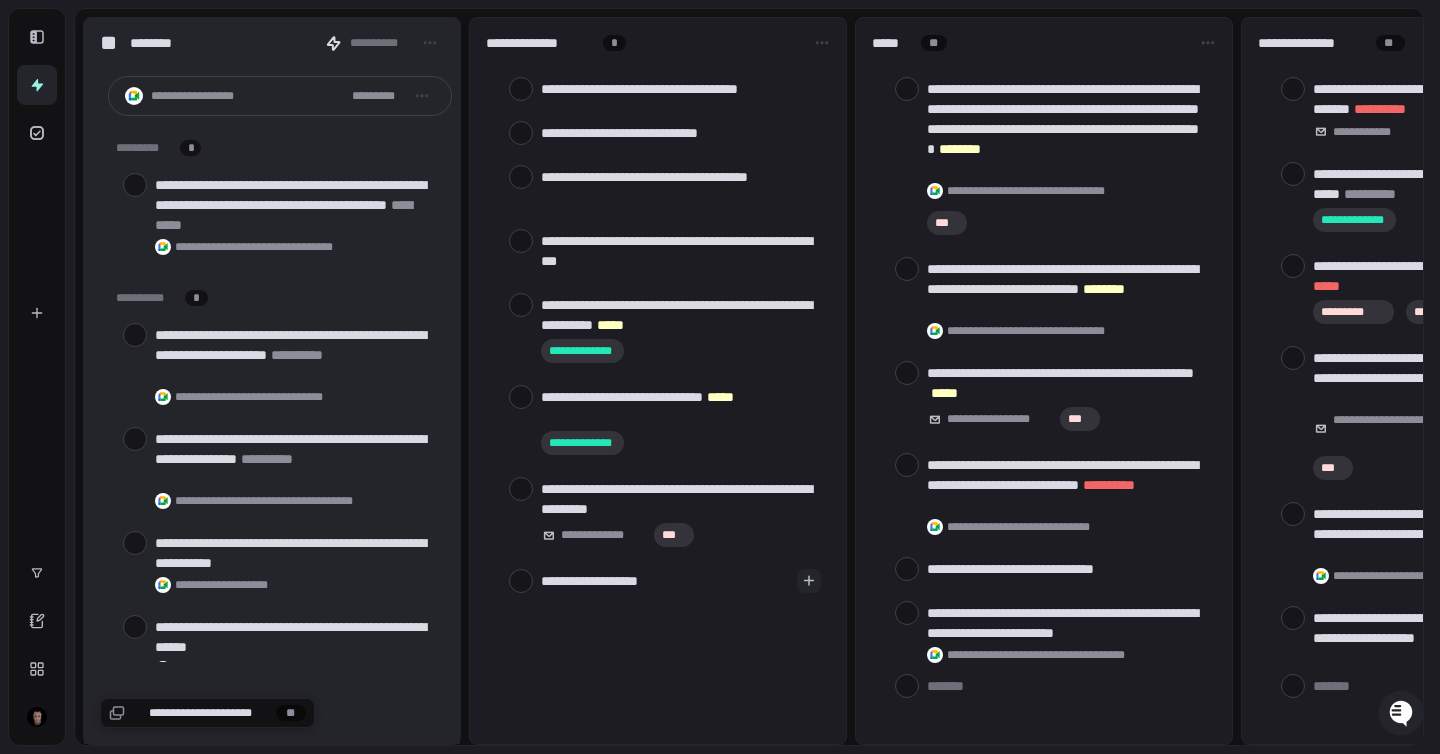 type on "**********" 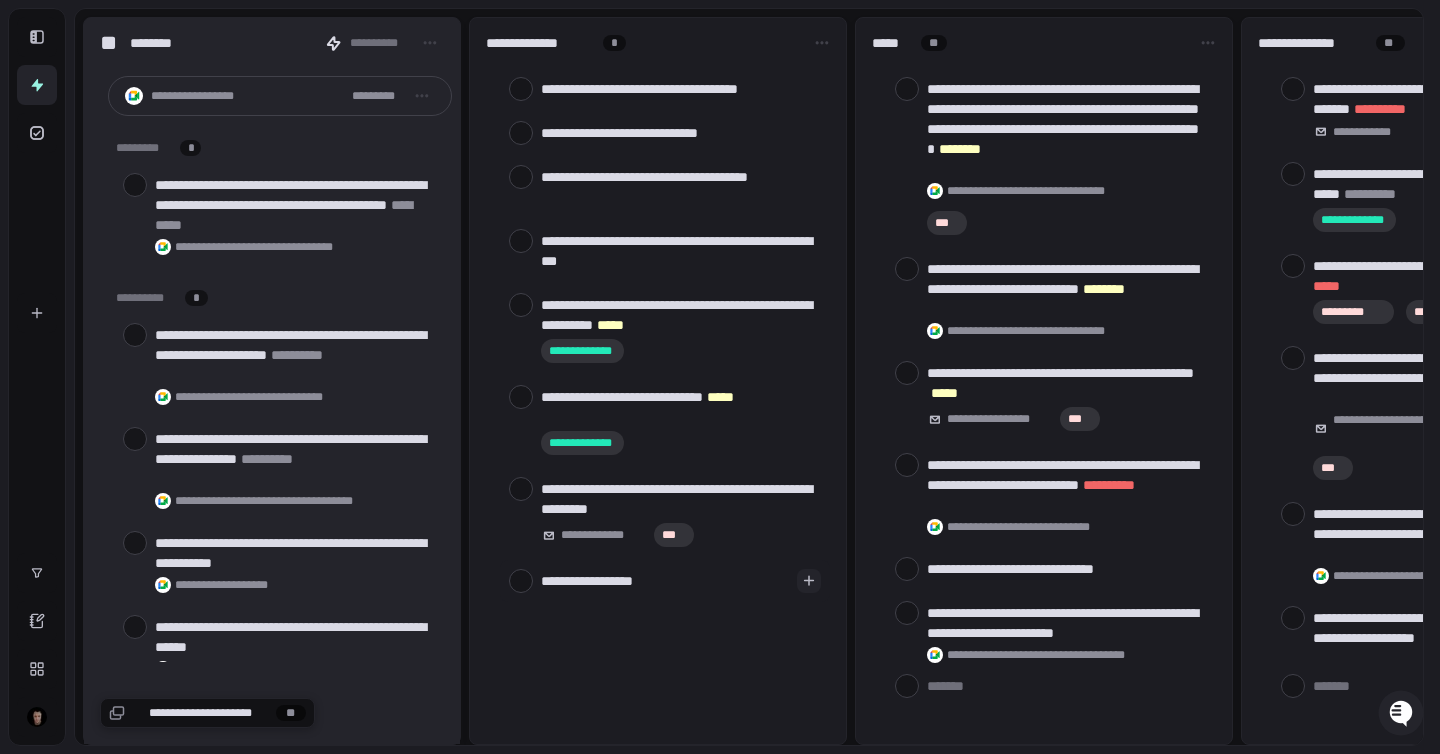 type on "**********" 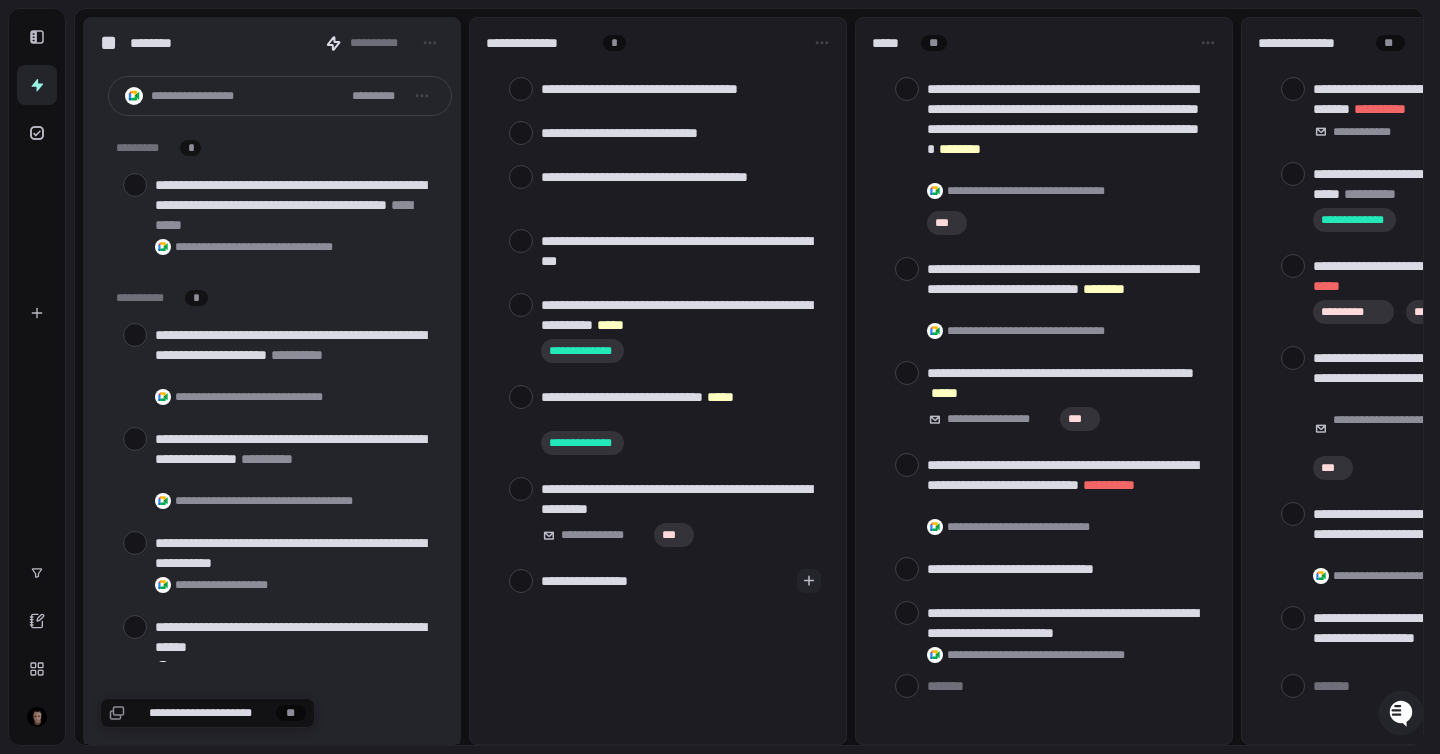 type on "**********" 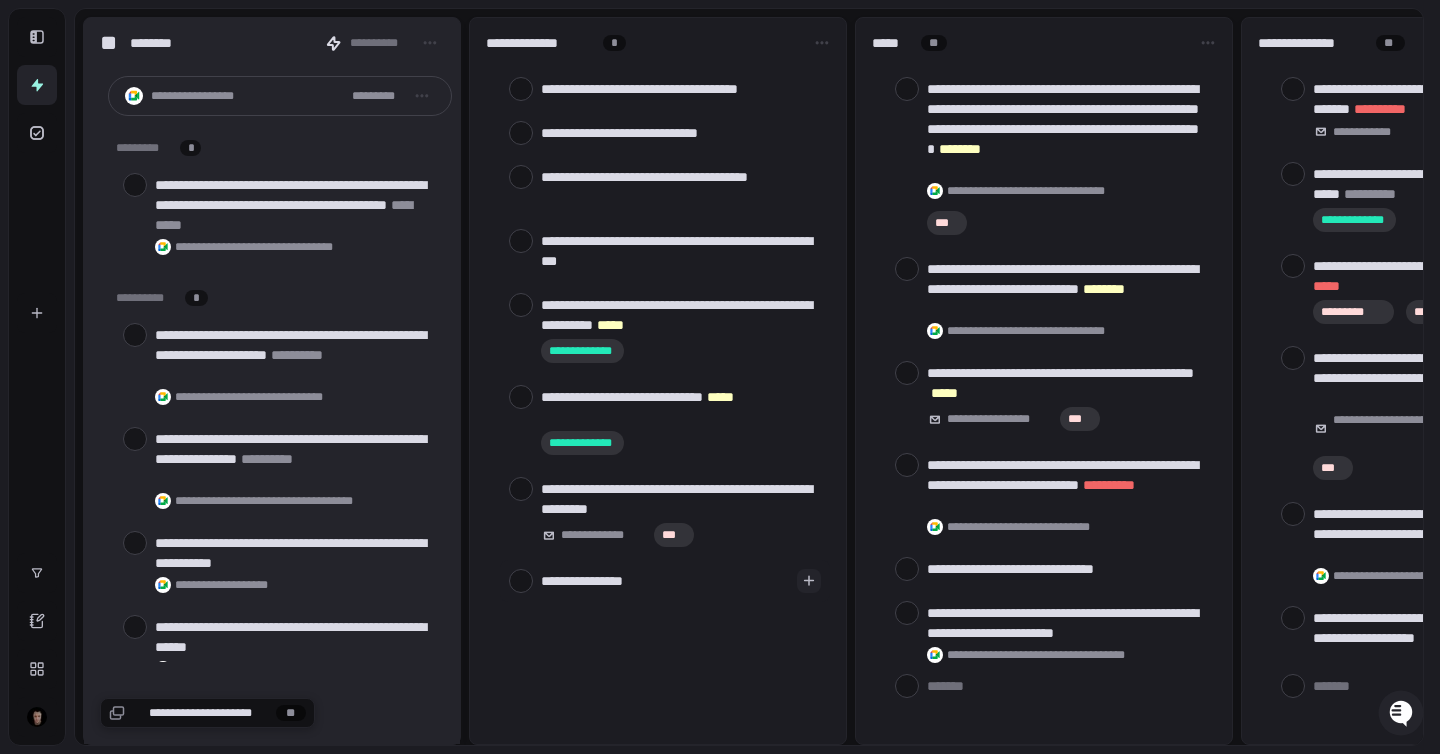 type on "**********" 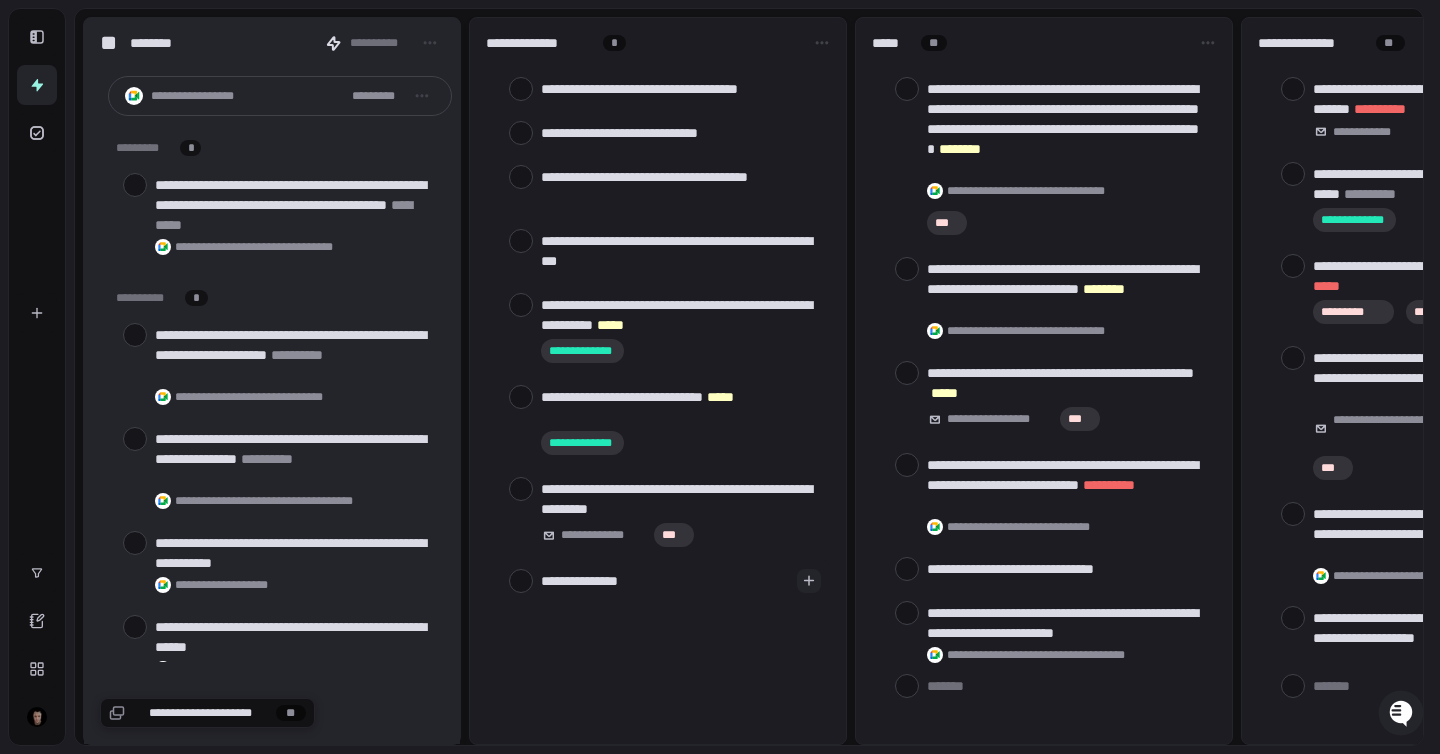 type on "**********" 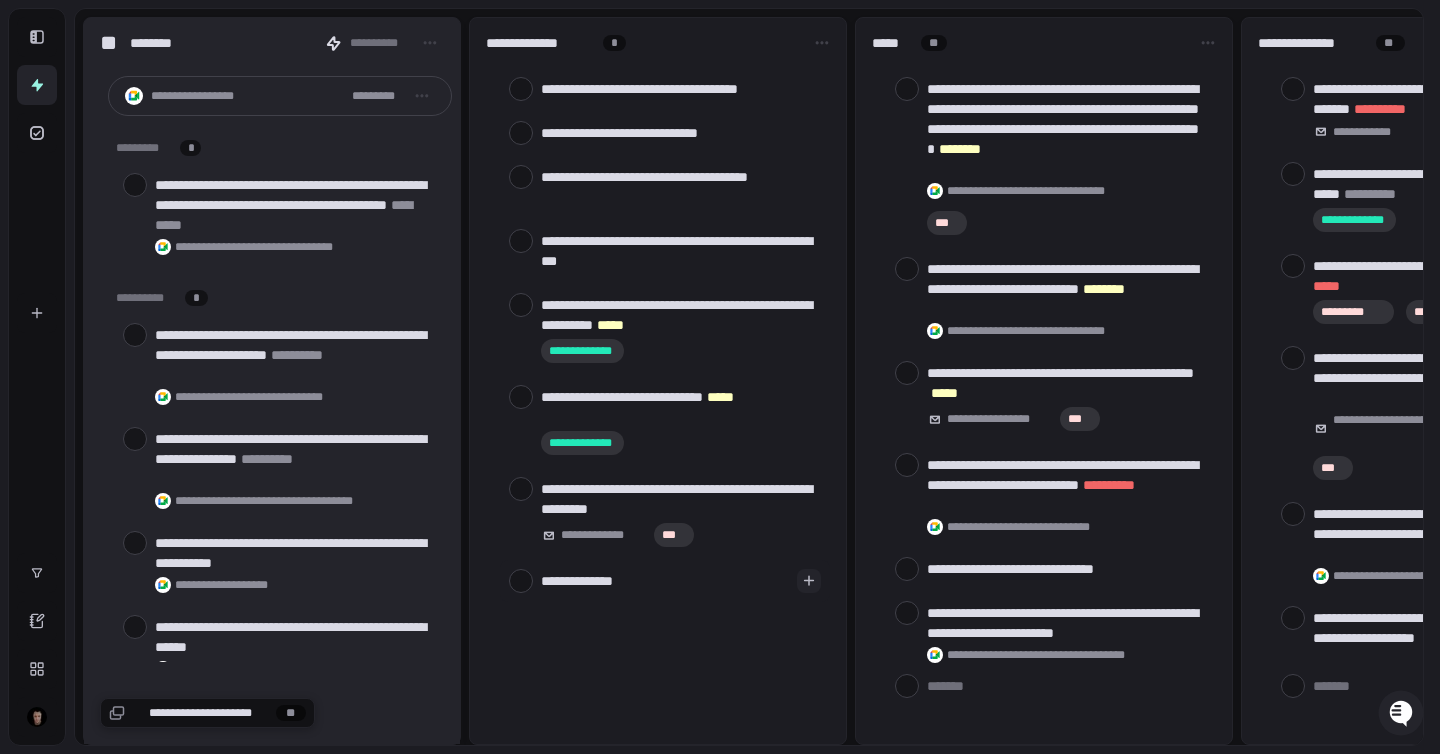 type on "**********" 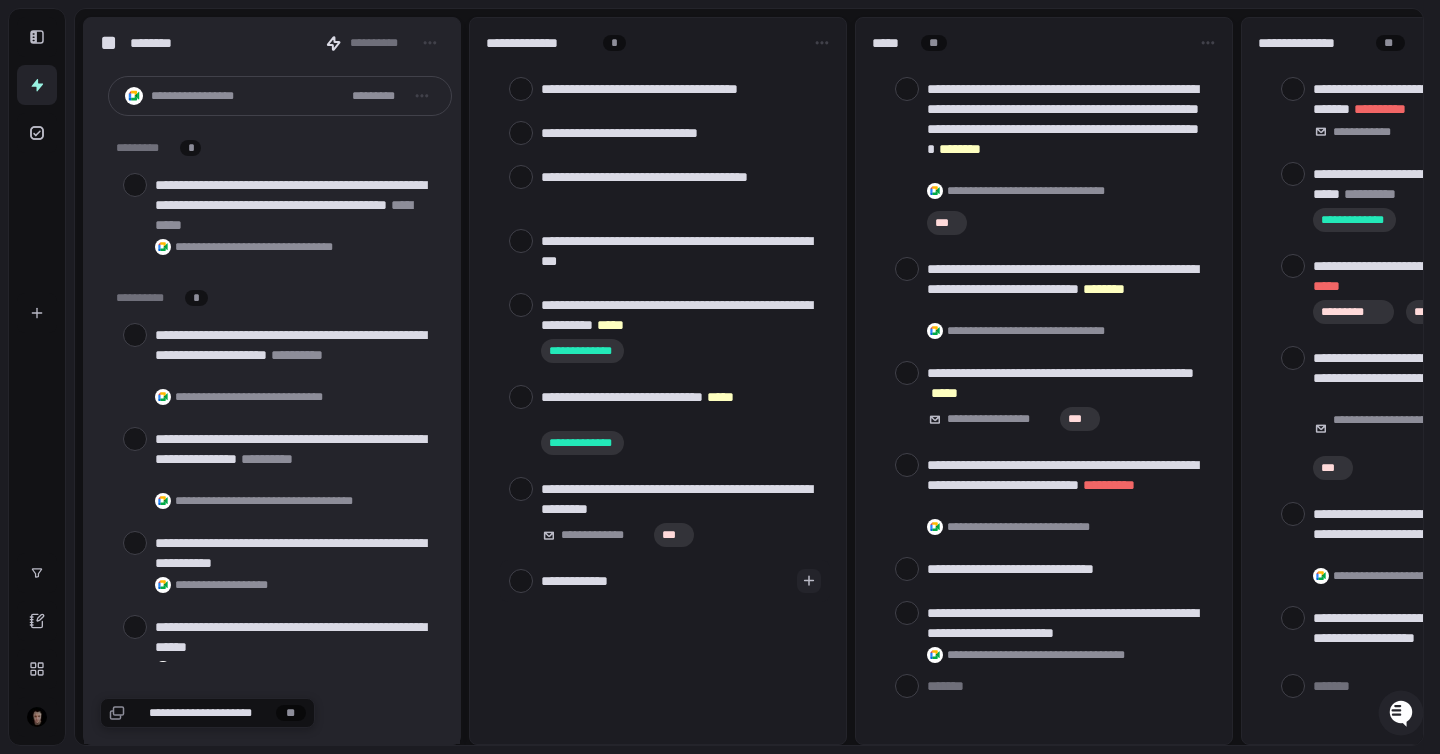 type on "*" 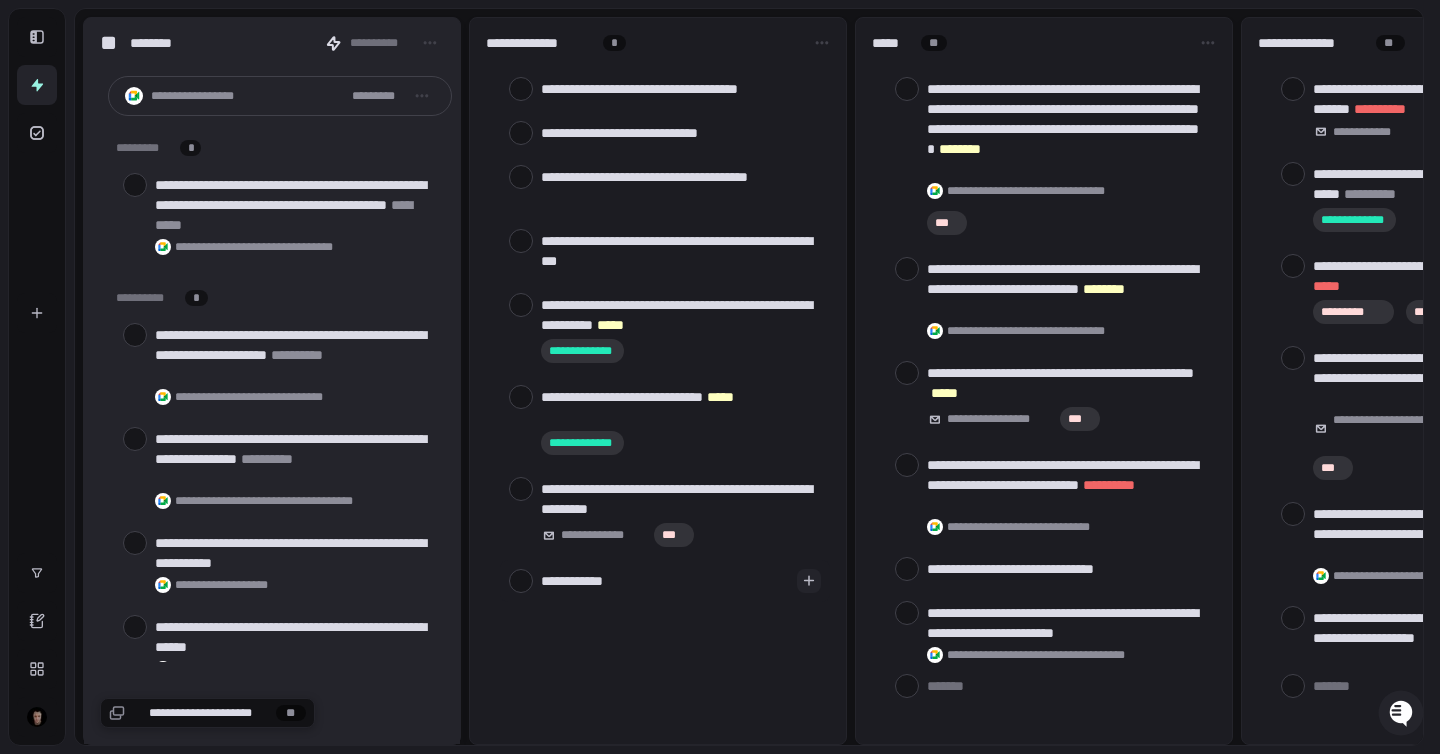 type on "**********" 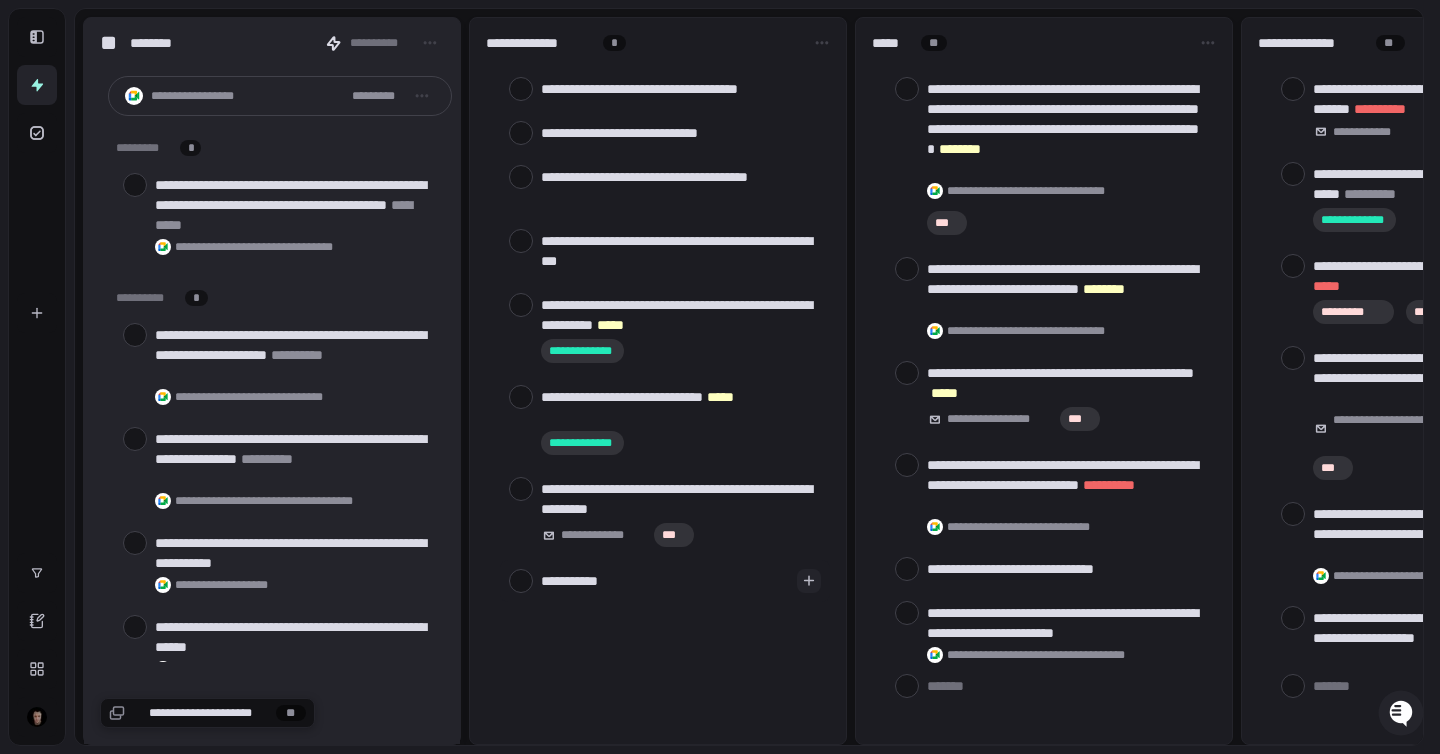 type on "**********" 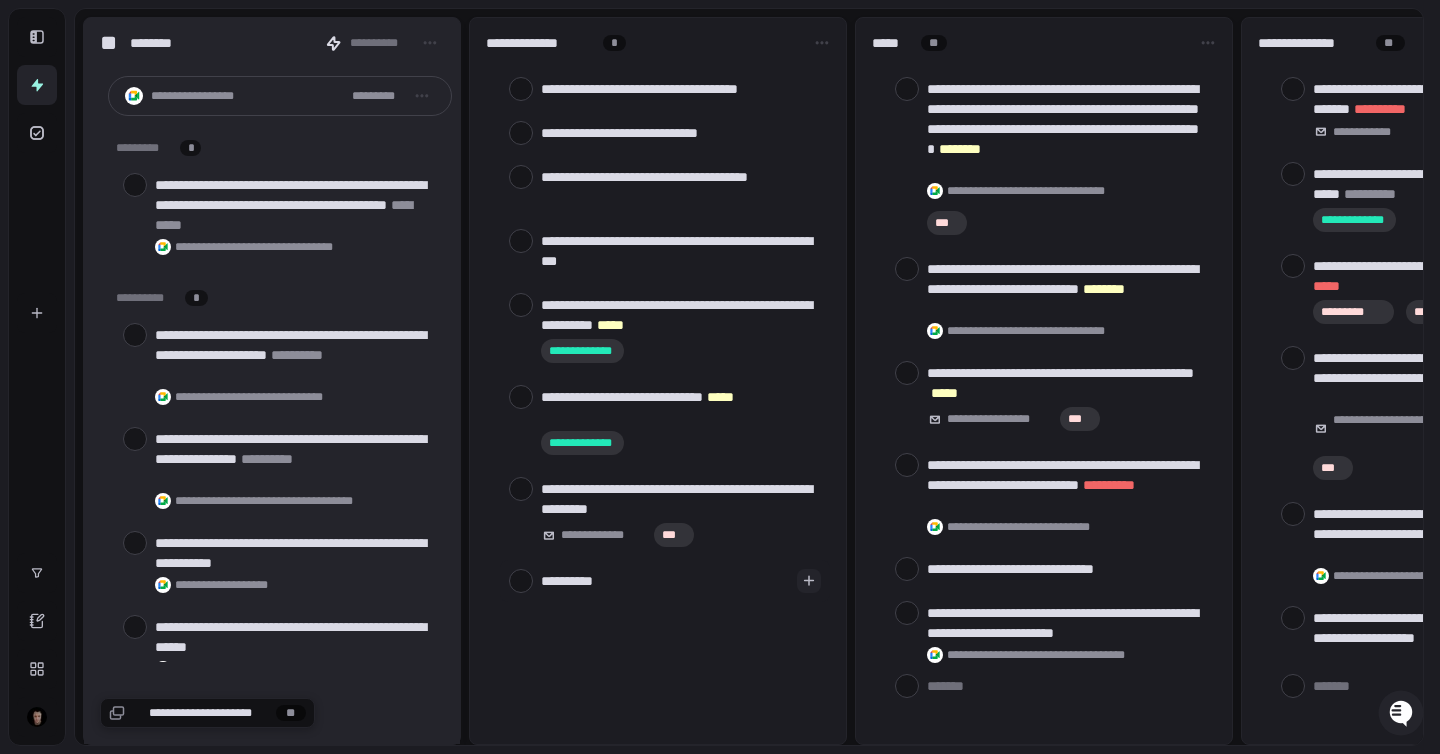type on "**********" 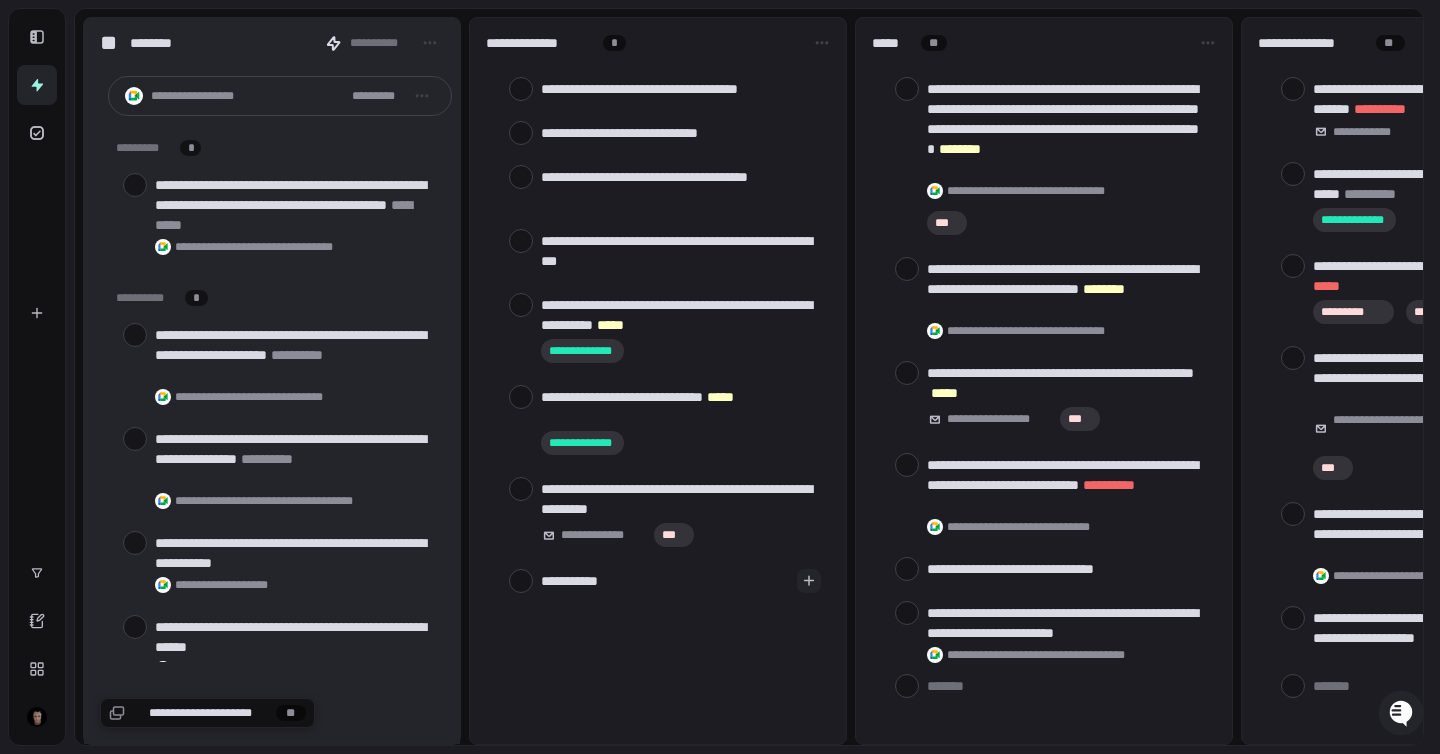 type on "**********" 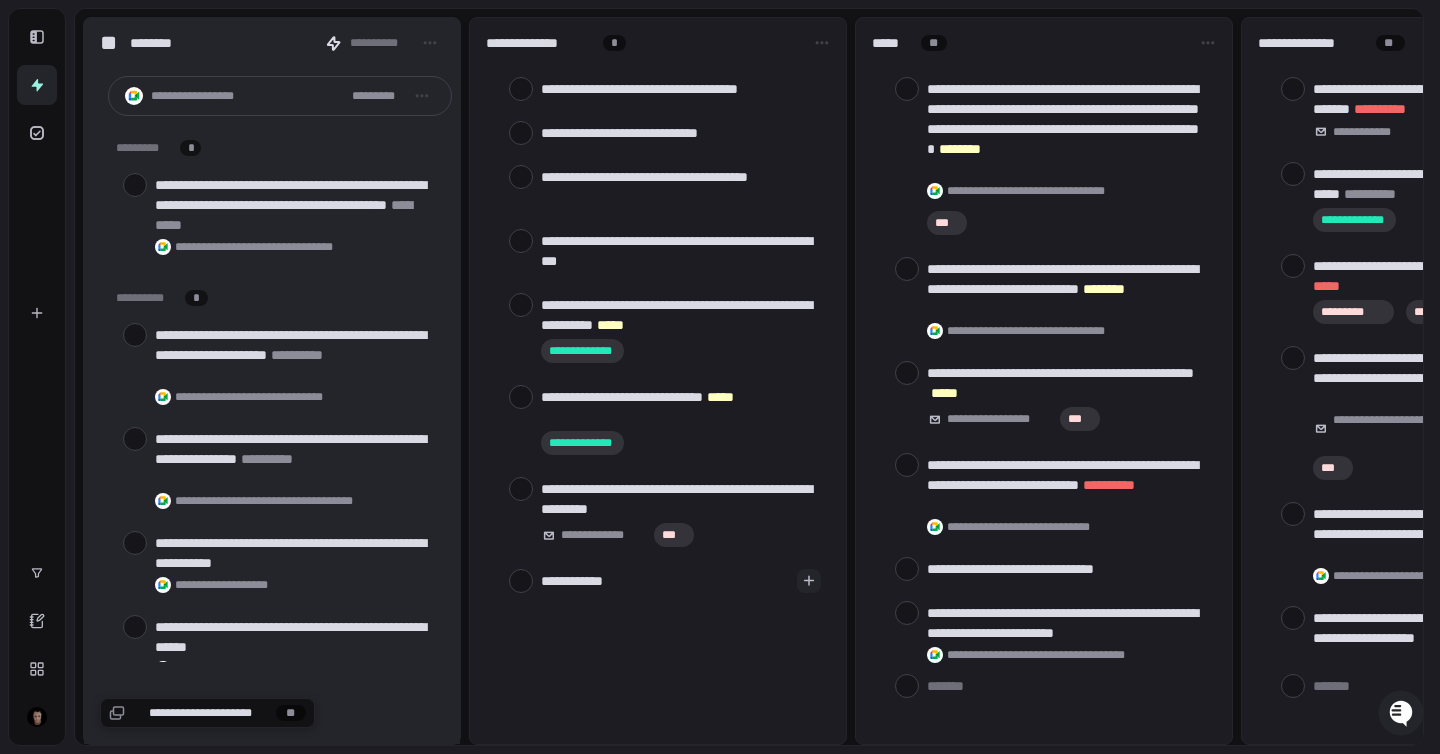 type on "**********" 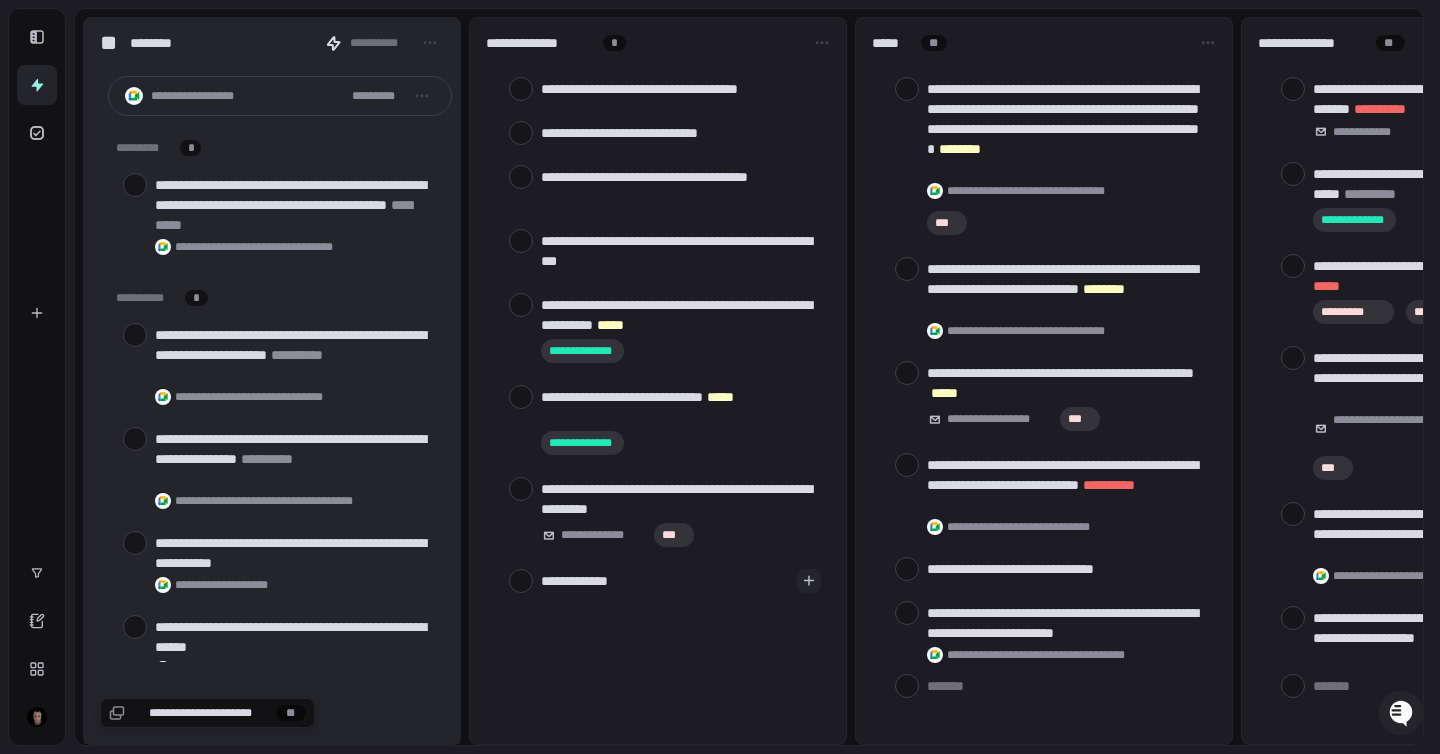 type on "*" 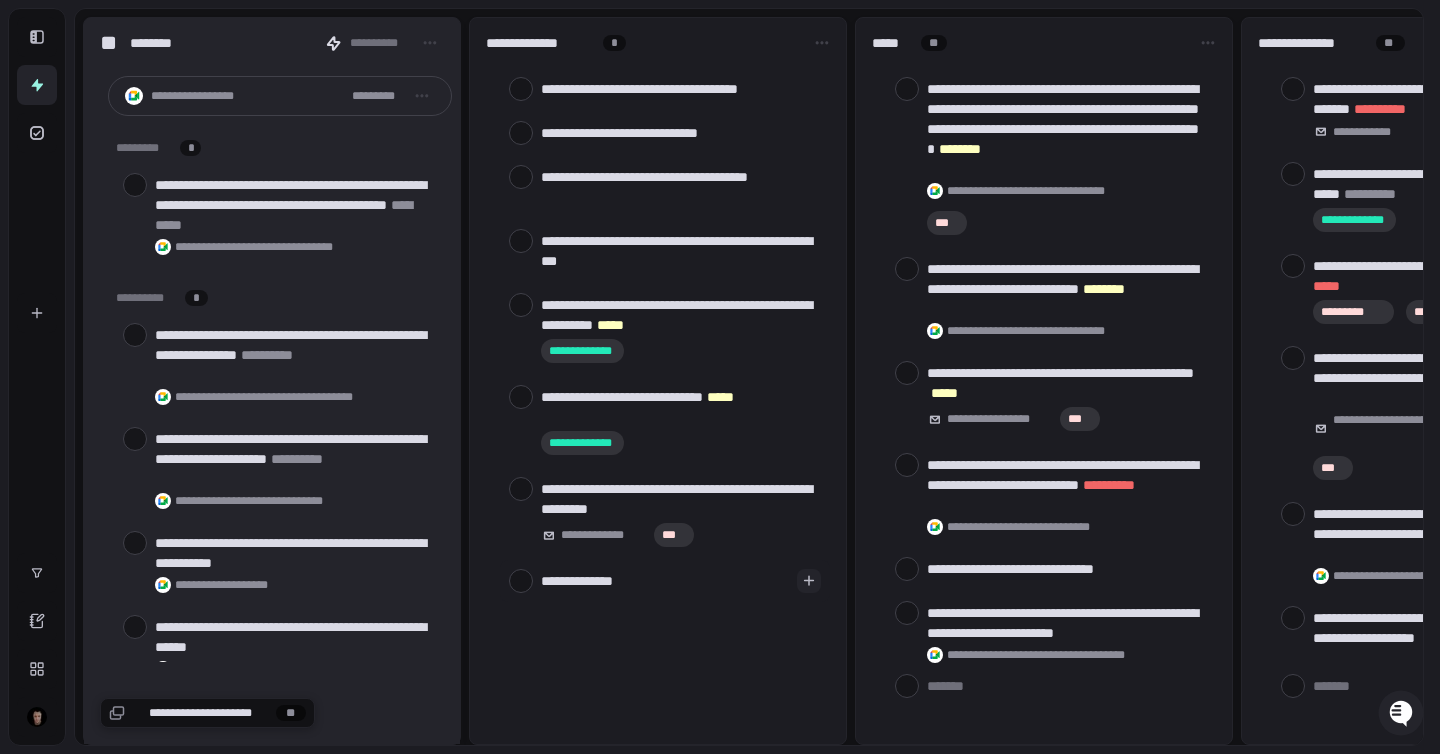 type on "**********" 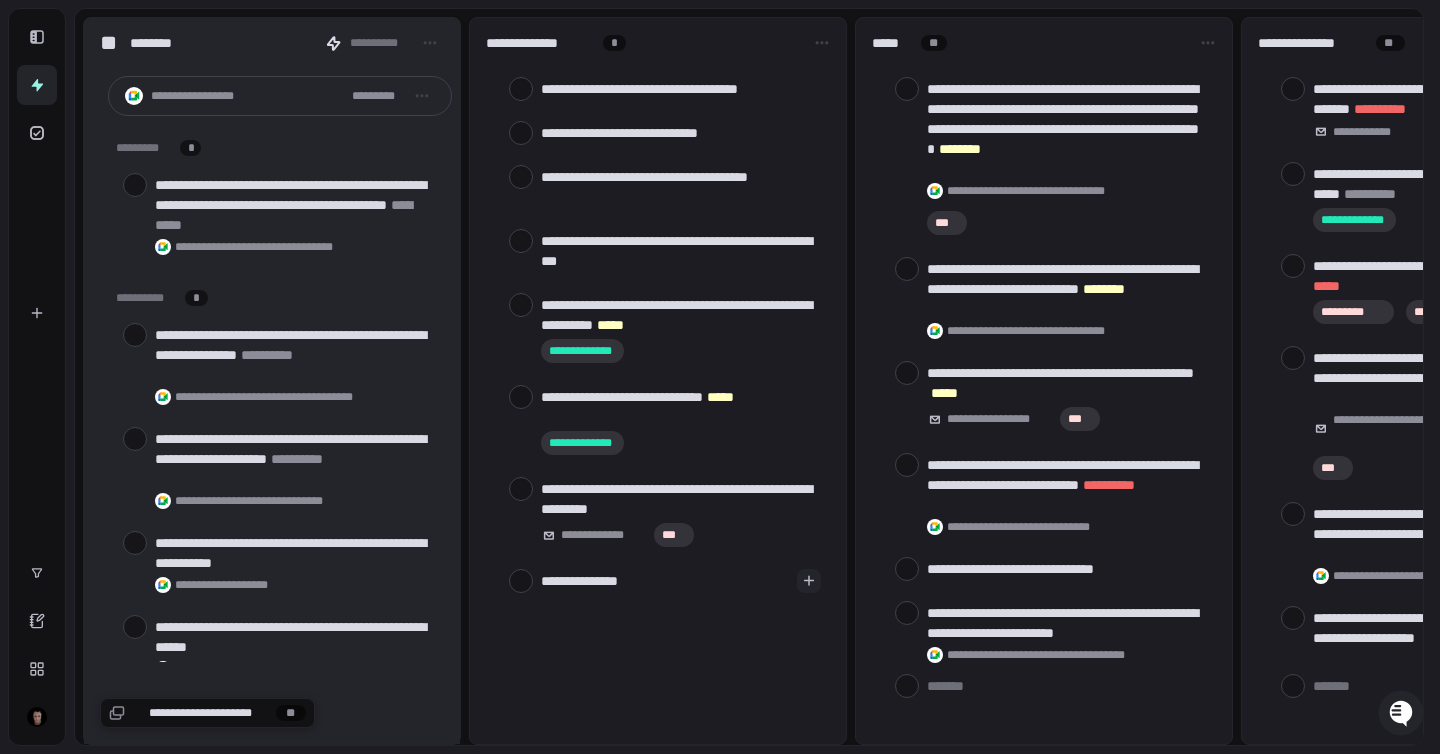 type on "**********" 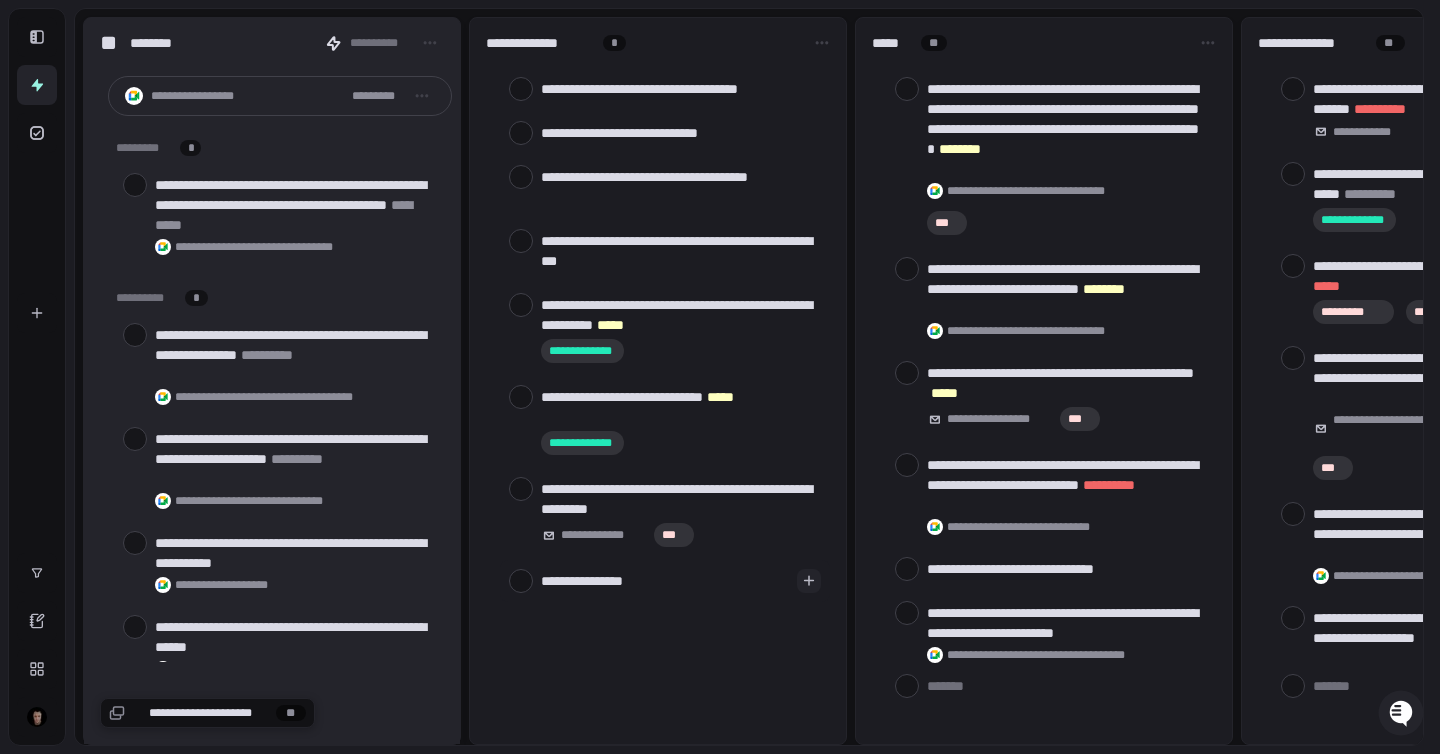 type on "**********" 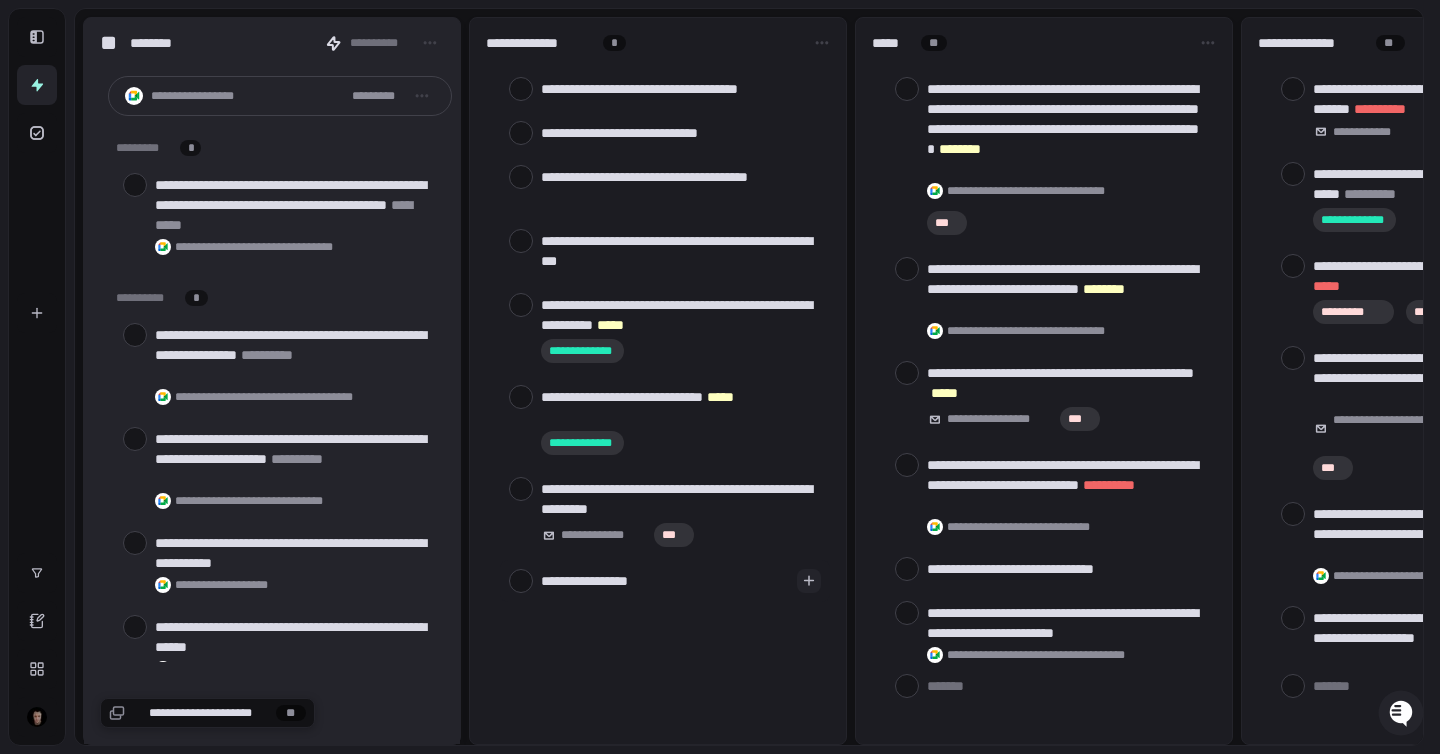 type on "**********" 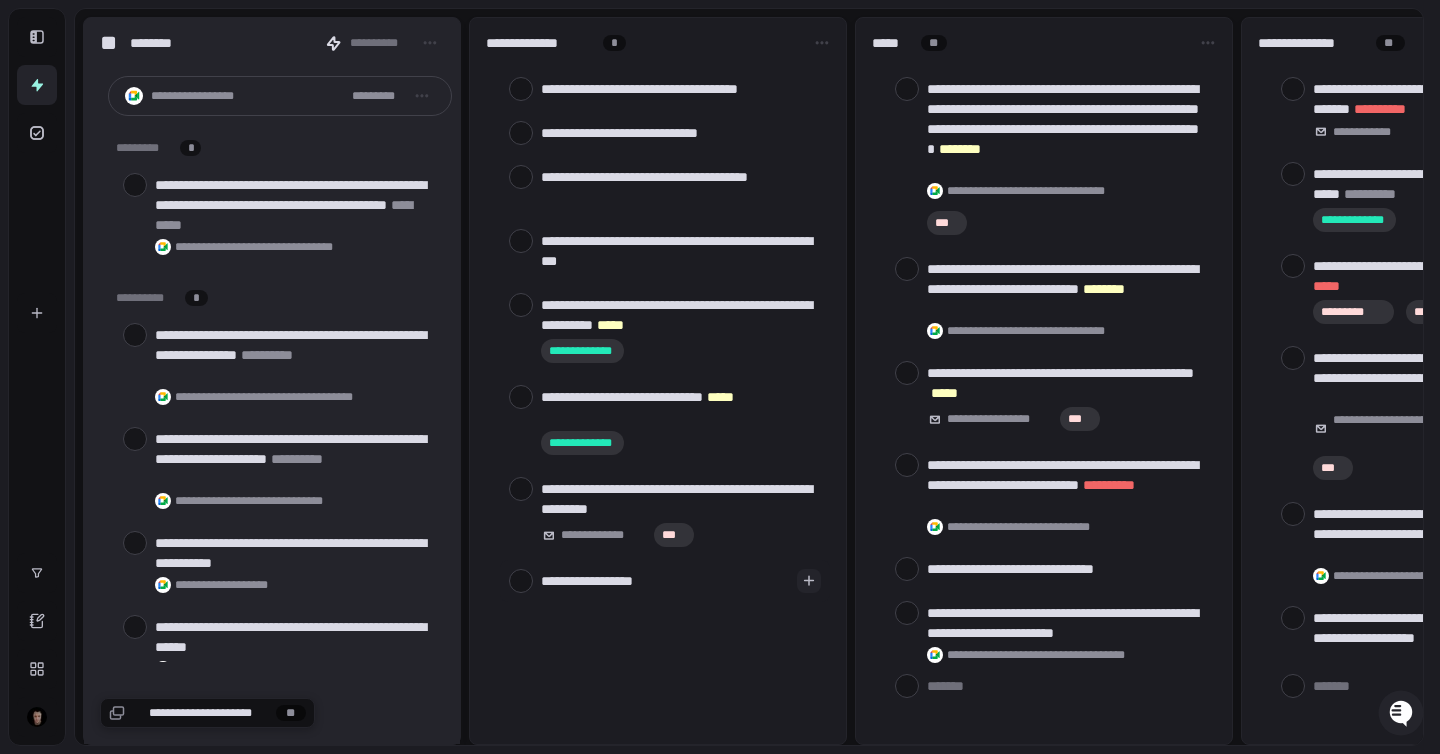 type on "**********" 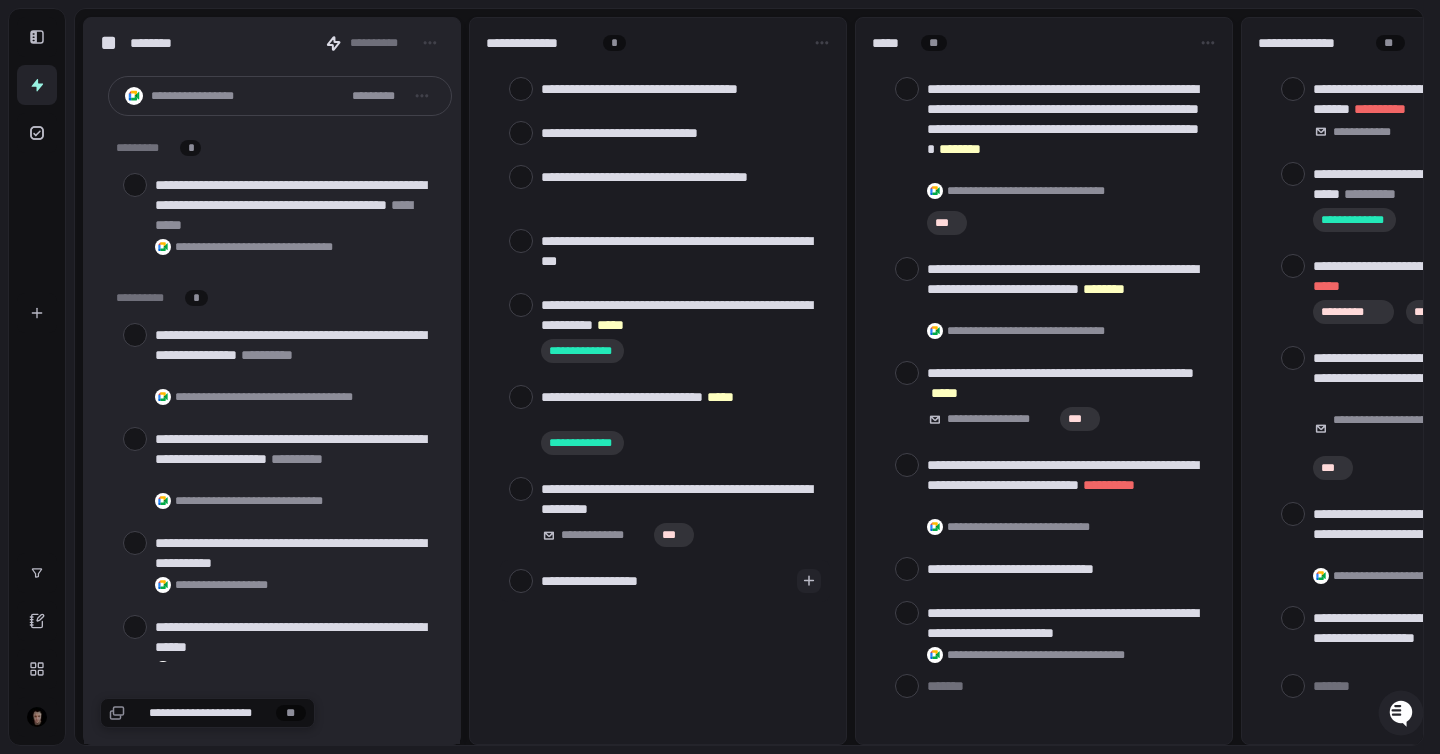 type on "**********" 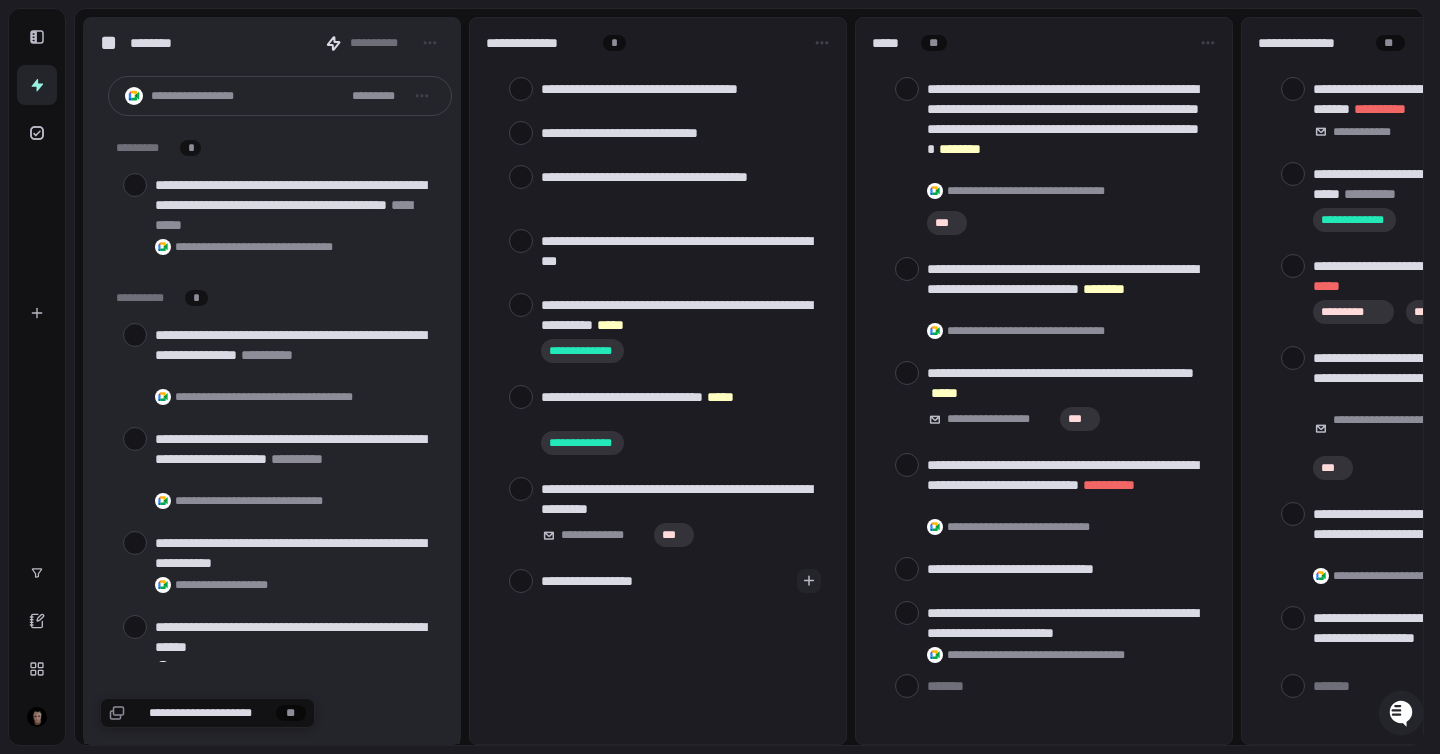 type on "**********" 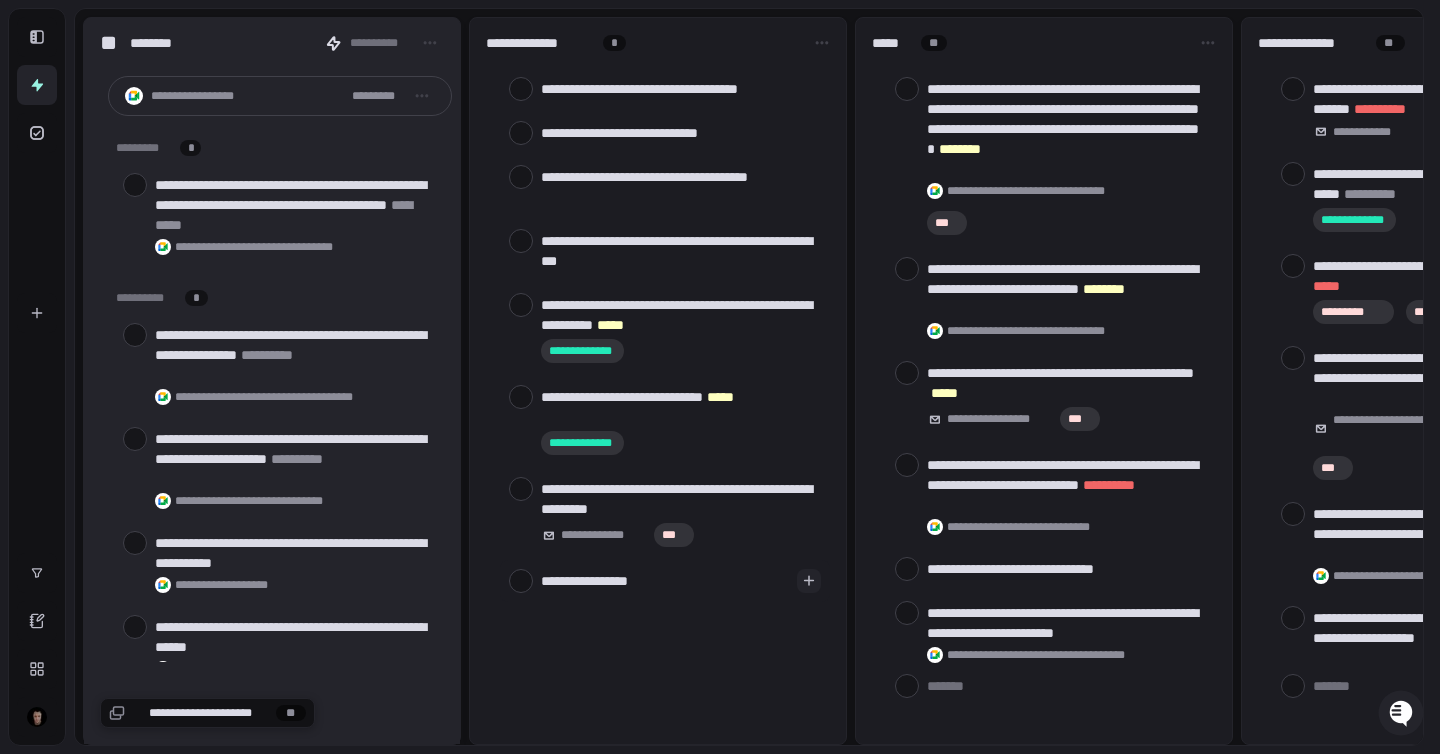 type on "**********" 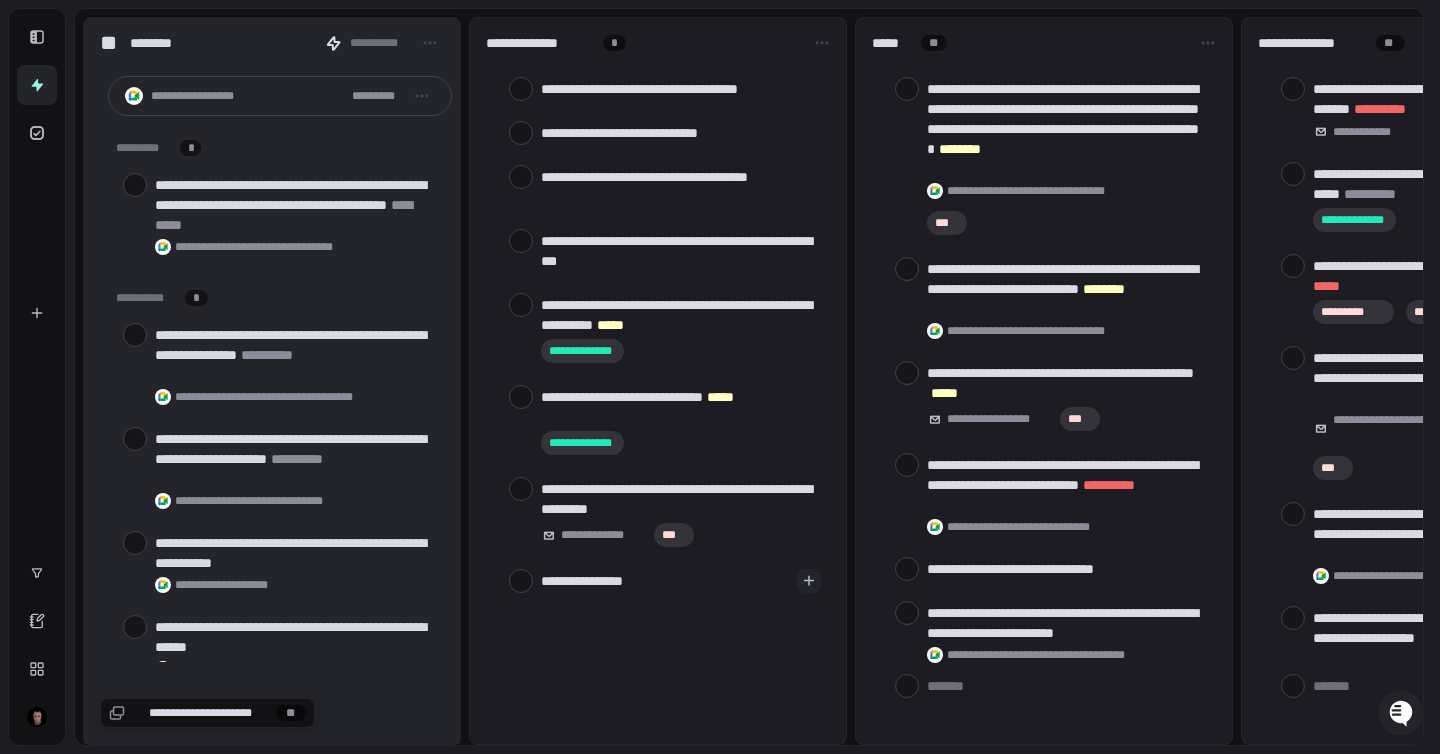 type on "**********" 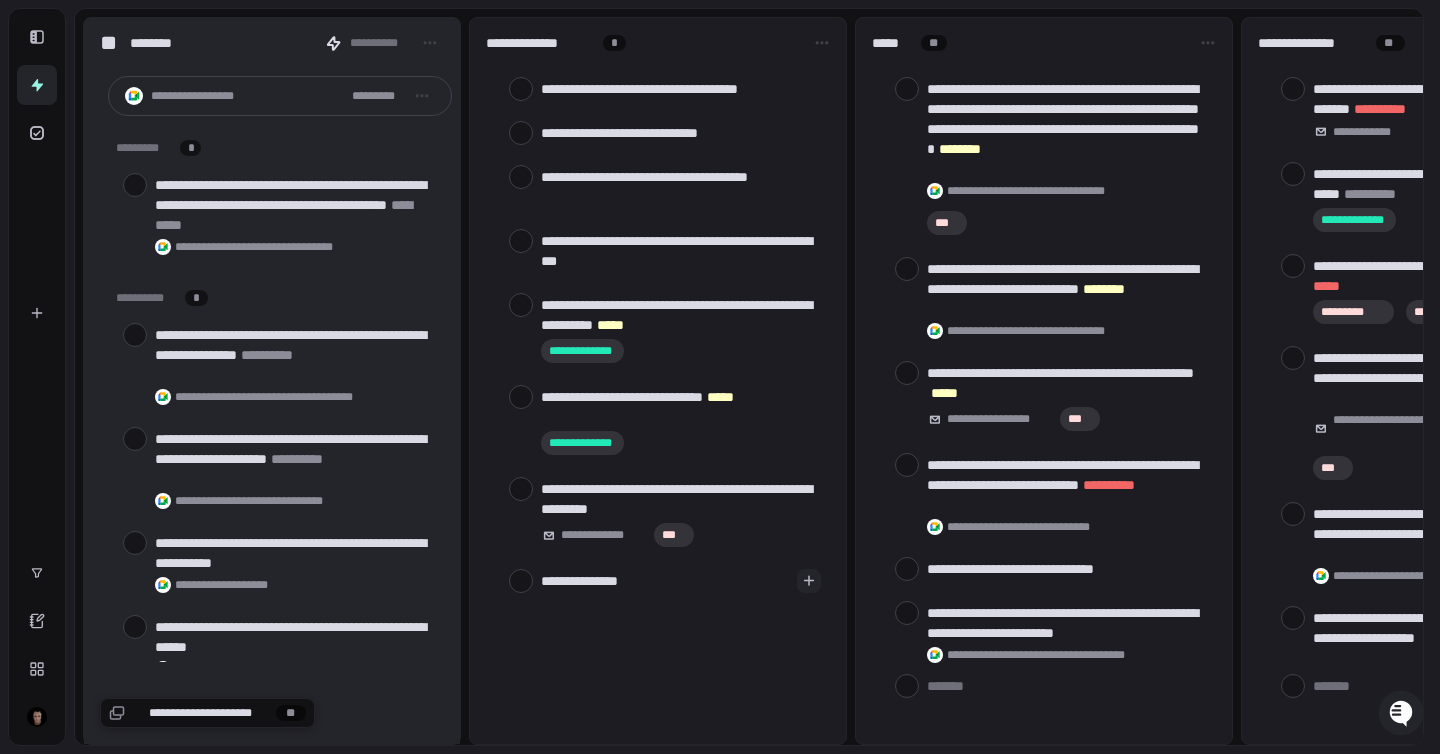 type on "**********" 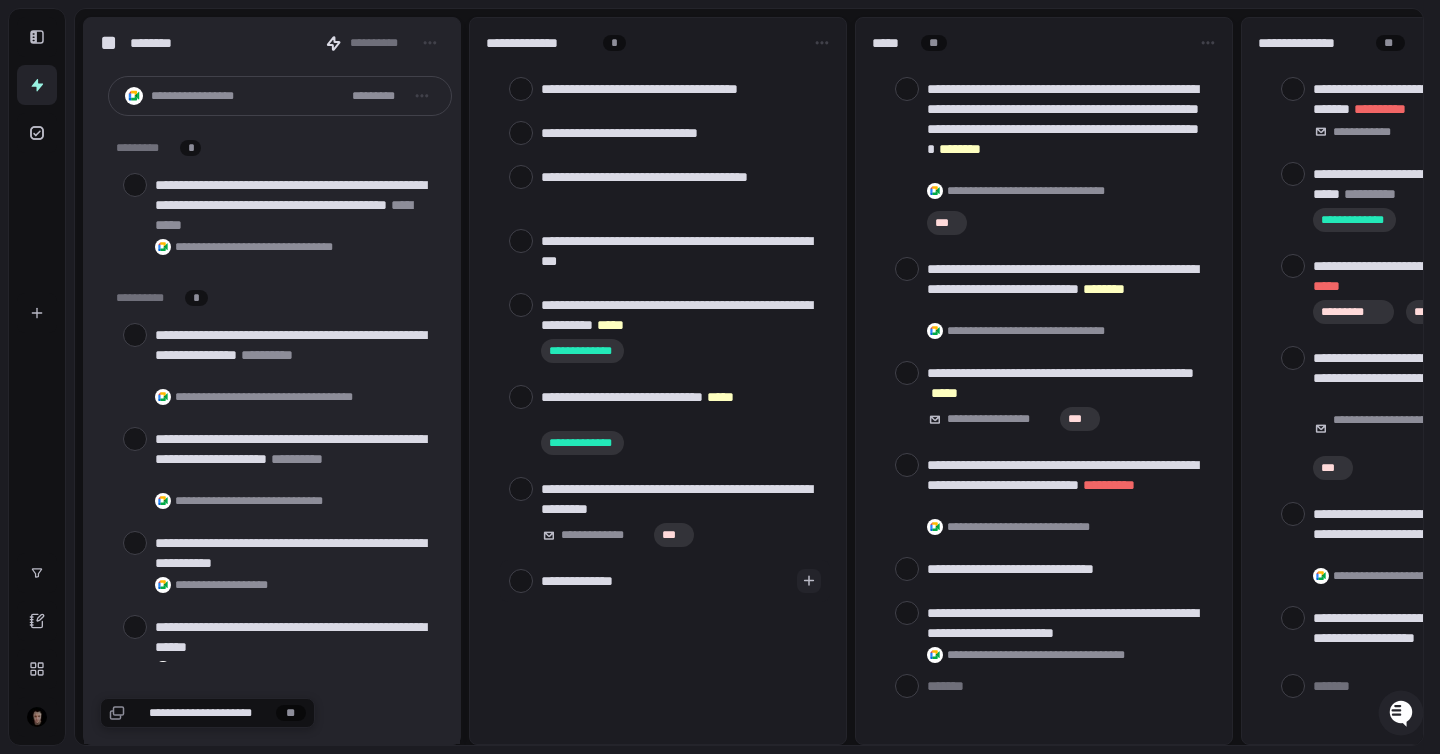 type on "**********" 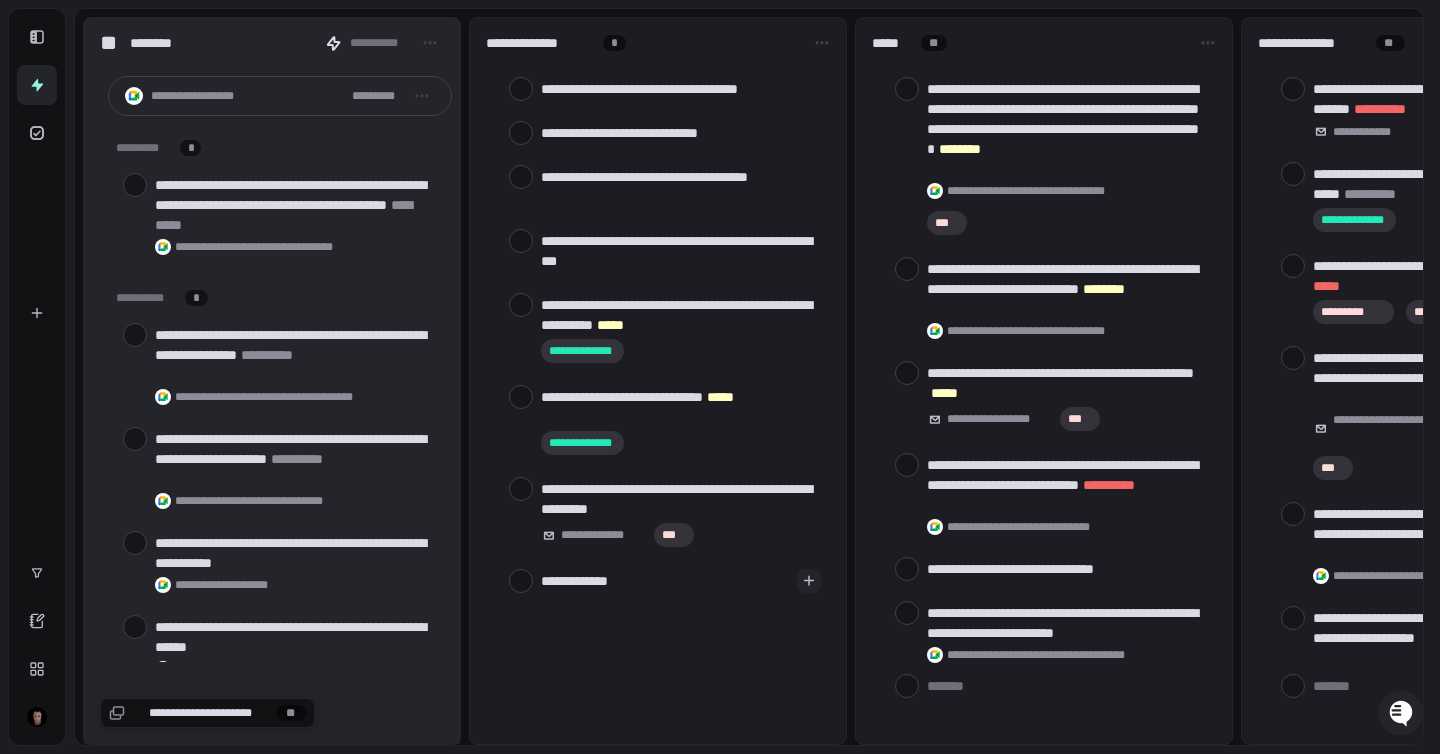 type on "**********" 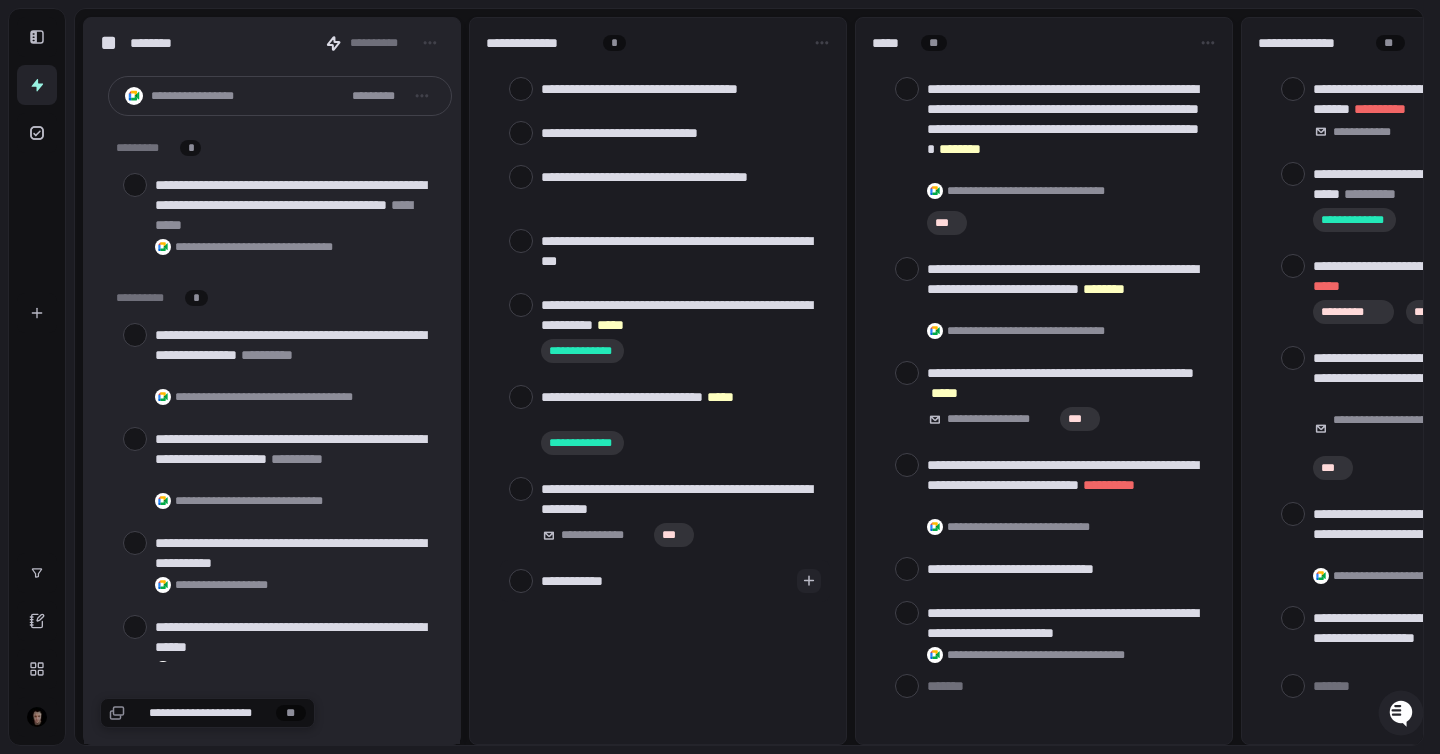type on "**********" 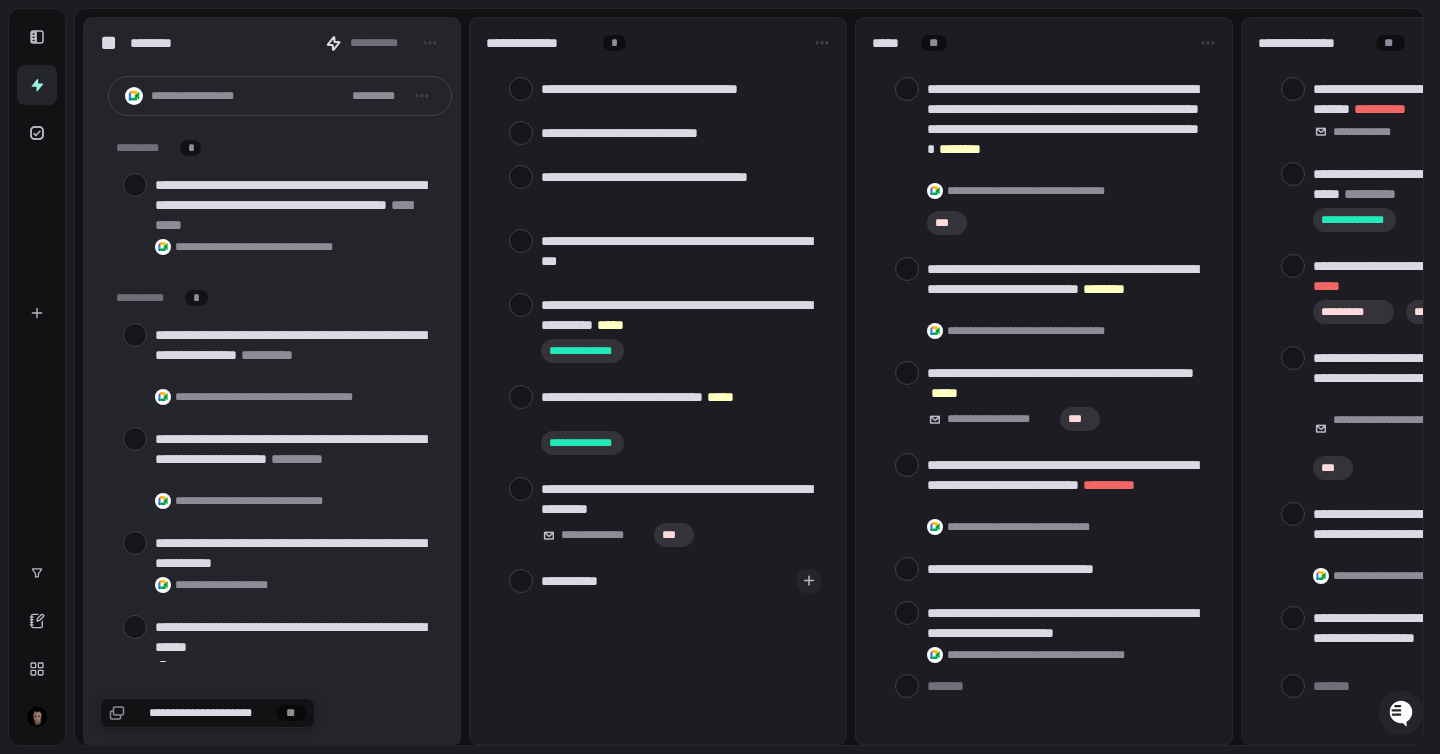 type on "**********" 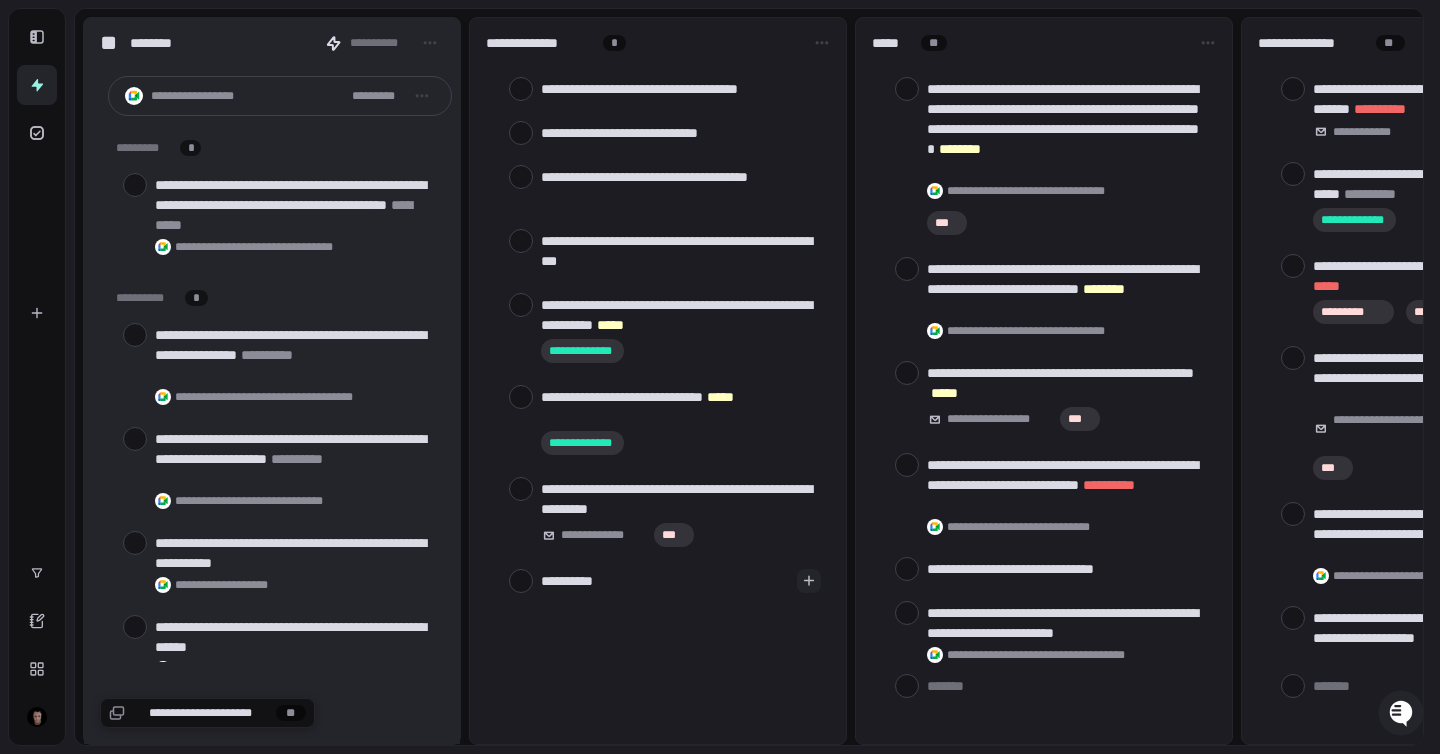 type on "*********" 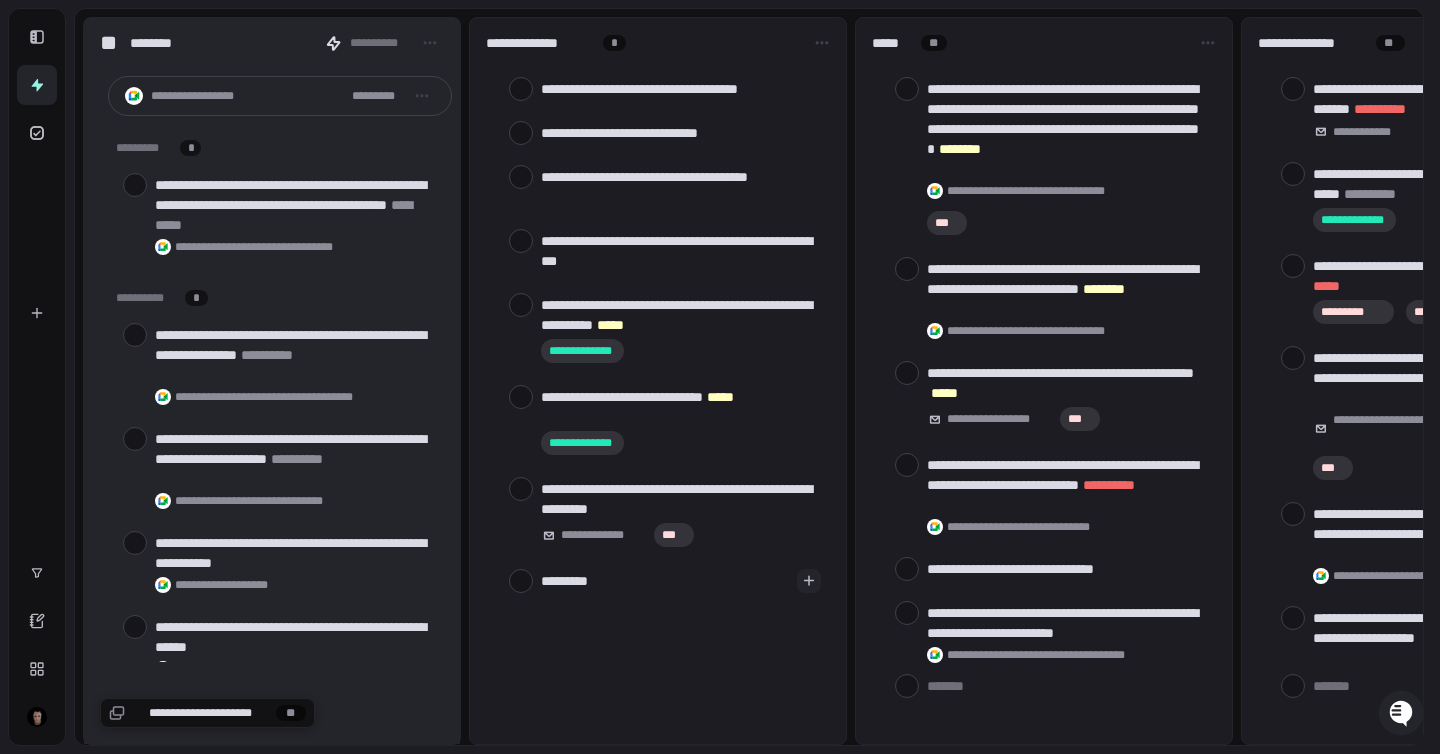 type on "********" 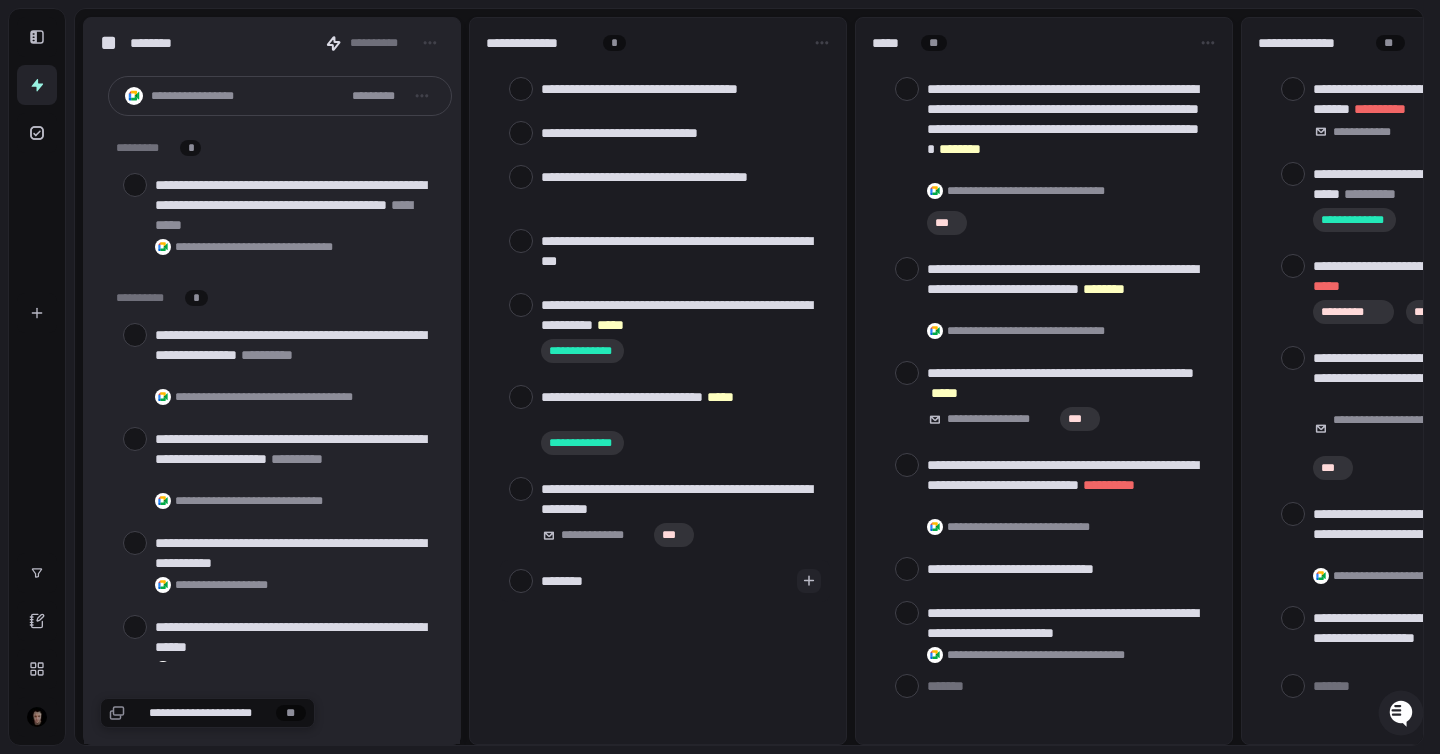 type on "*********" 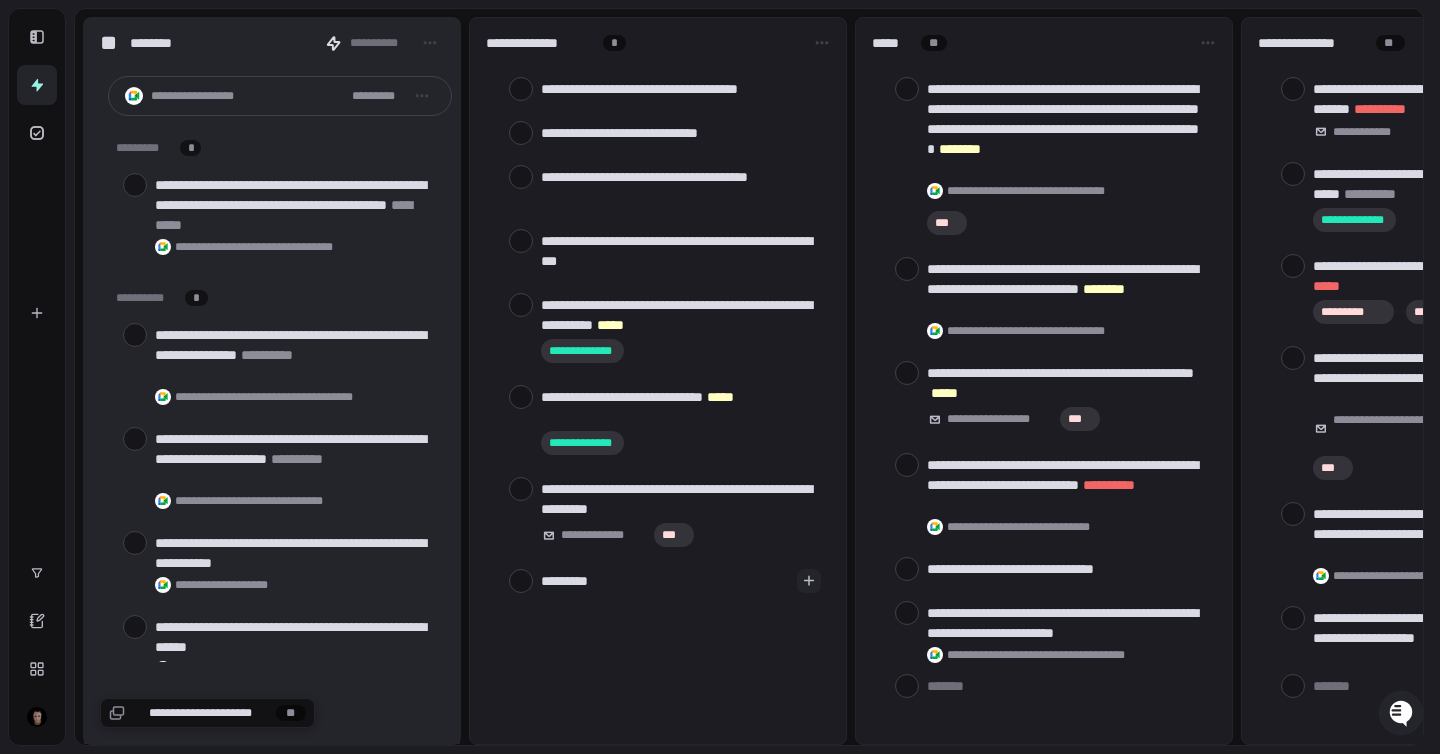 type on "**********" 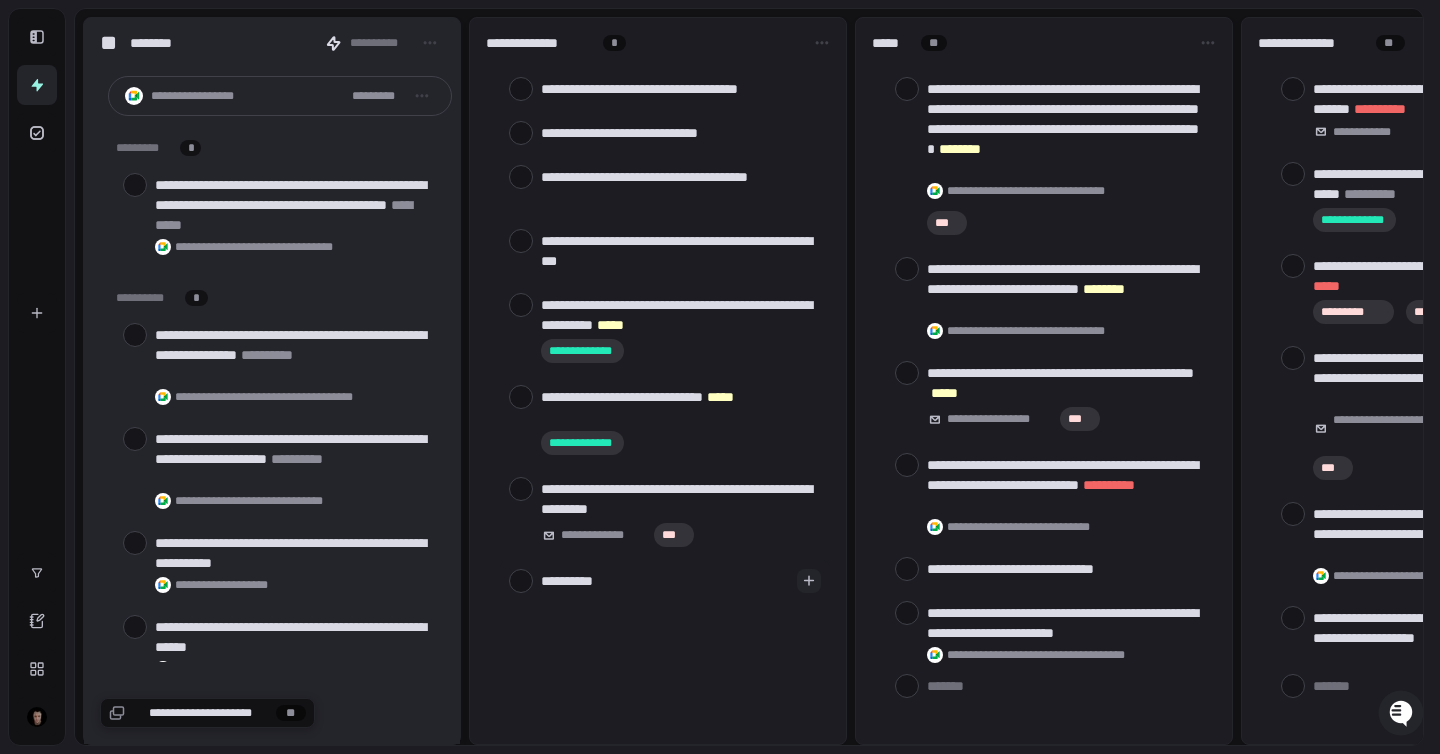 type on "**********" 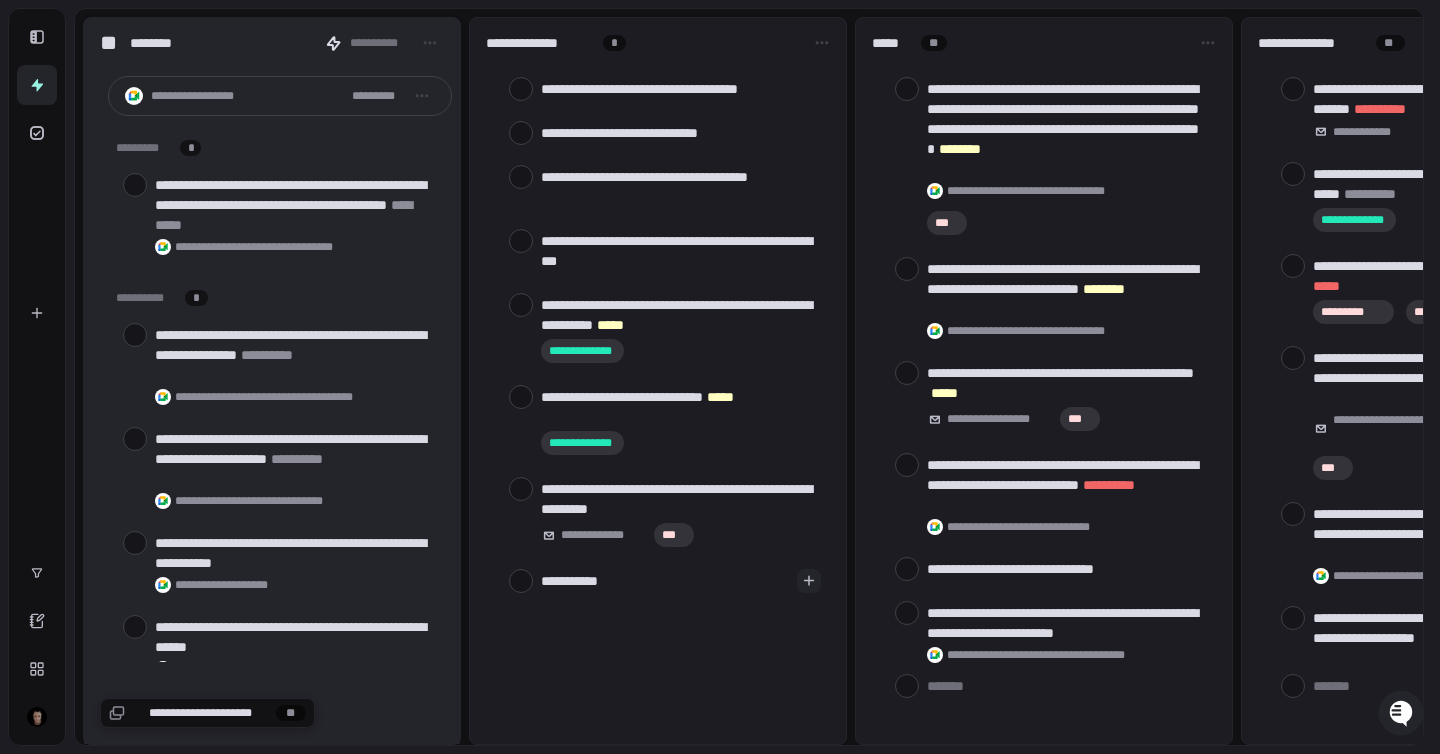 type on "**********" 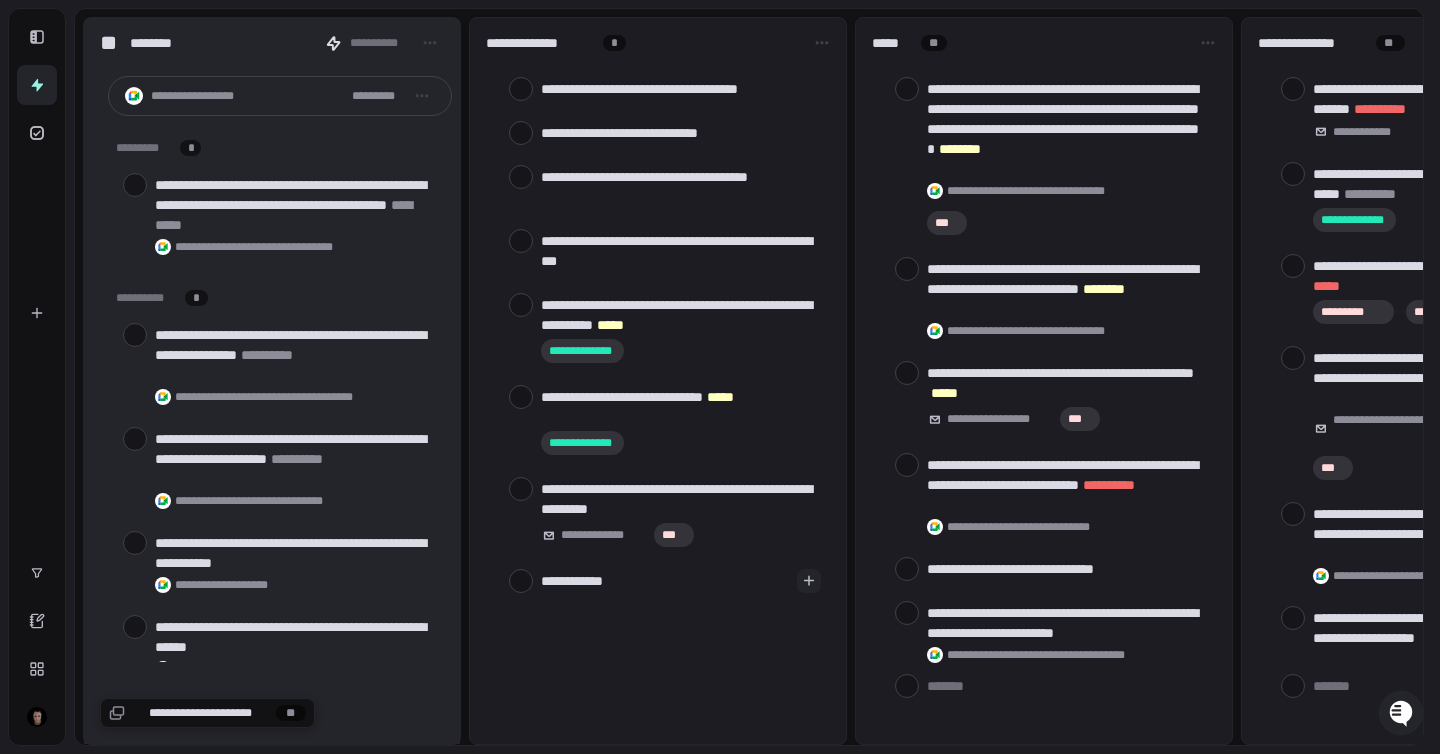 type on "**********" 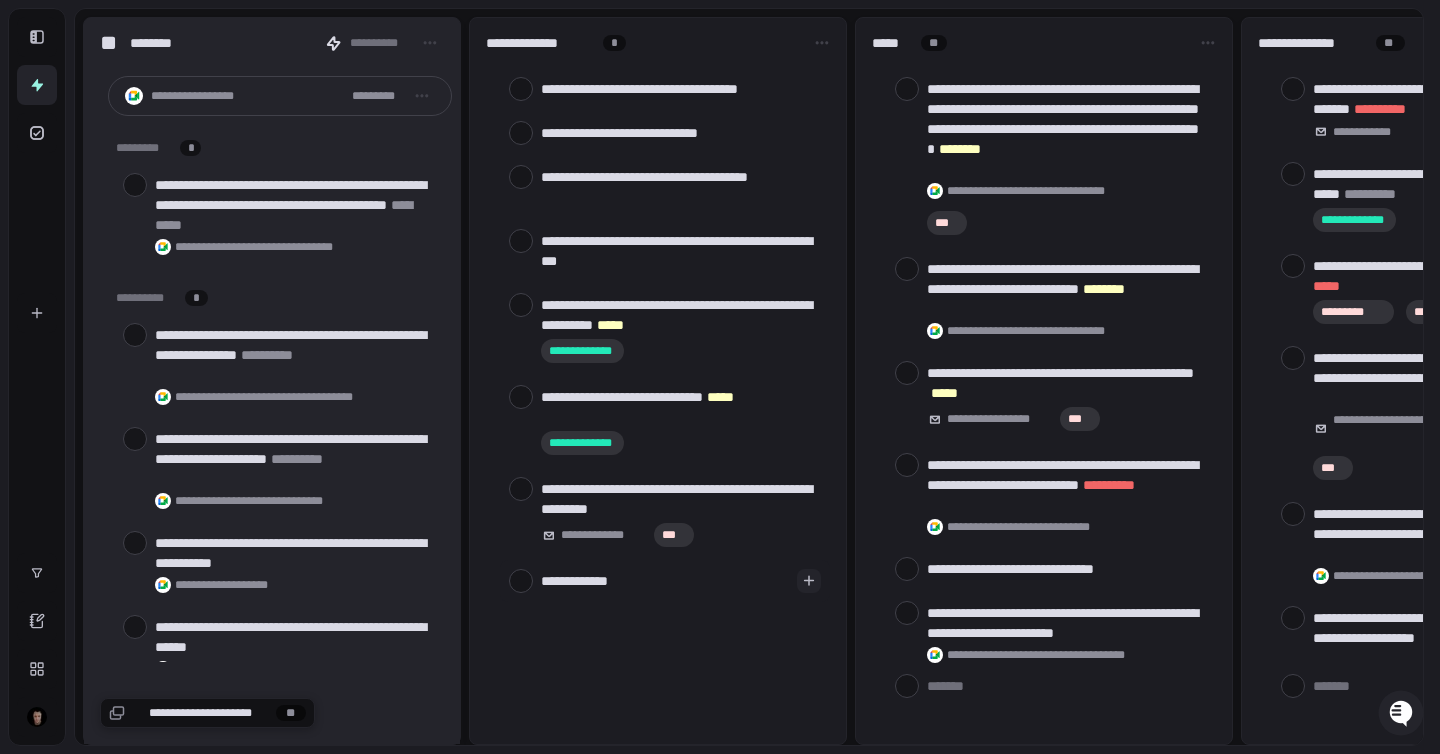 type on "**********" 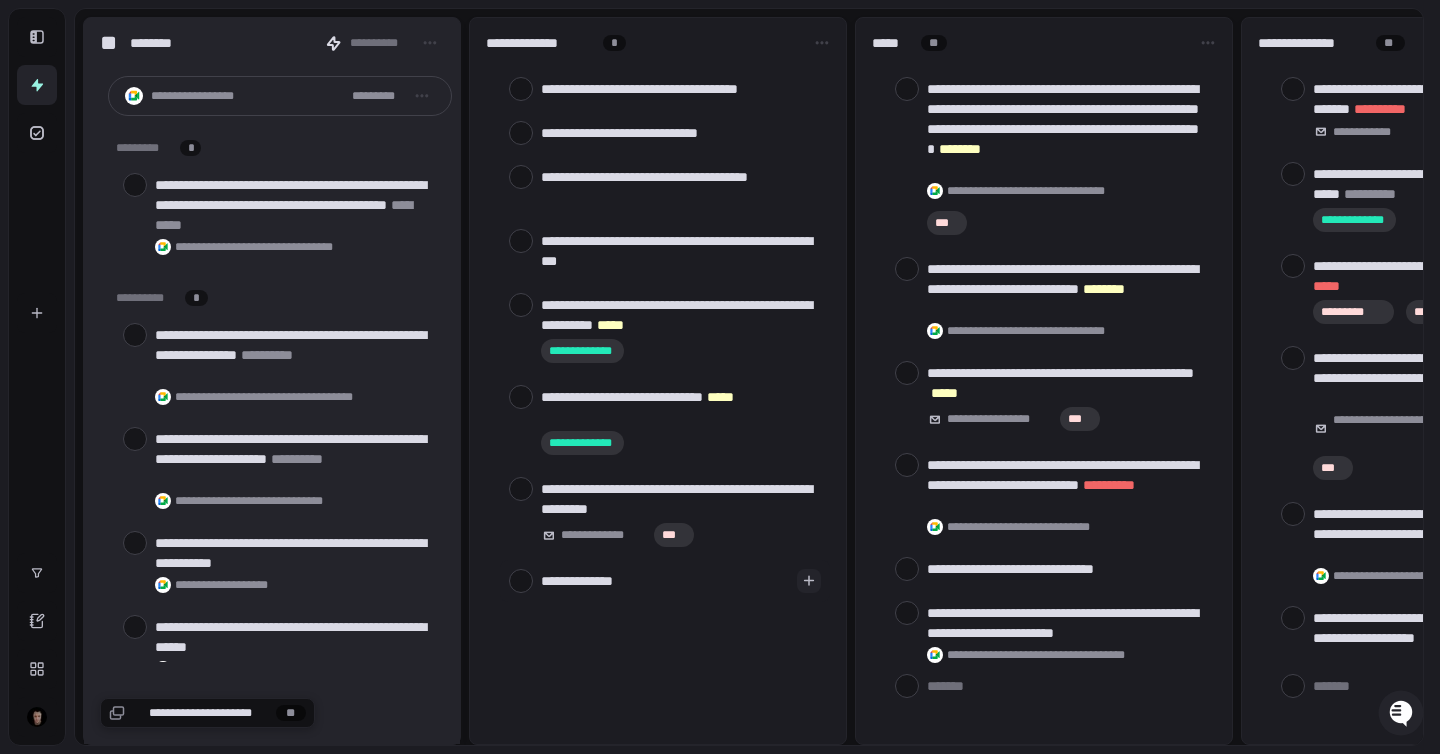 type on "**********" 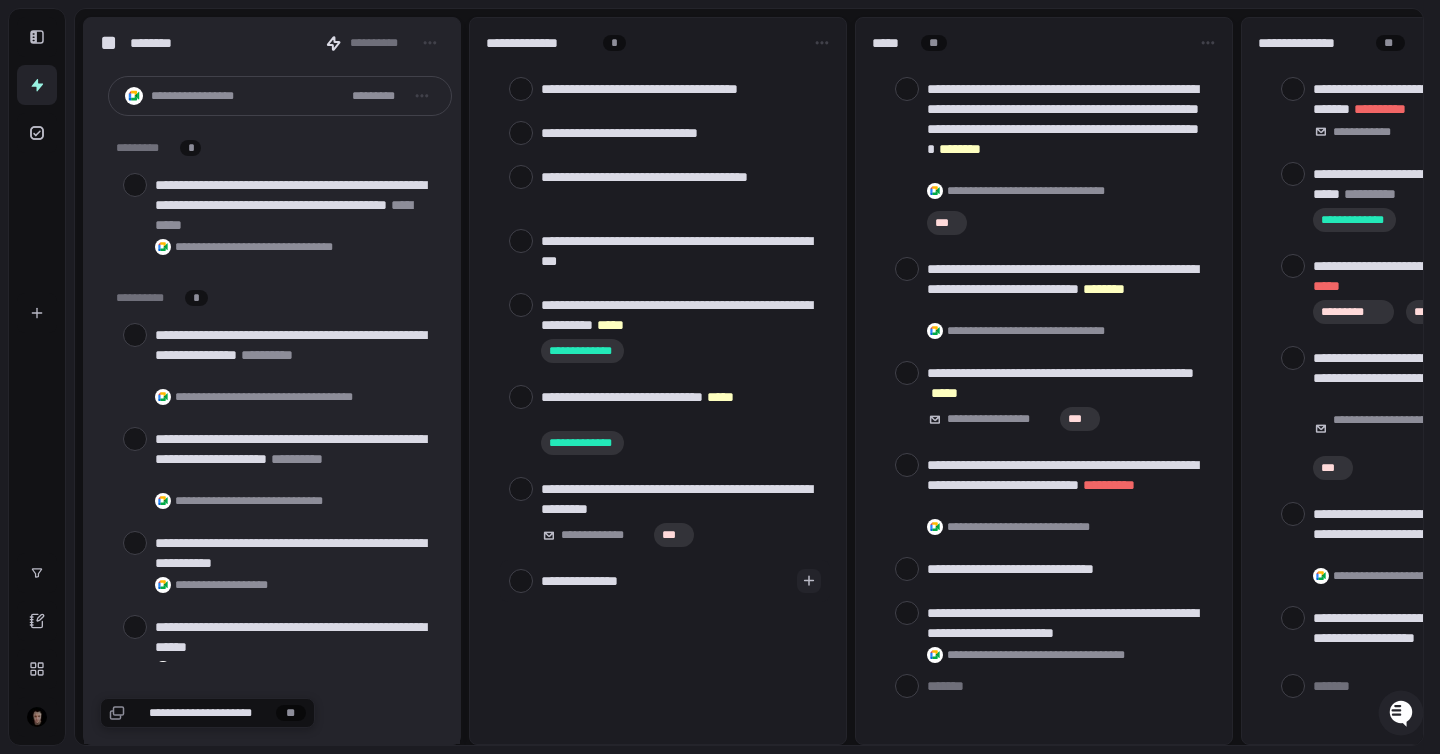 type on "**********" 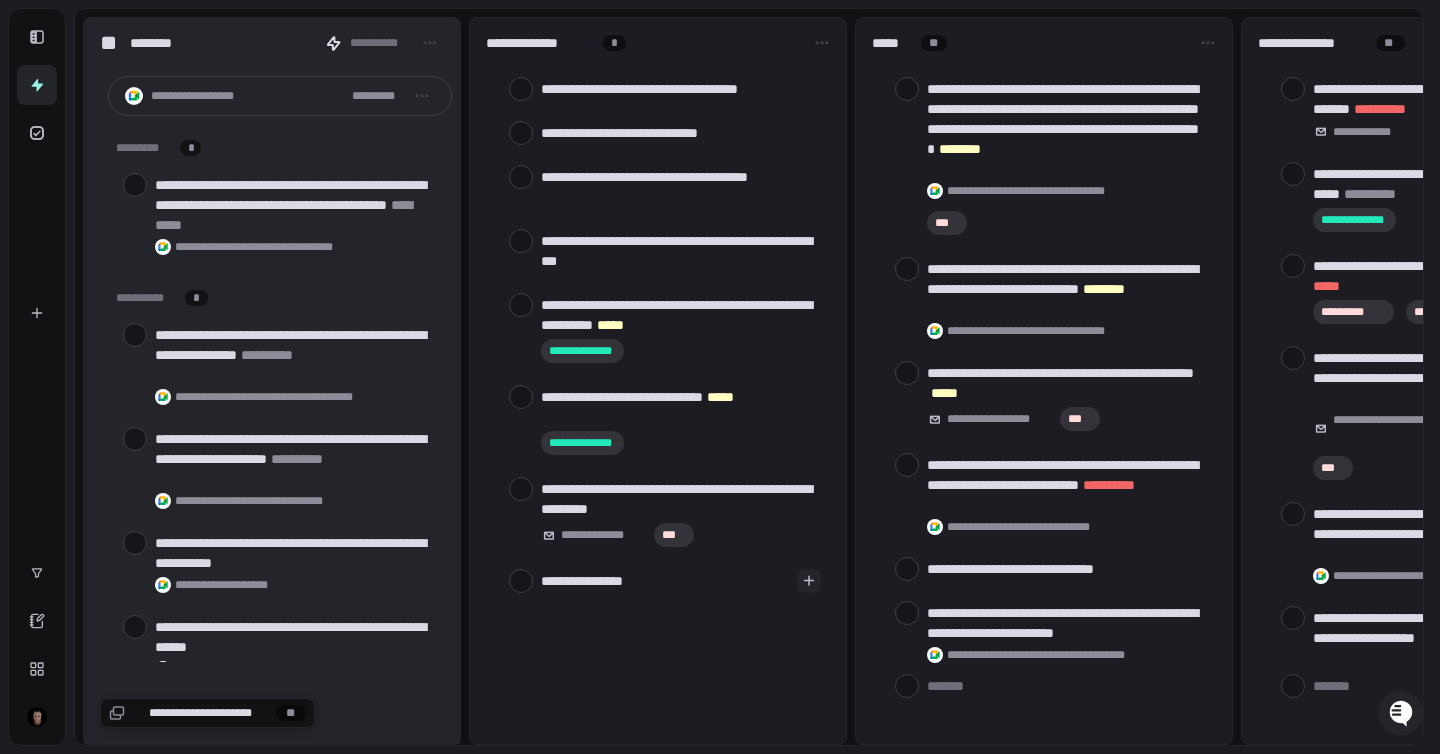 type on "**********" 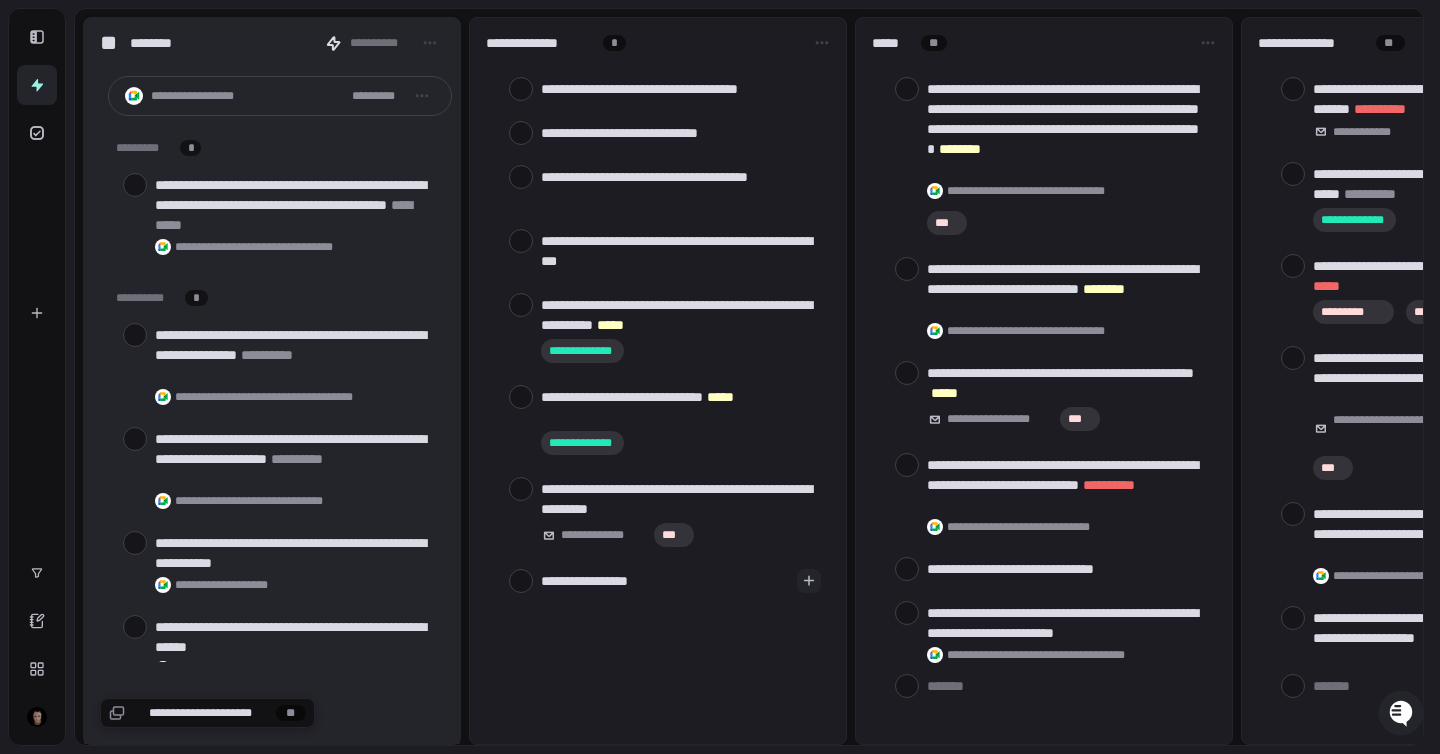 type on "**********" 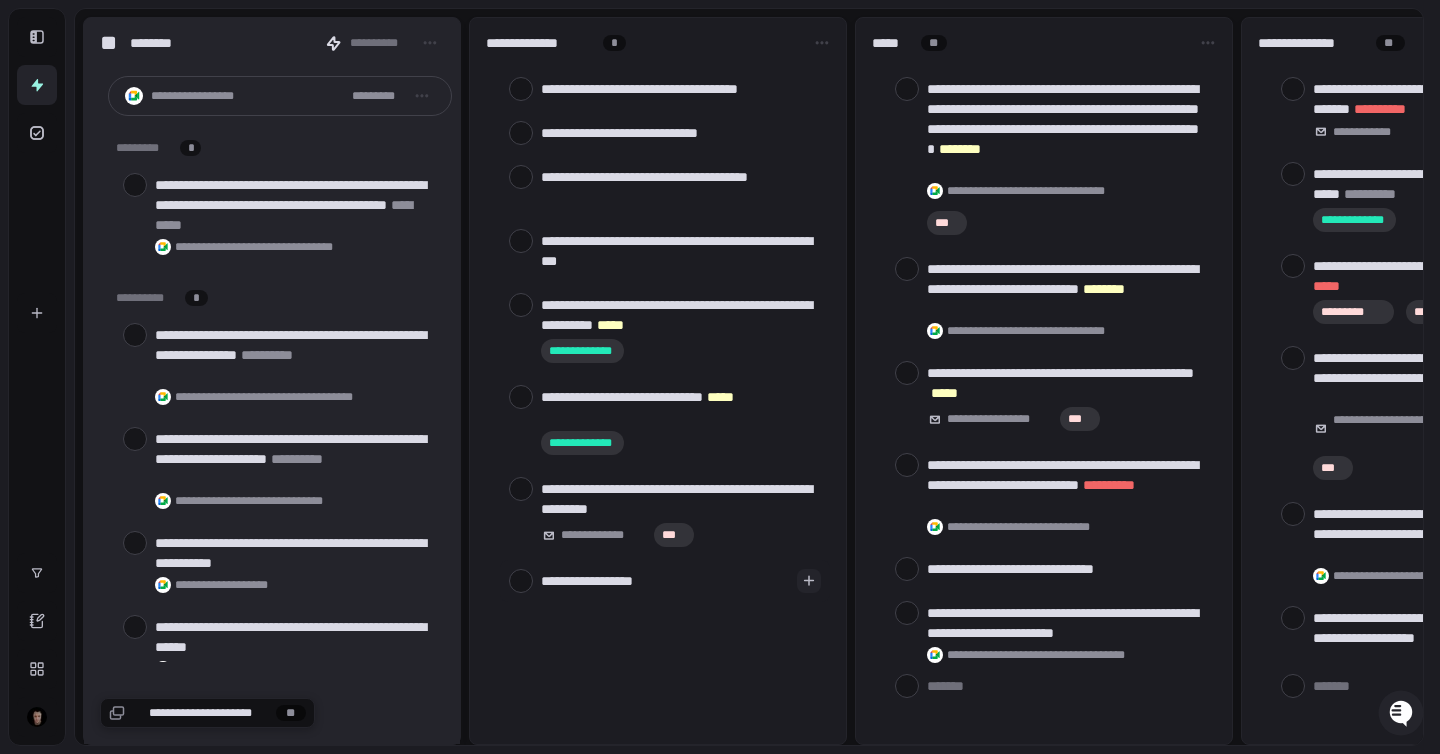 type on "**********" 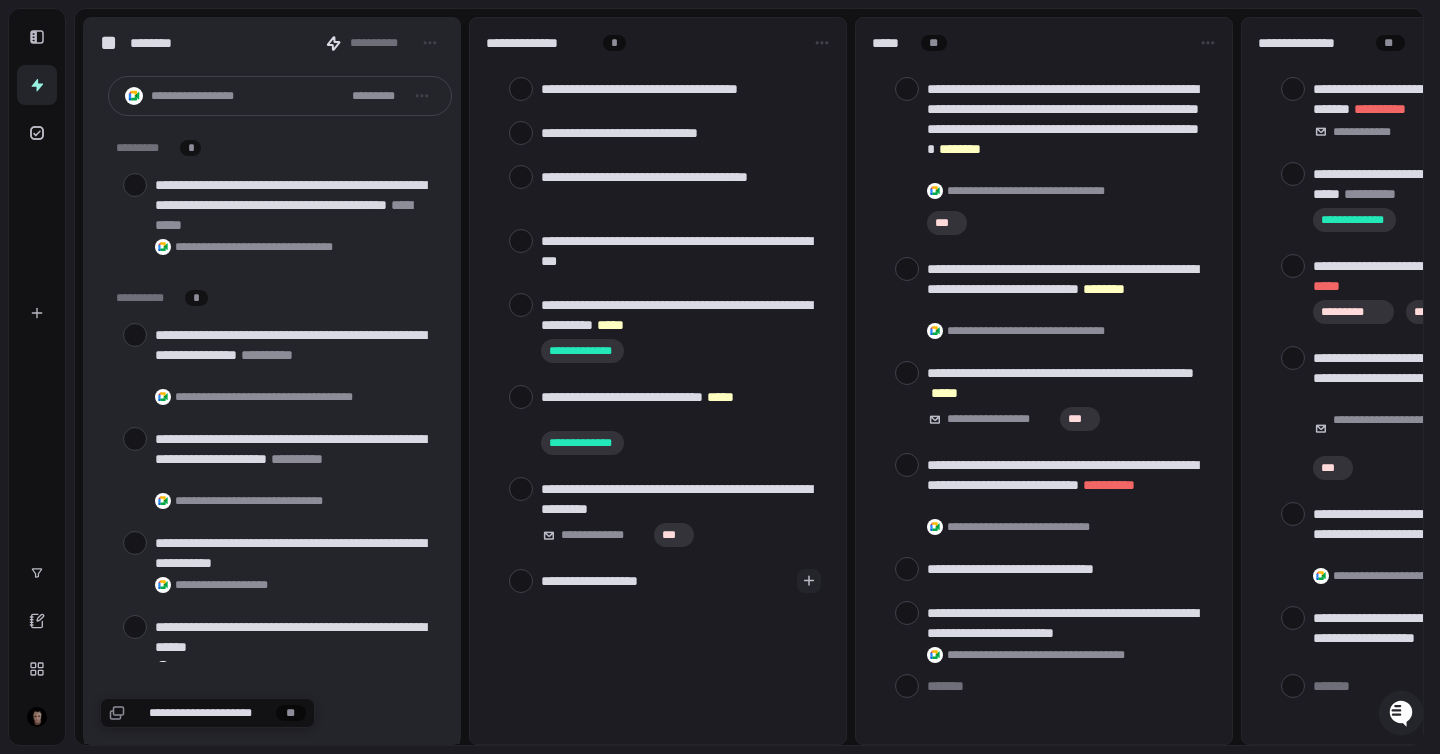 type on "**********" 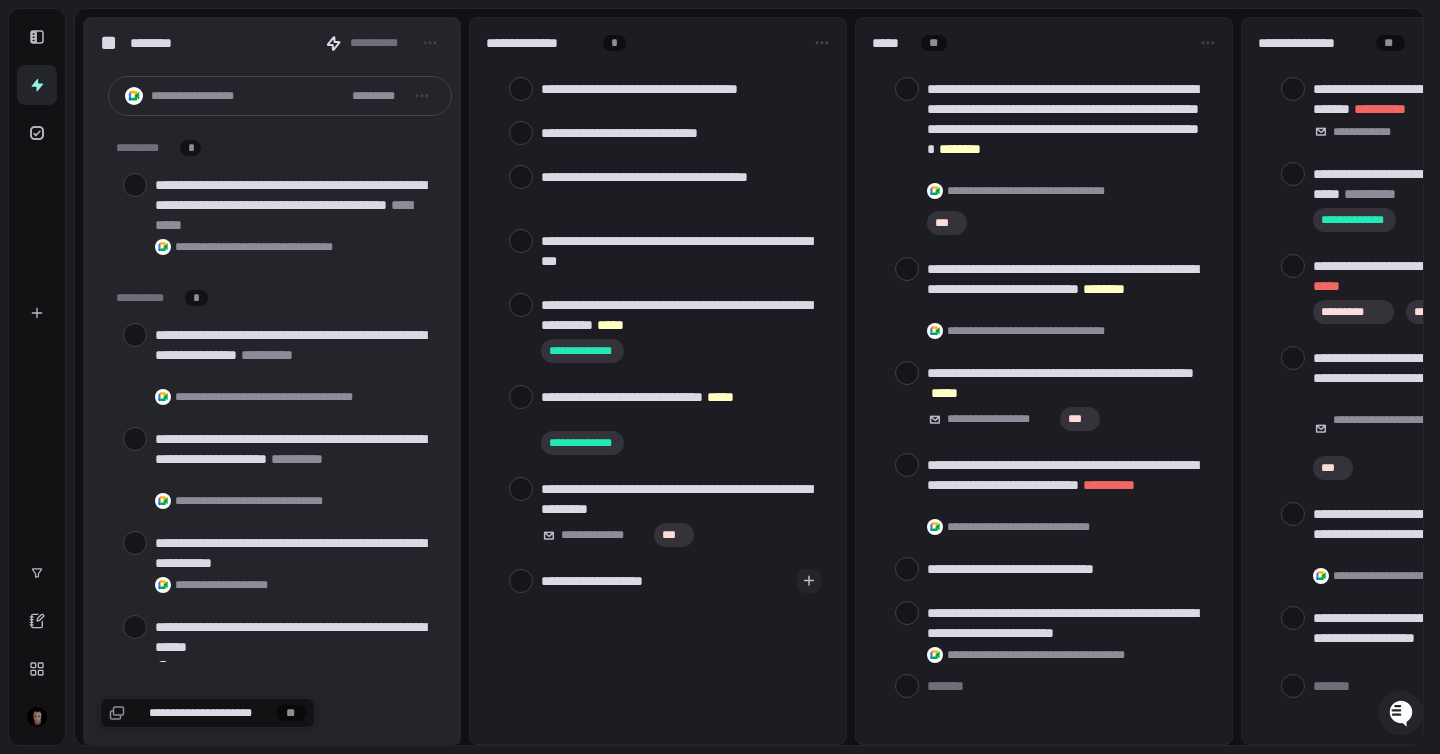 type on "**********" 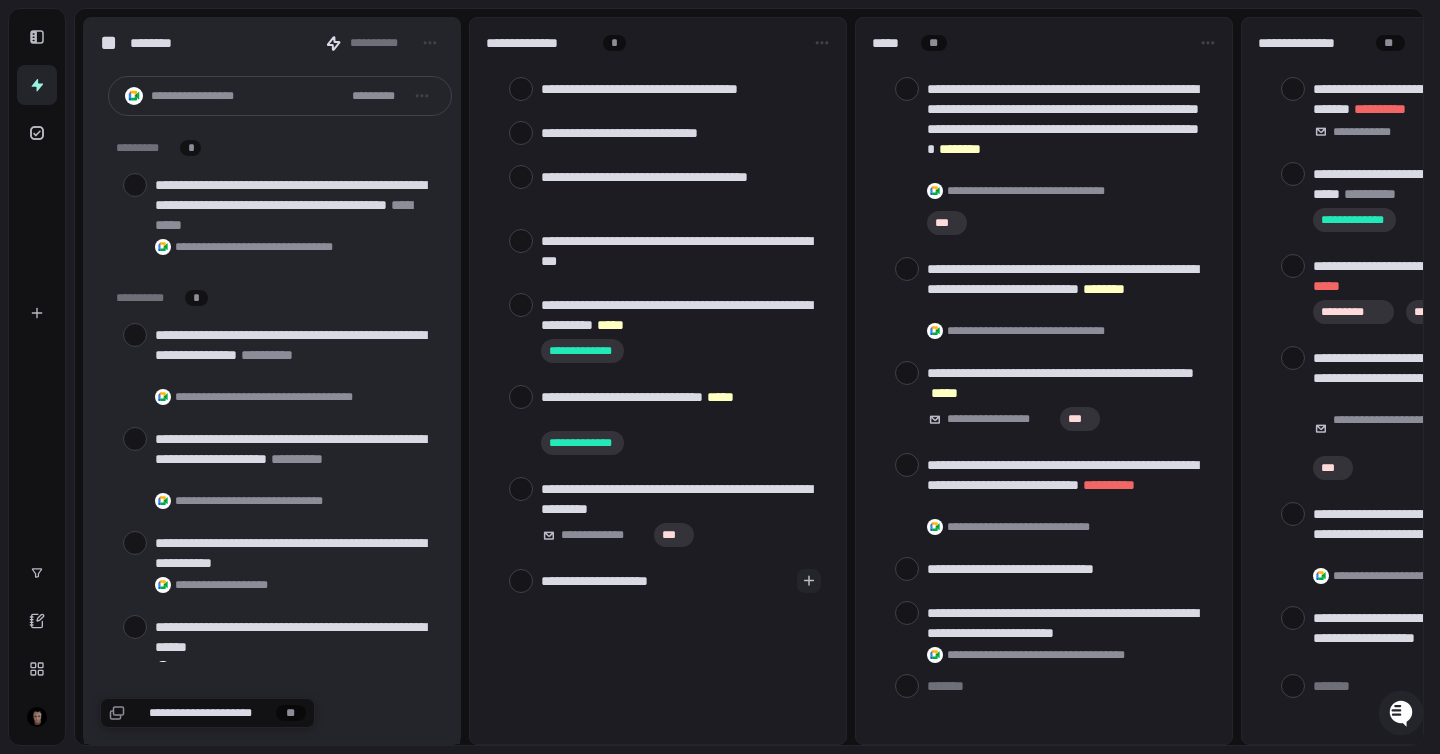 type on "*" 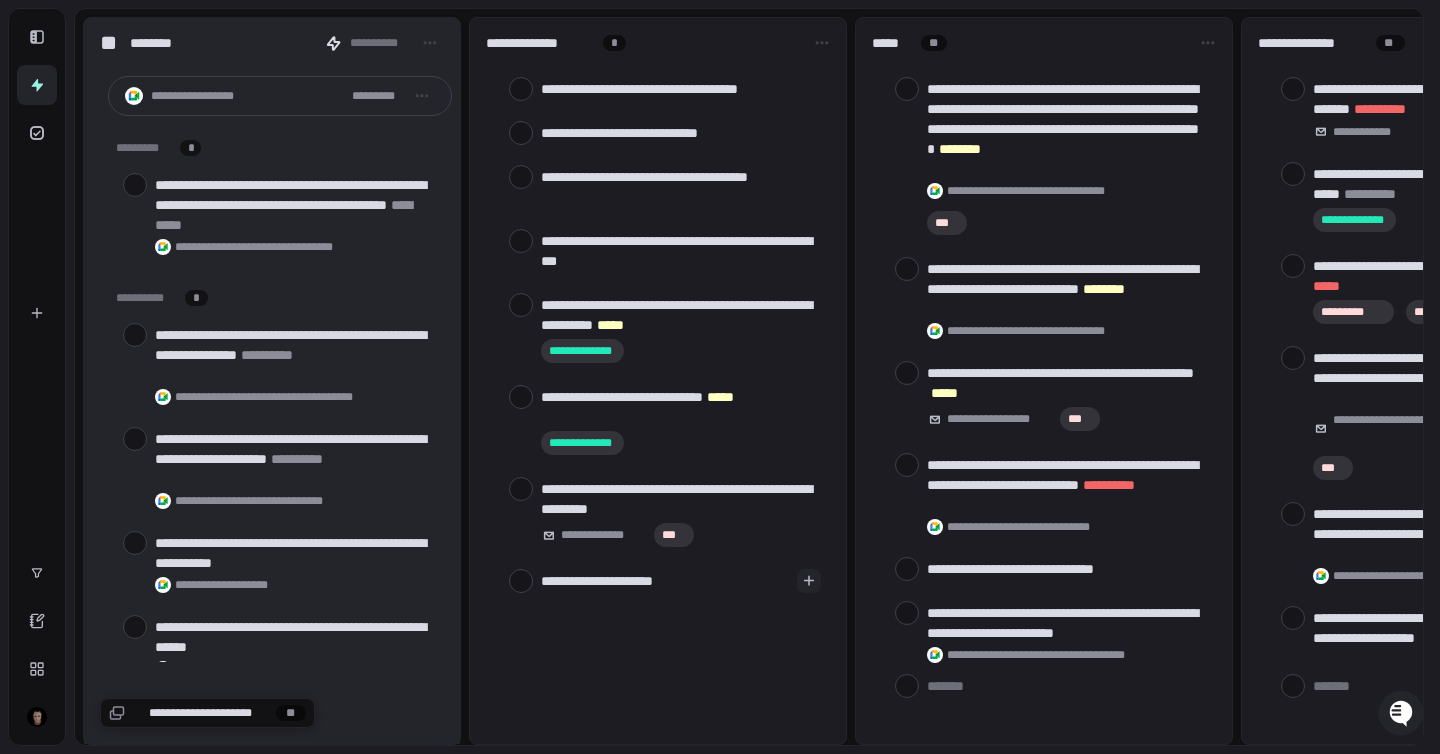 type on "*" 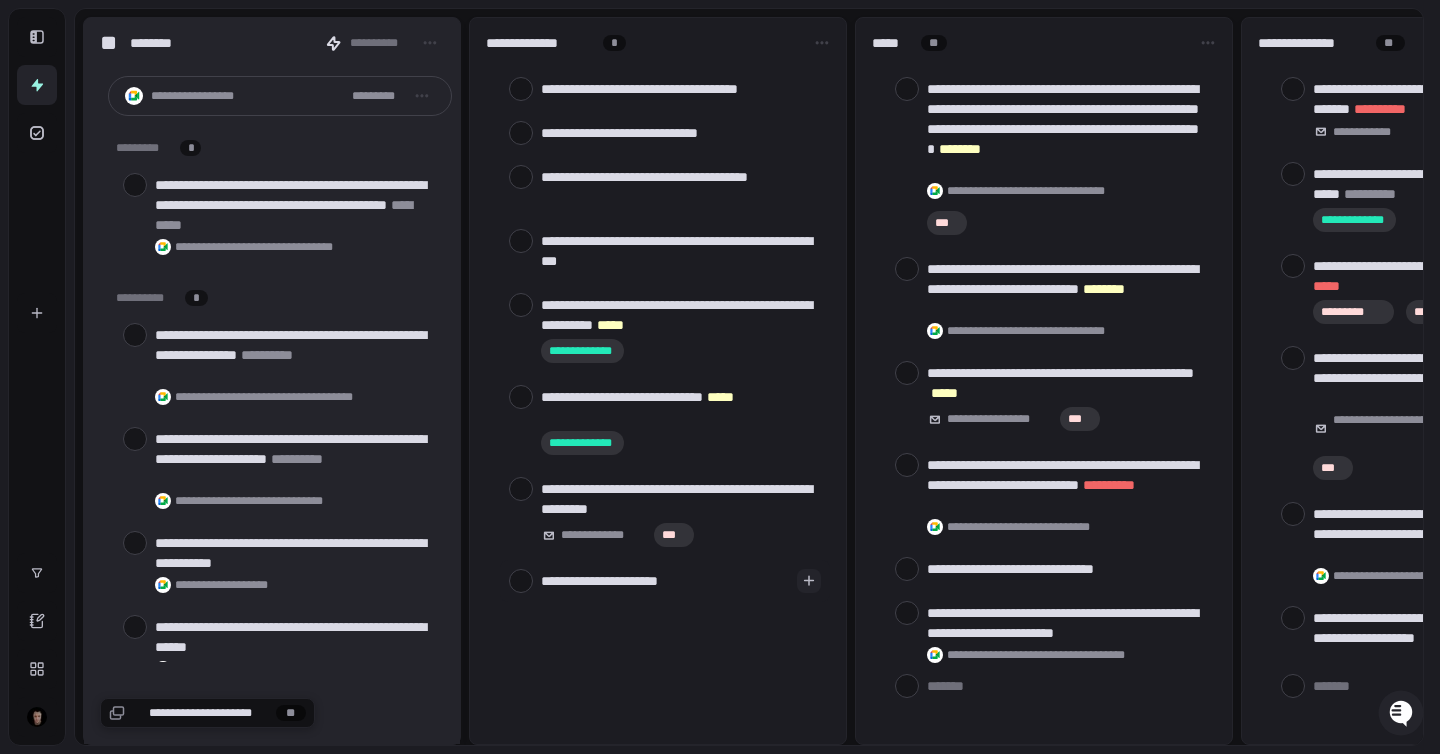 type on "**********" 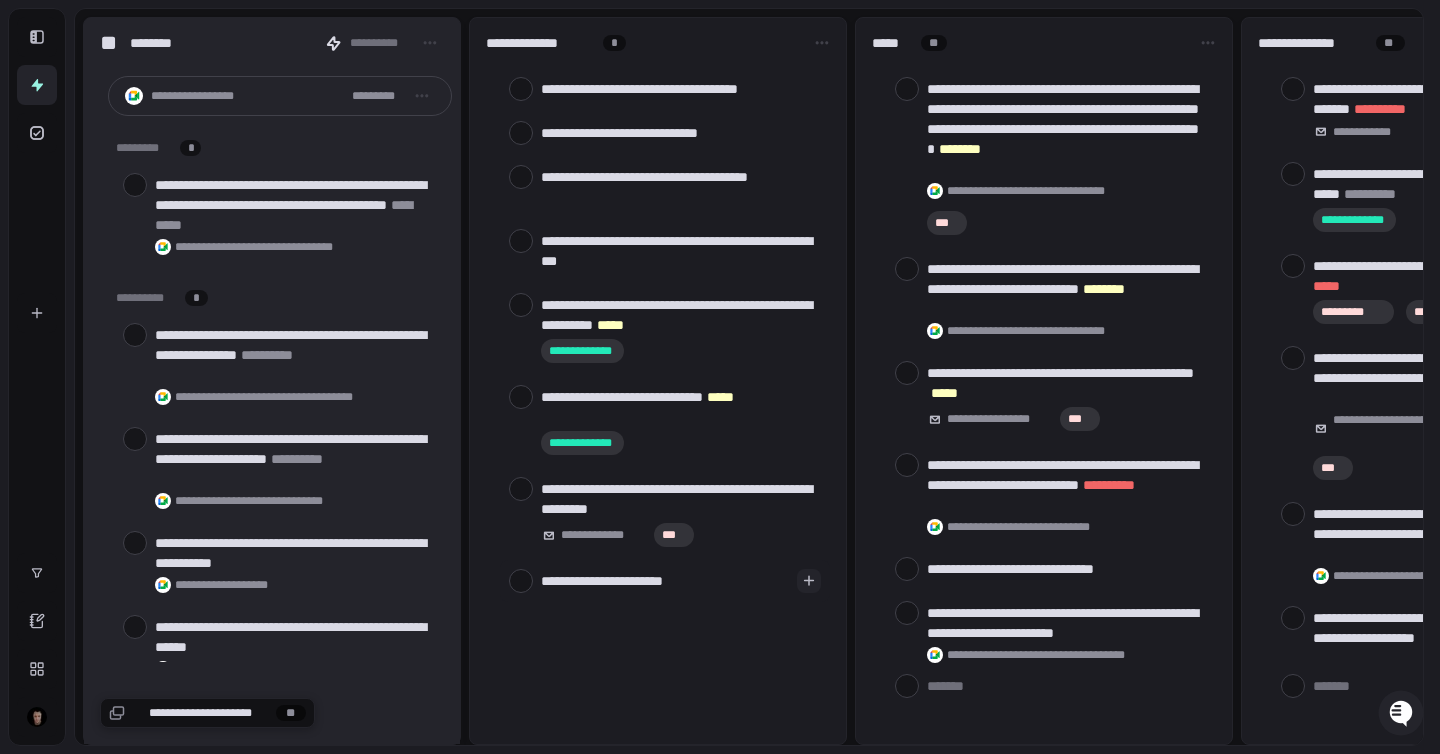 type on "**********" 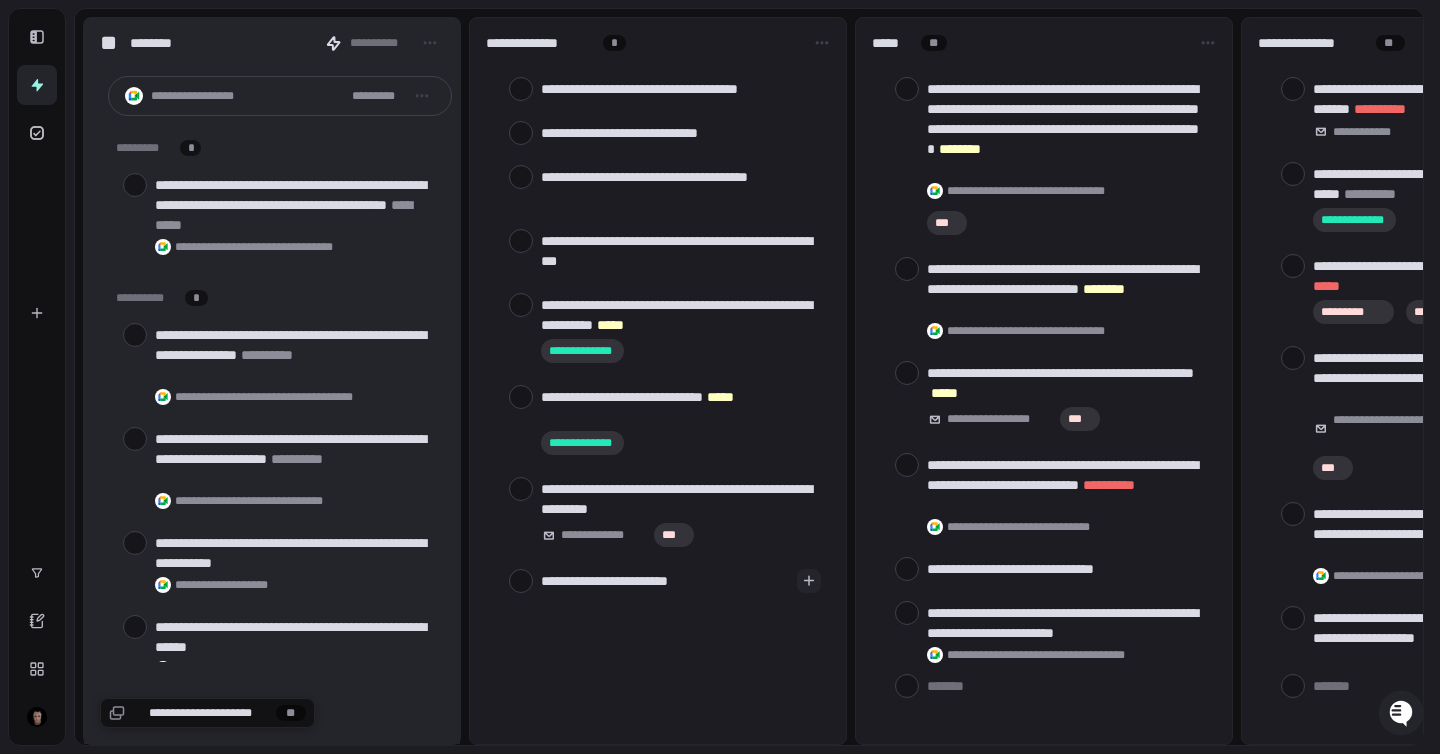 type on "**********" 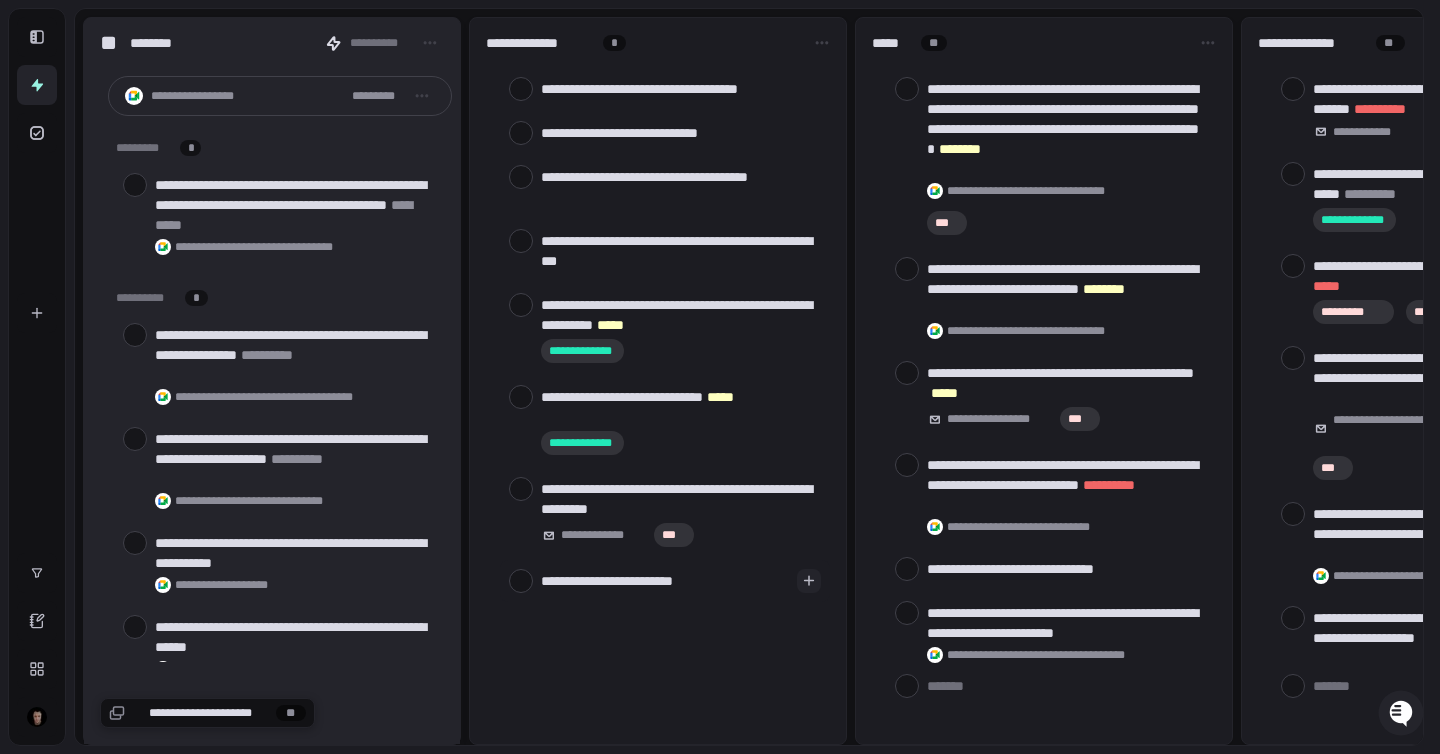 type on "**********" 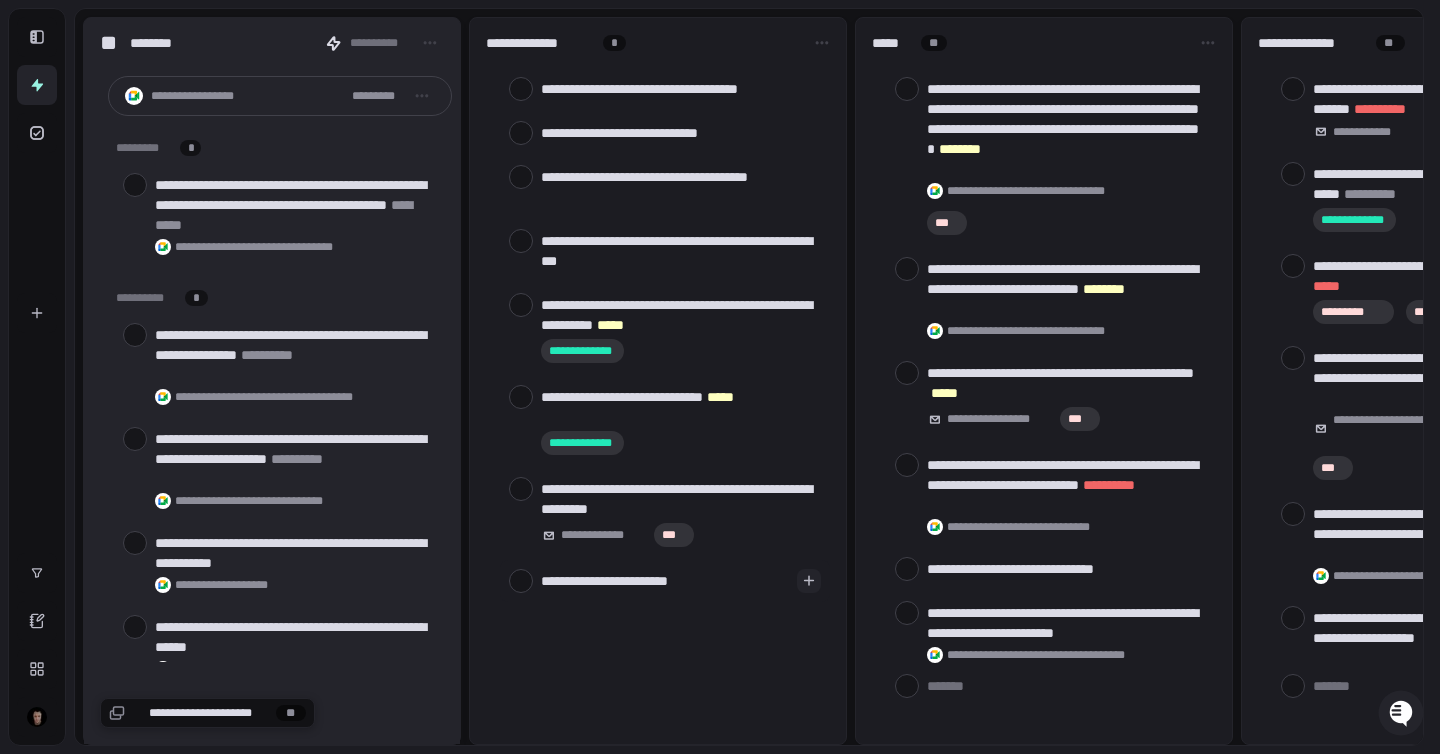 type on "**********" 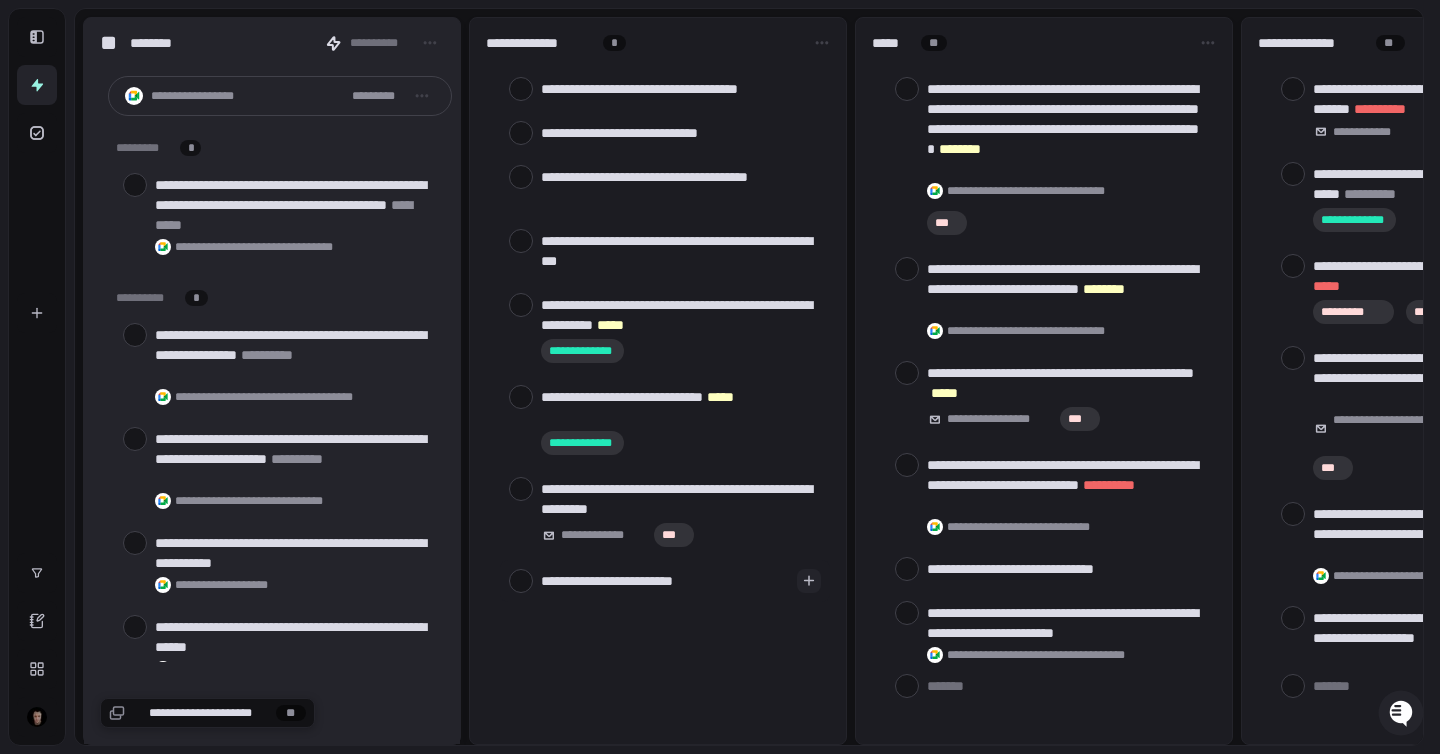 type on "**********" 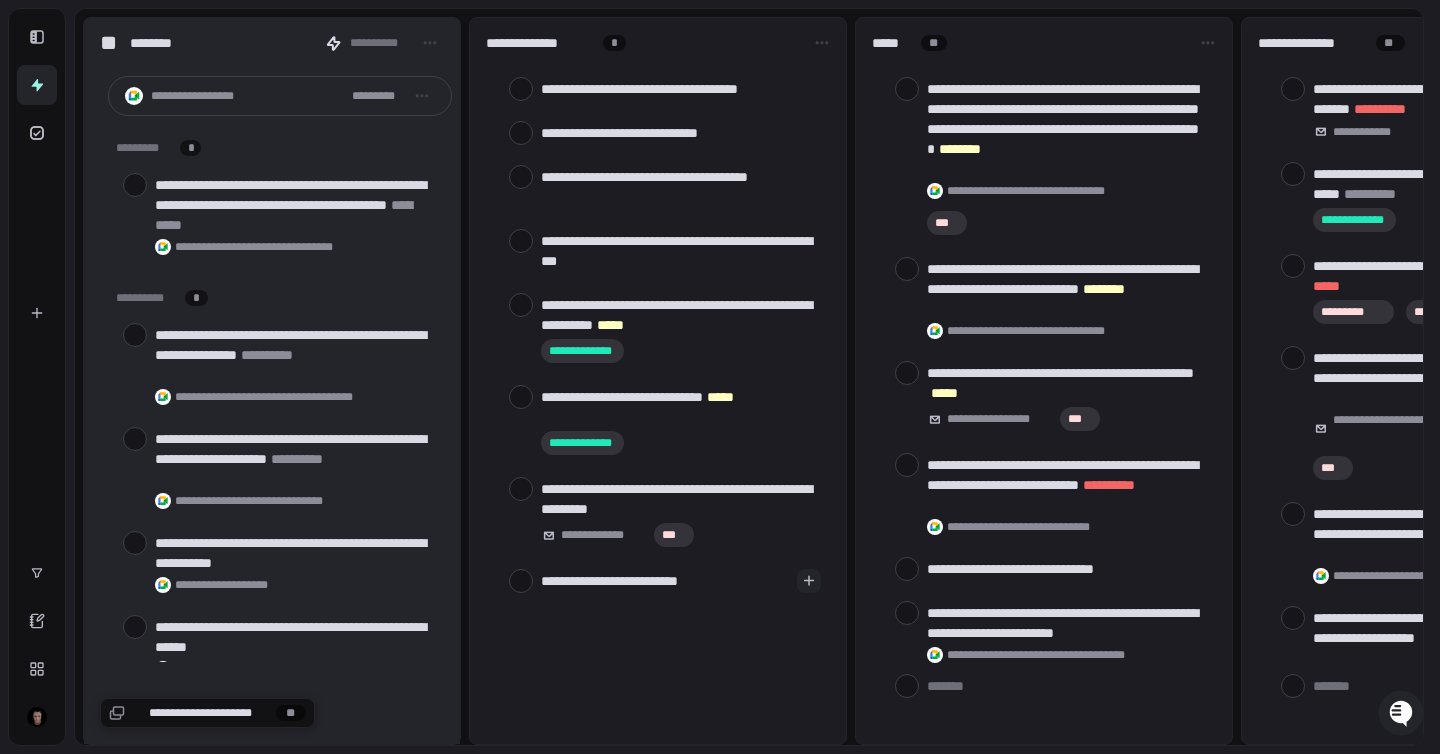 type on "**********" 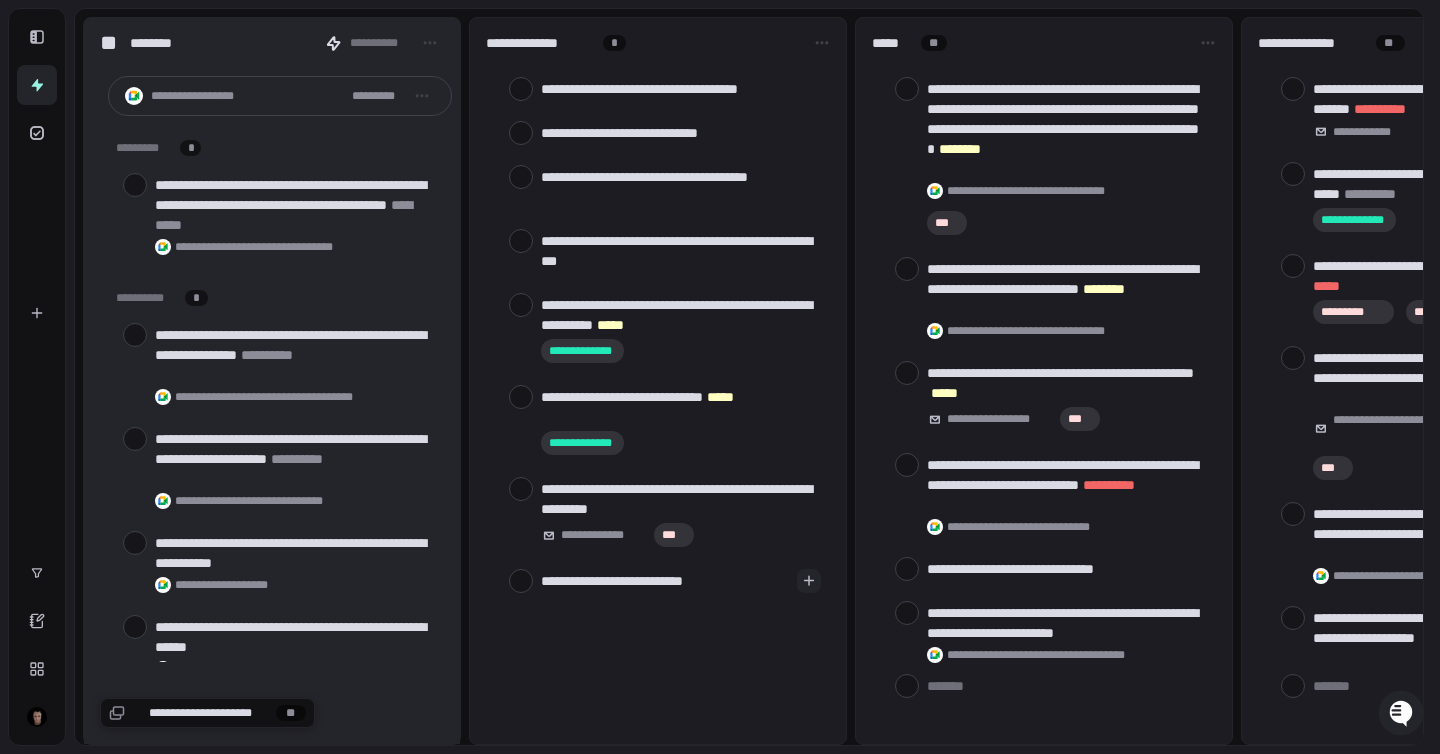 type on "**********" 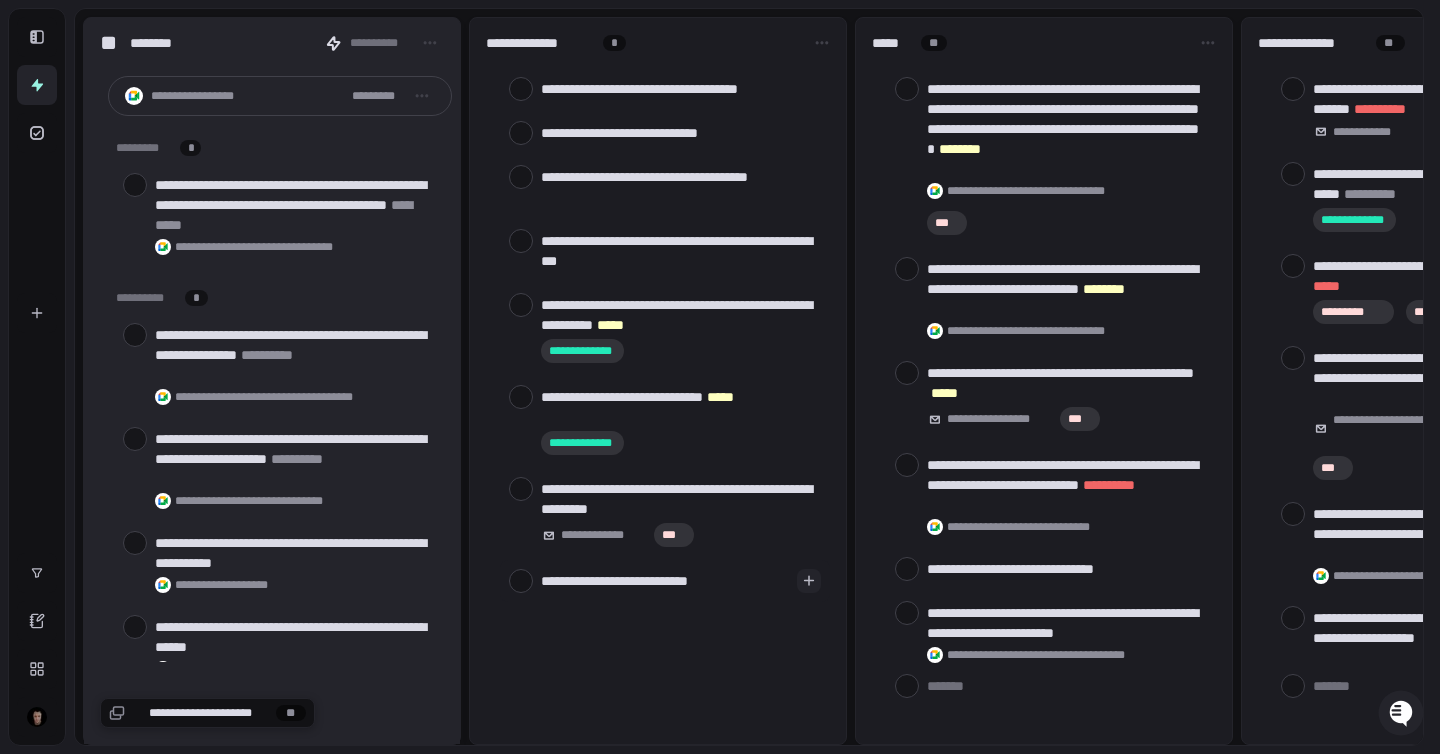 type on "**********" 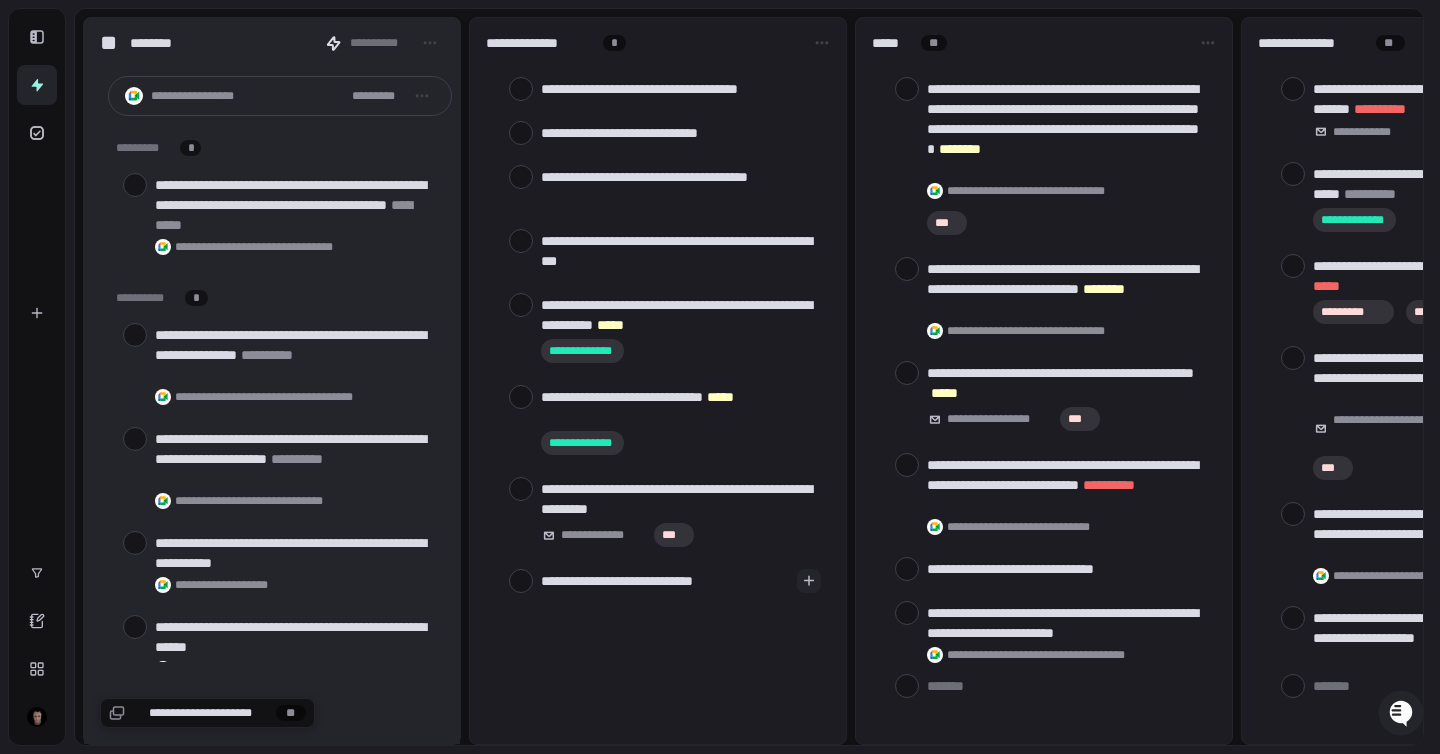 type on "**********" 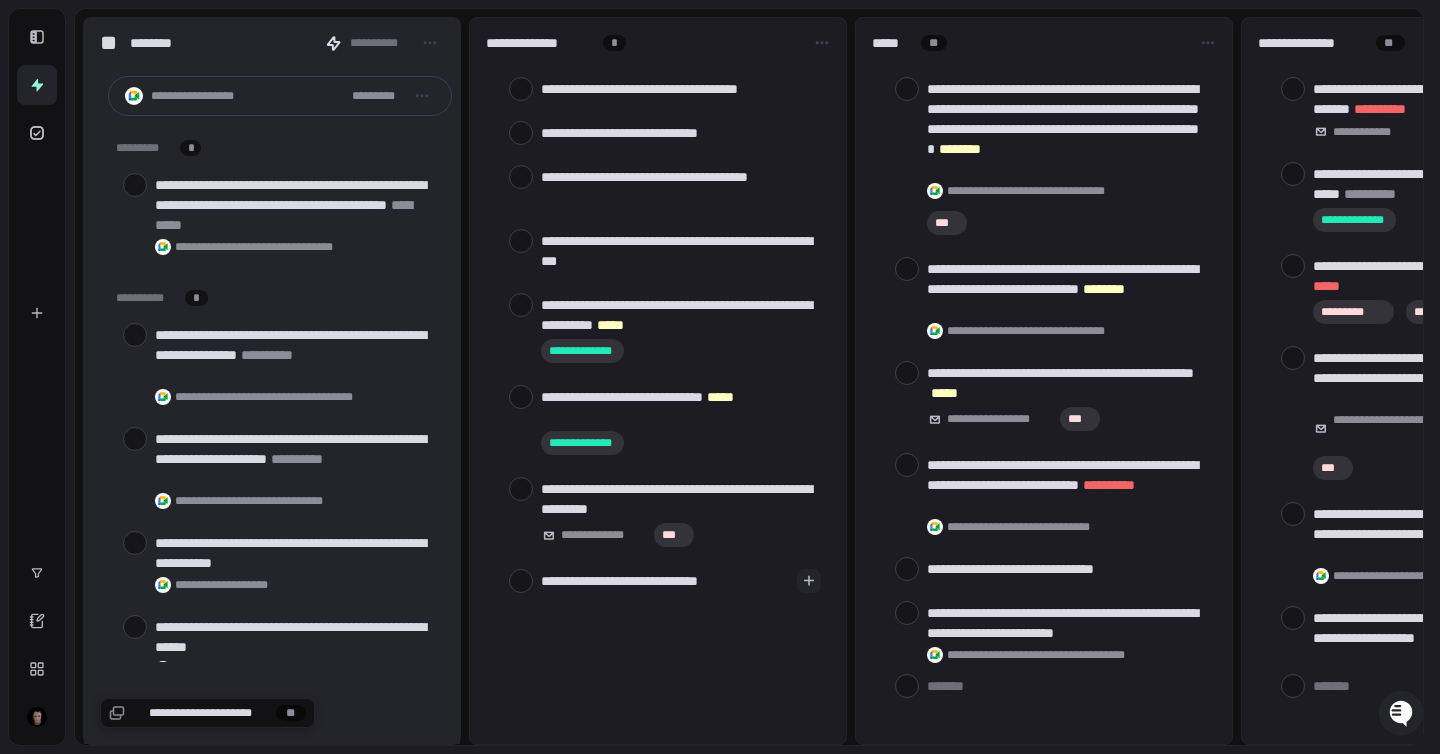 type on "*" 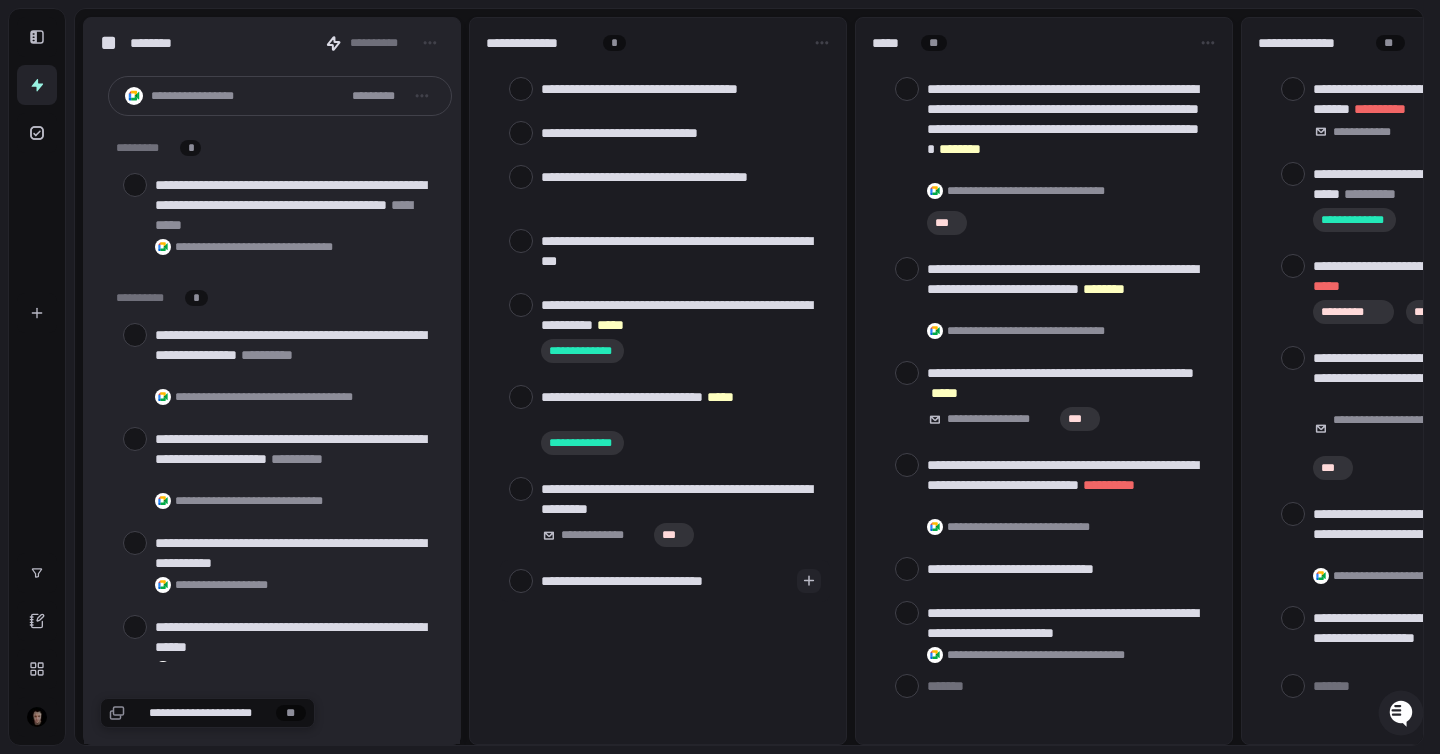 type on "**********" 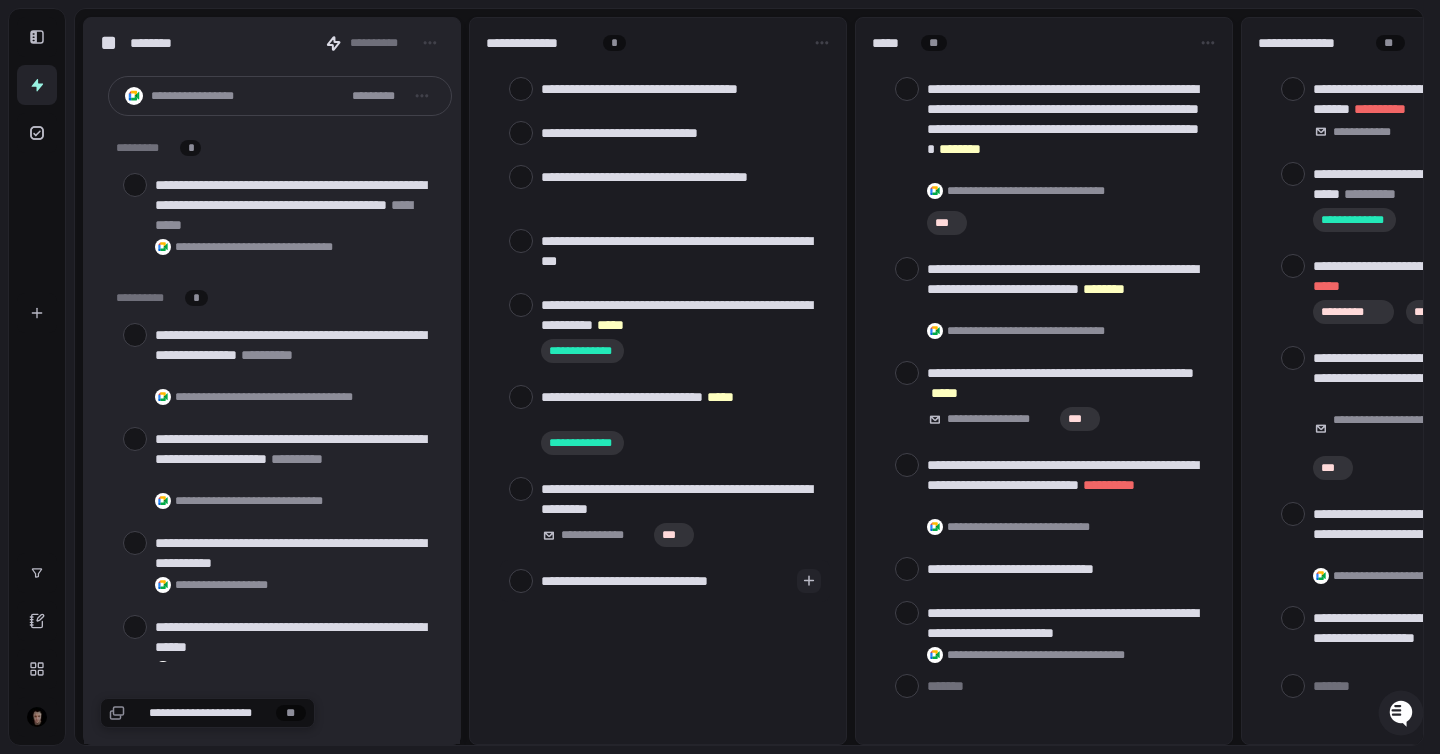 type on "**********" 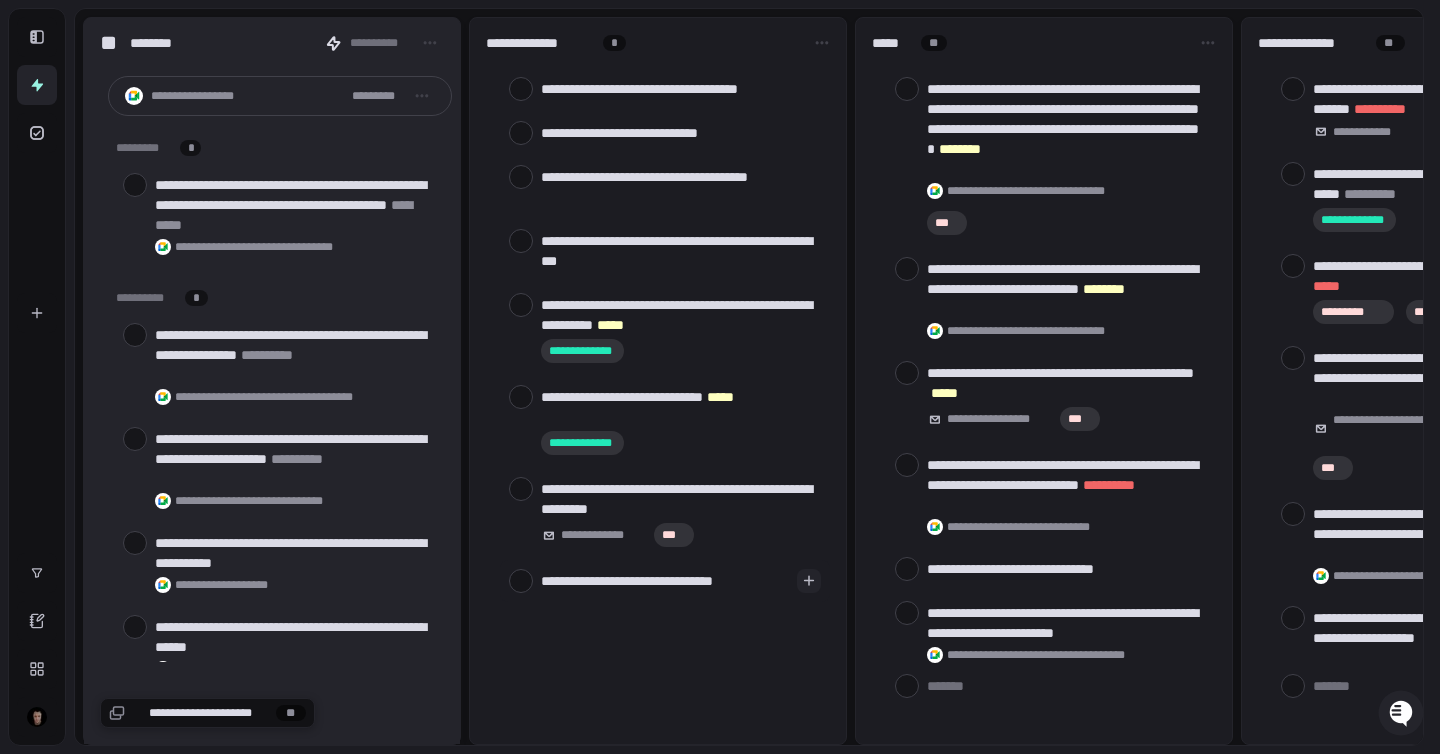 type on "**********" 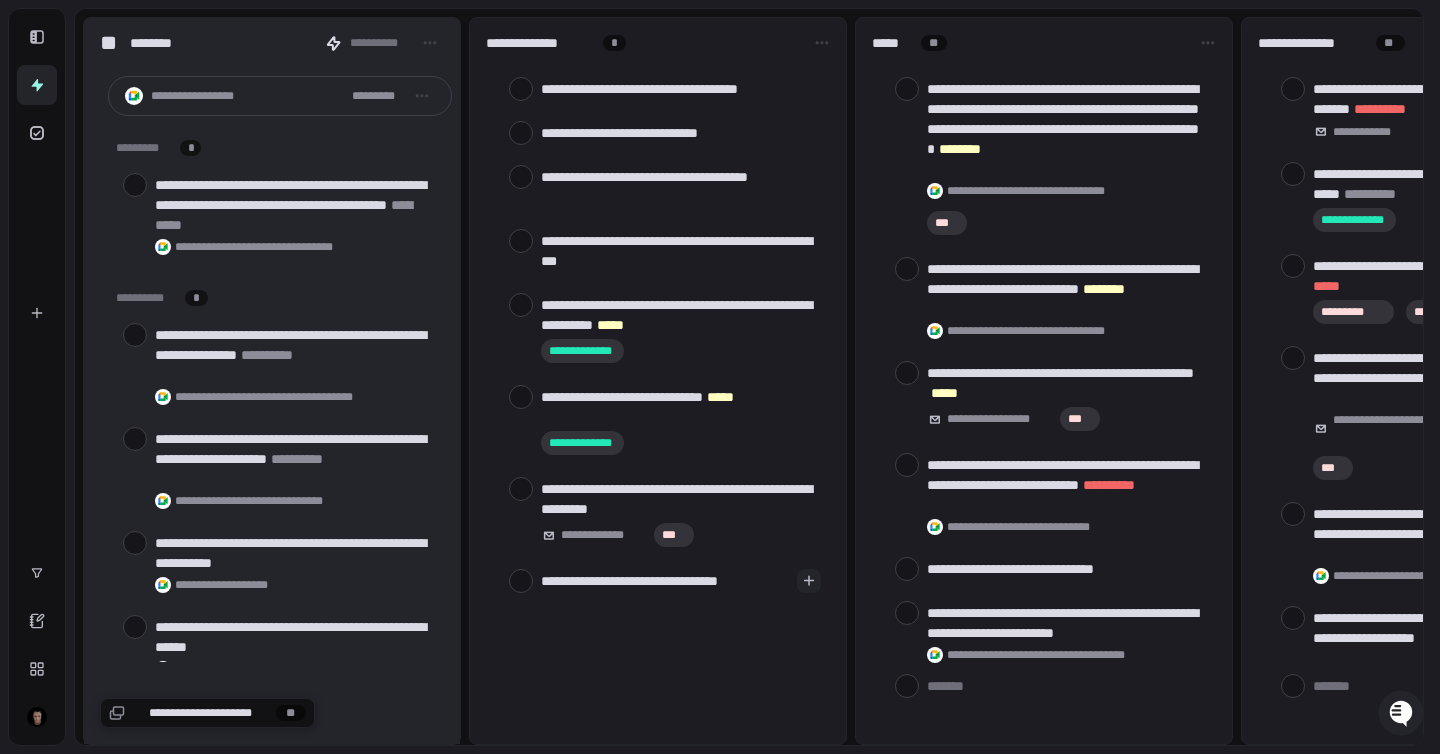 type on "**********" 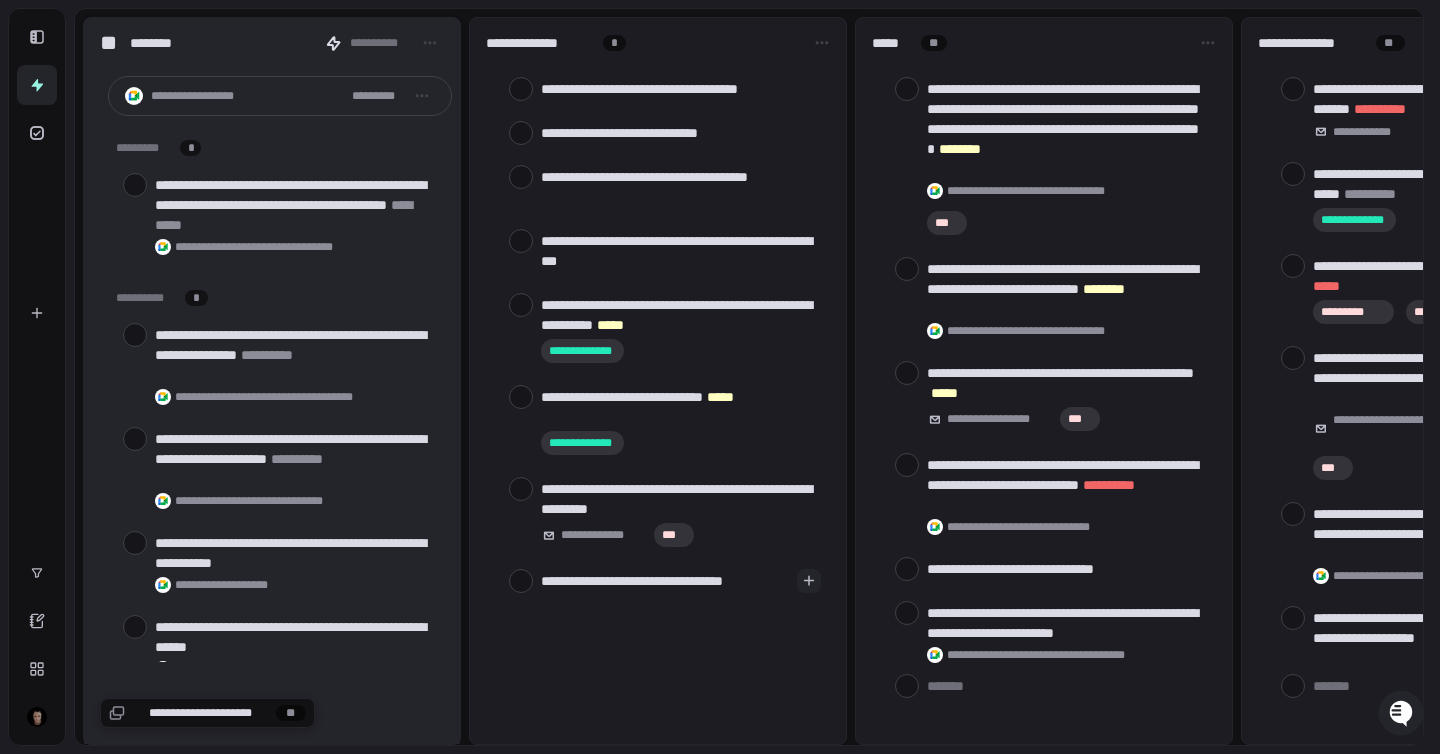 type on "**********" 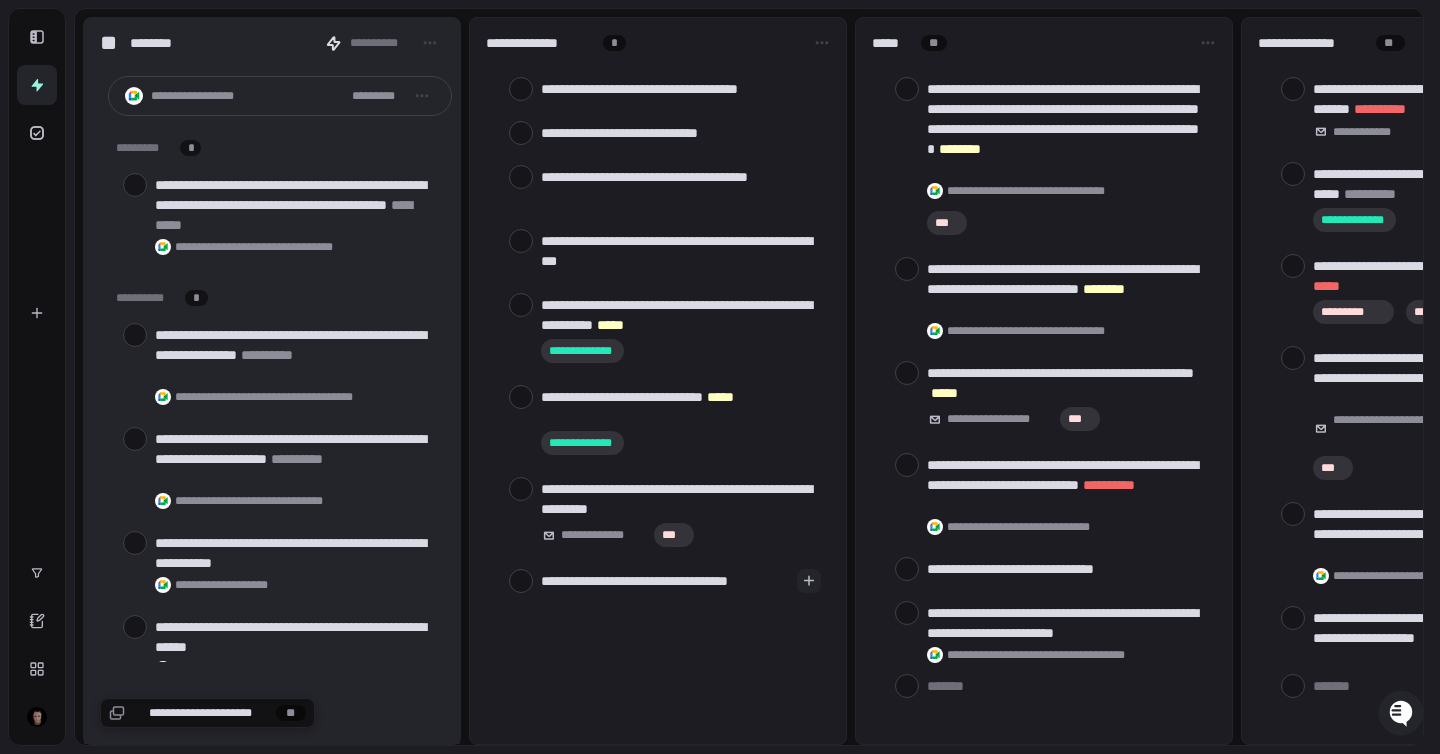 type on "**********" 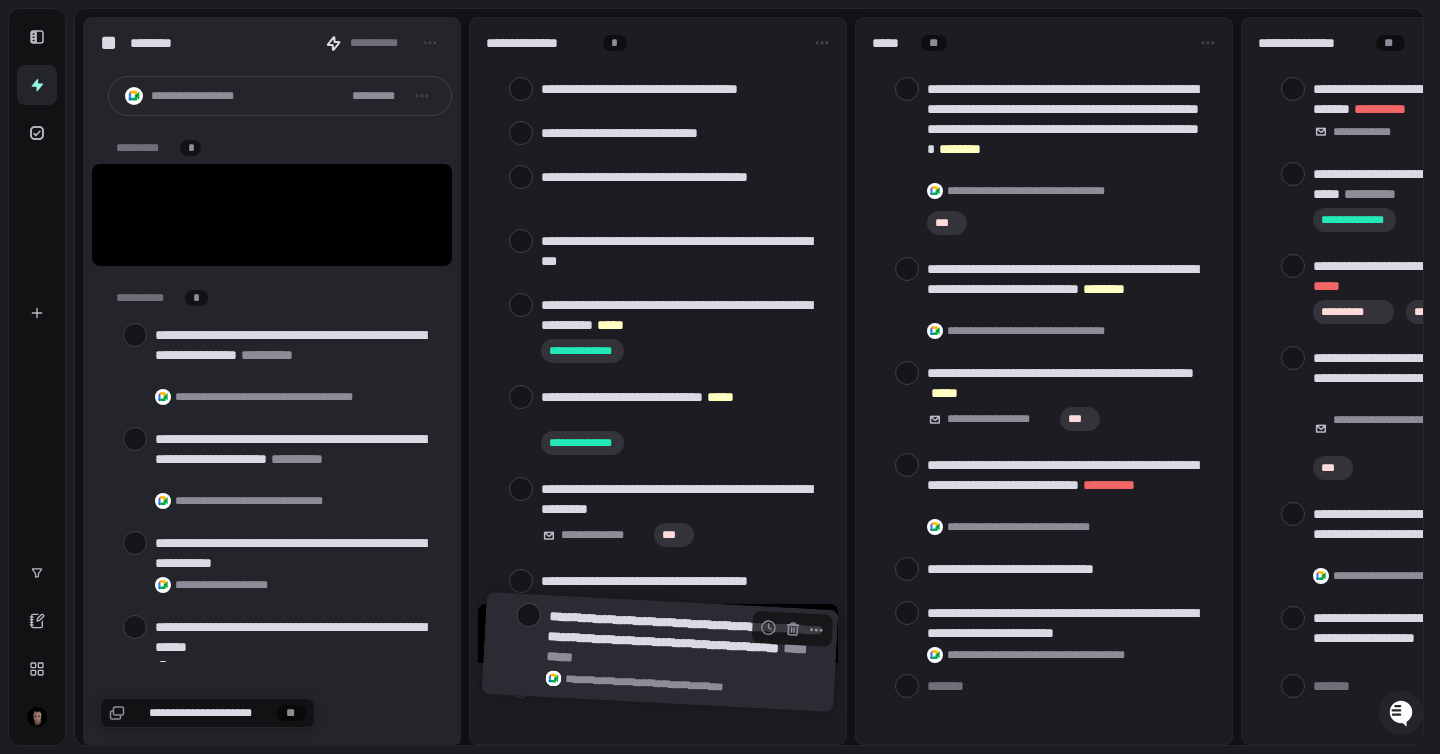 scroll, scrollTop: 43, scrollLeft: 0, axis: vertical 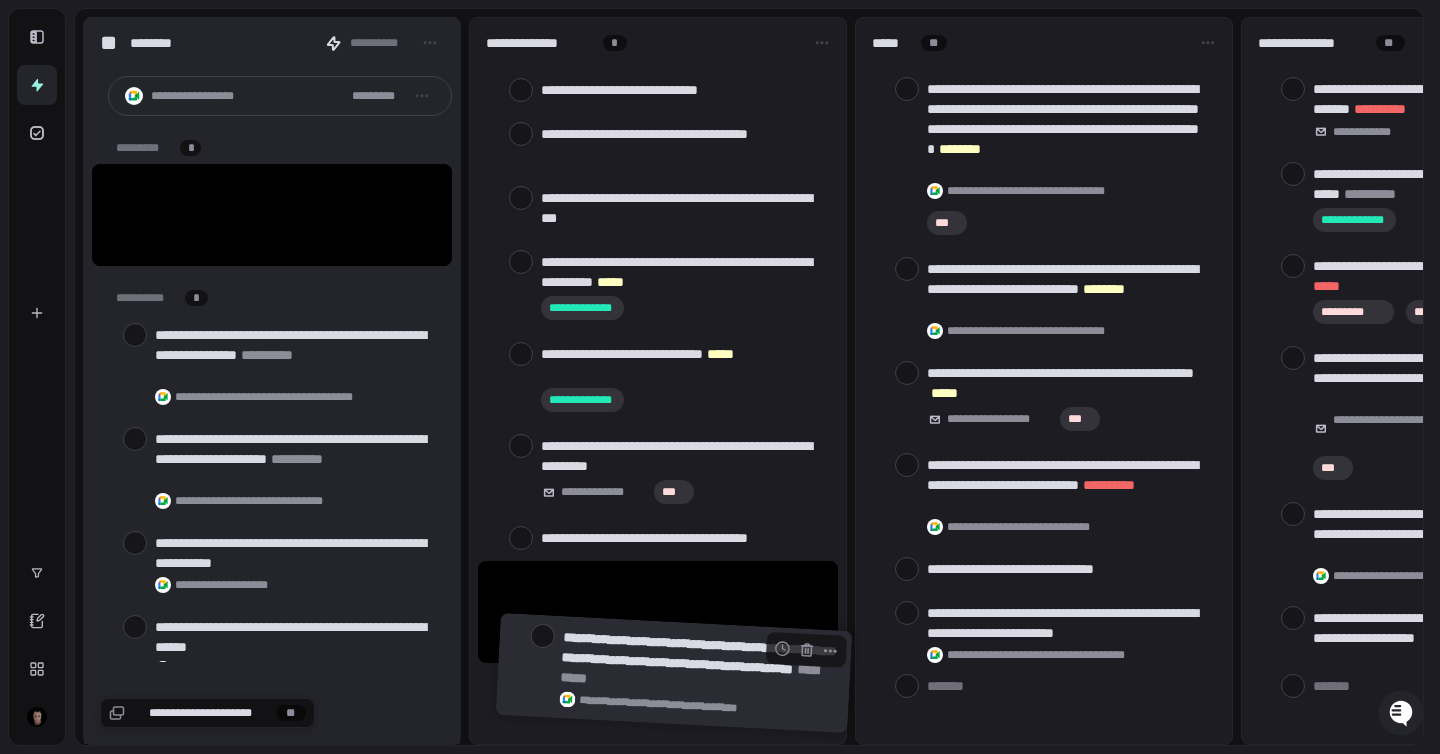 drag, startPoint x: 259, startPoint y: 215, endPoint x: 665, endPoint y: 673, distance: 612.0458 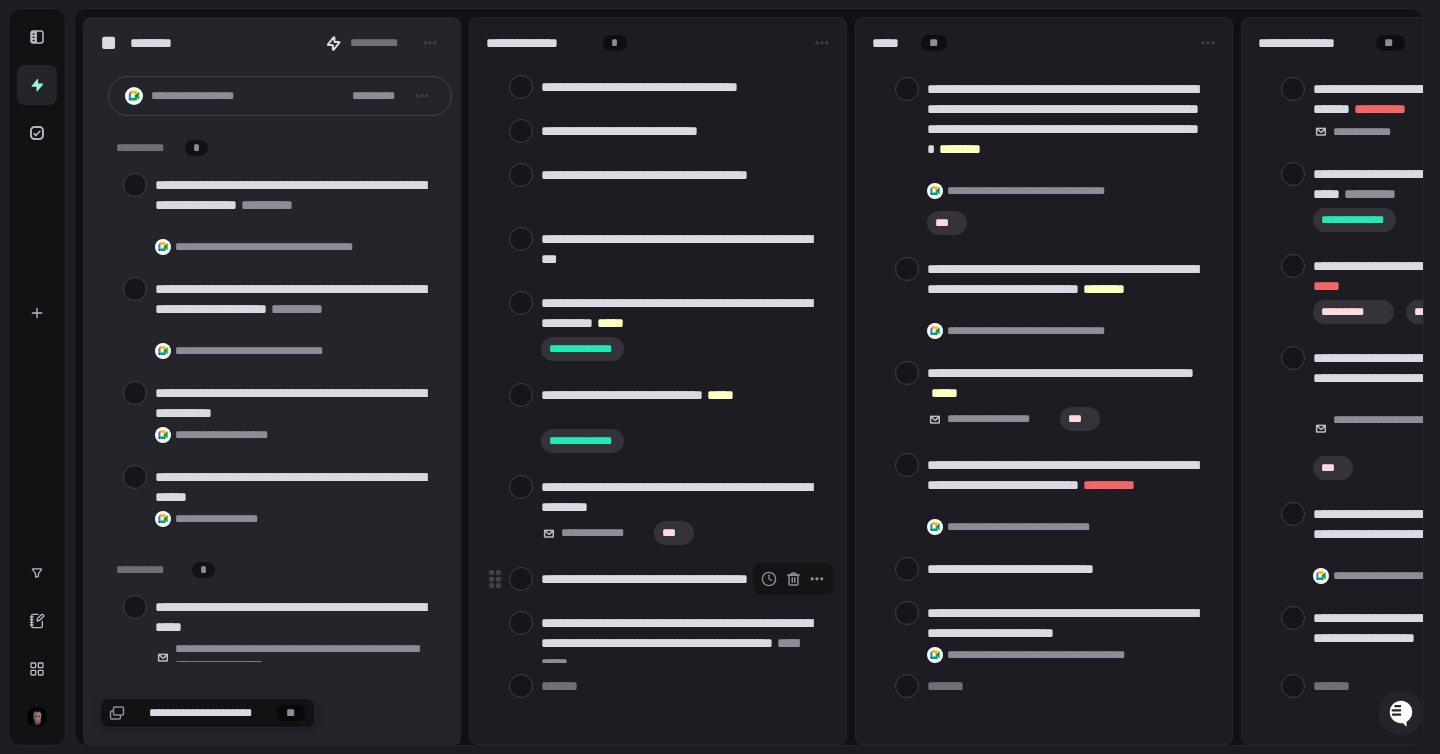 scroll, scrollTop: 0, scrollLeft: 0, axis: both 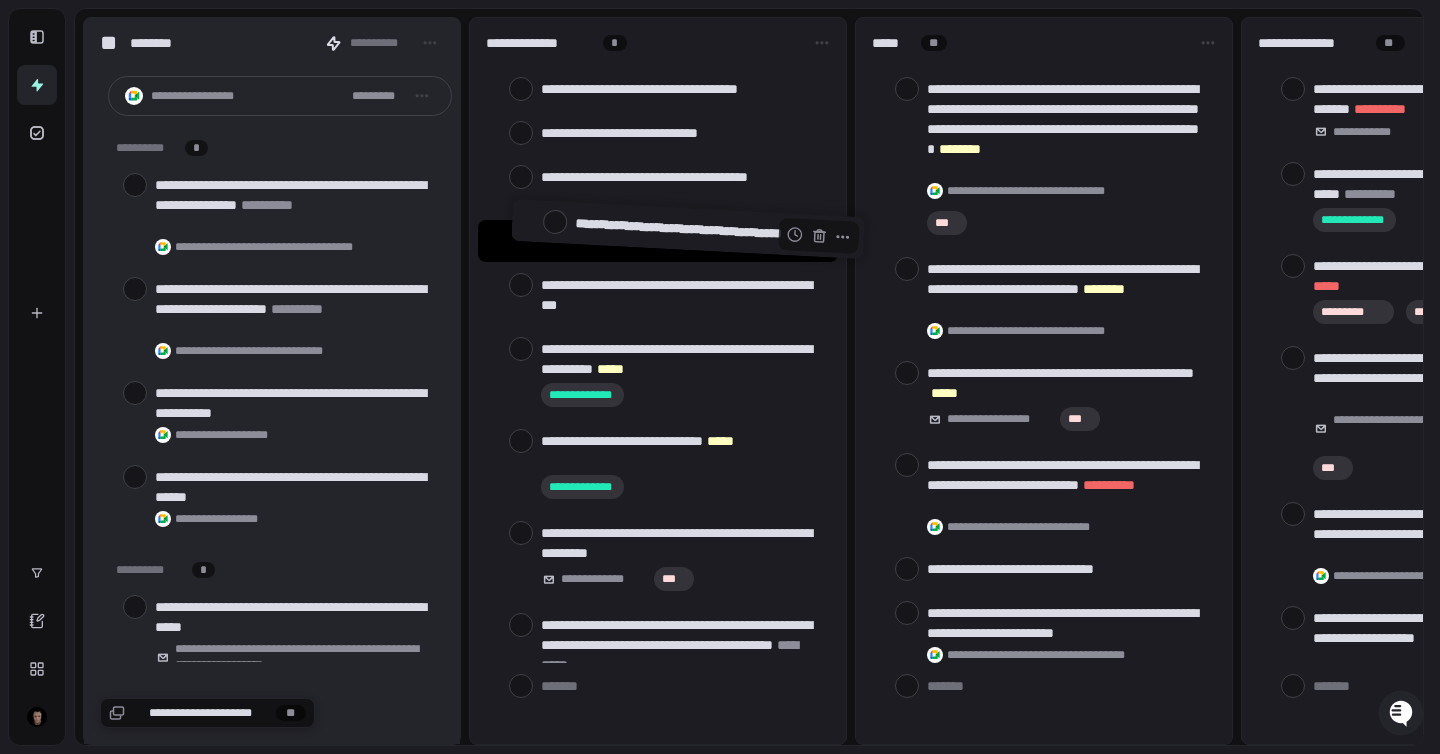 drag, startPoint x: 603, startPoint y: 584, endPoint x: 637, endPoint y: 230, distance: 355.62903 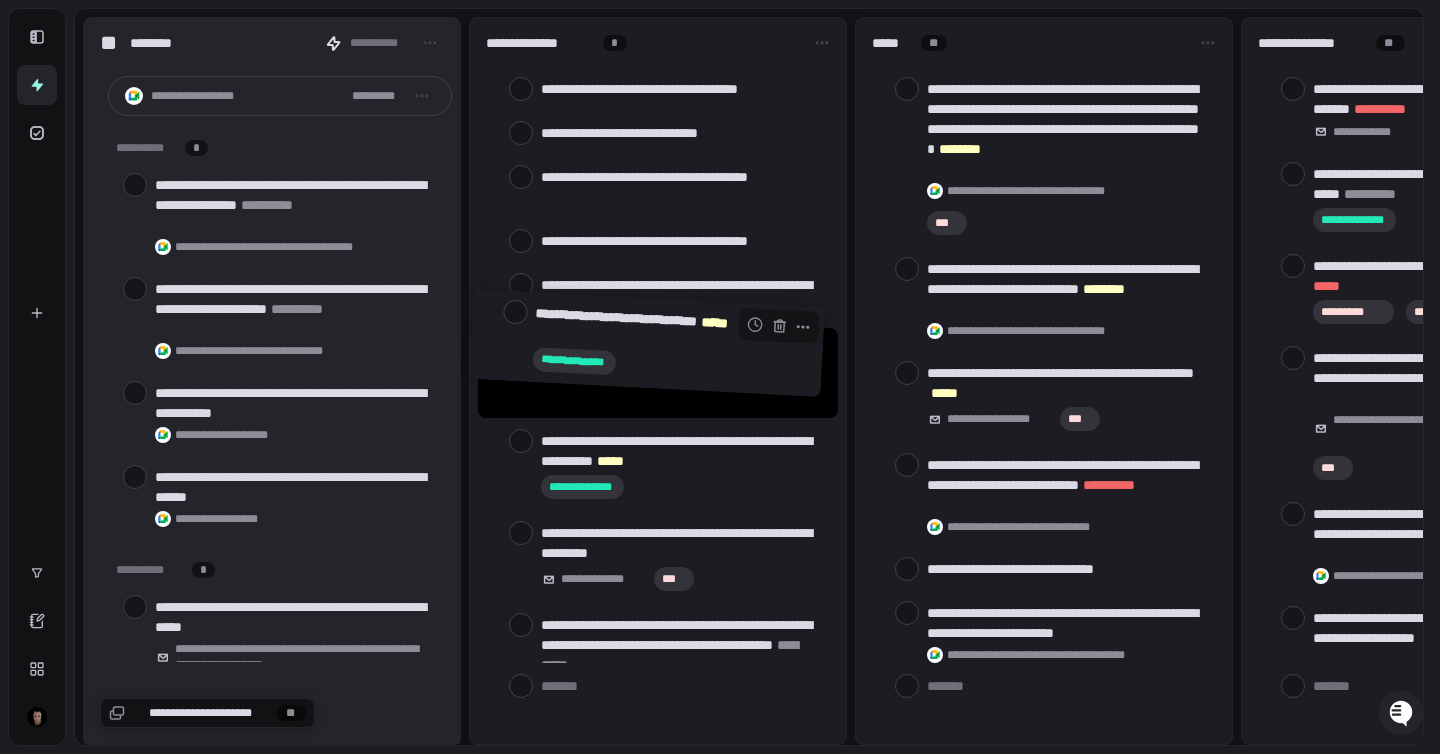 drag, startPoint x: 693, startPoint y: 454, endPoint x: 687, endPoint y: 330, distance: 124.14507 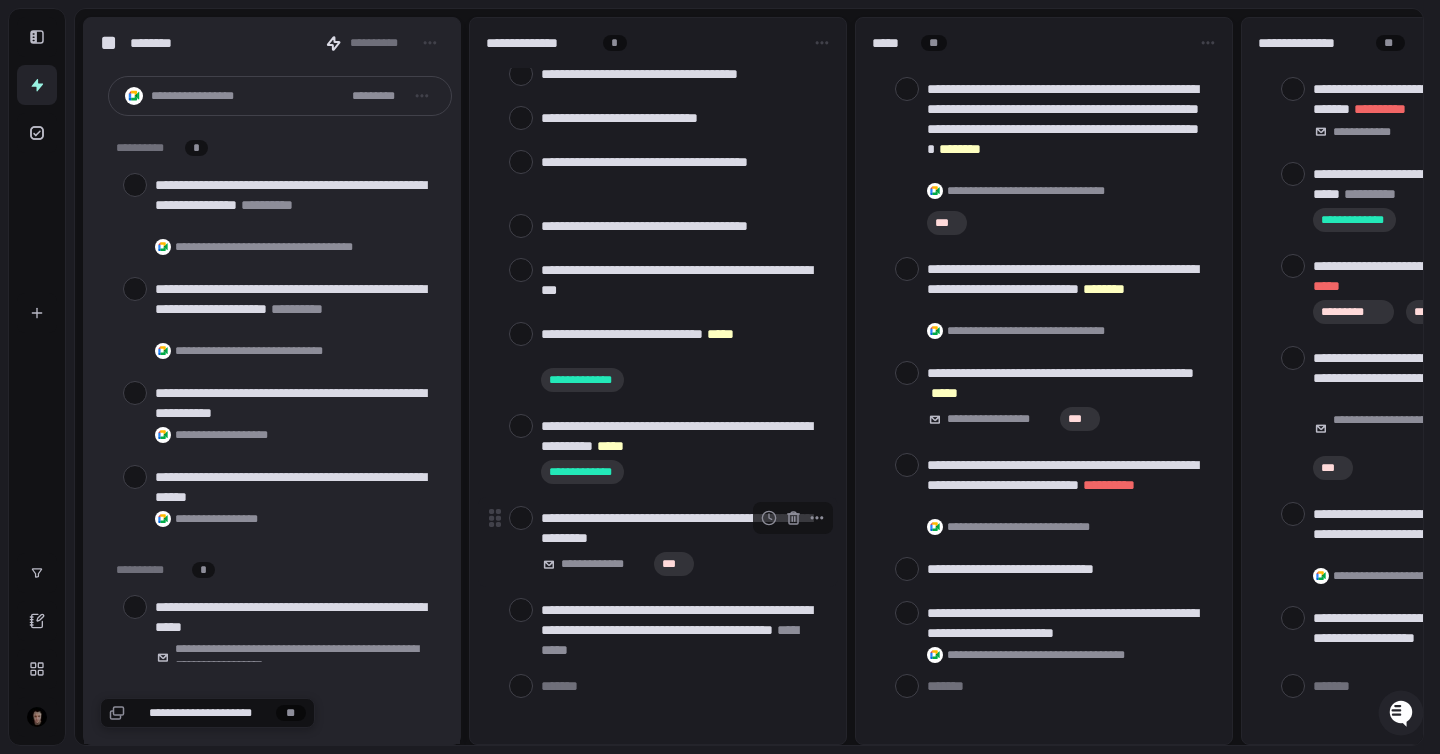 scroll, scrollTop: 43, scrollLeft: 0, axis: vertical 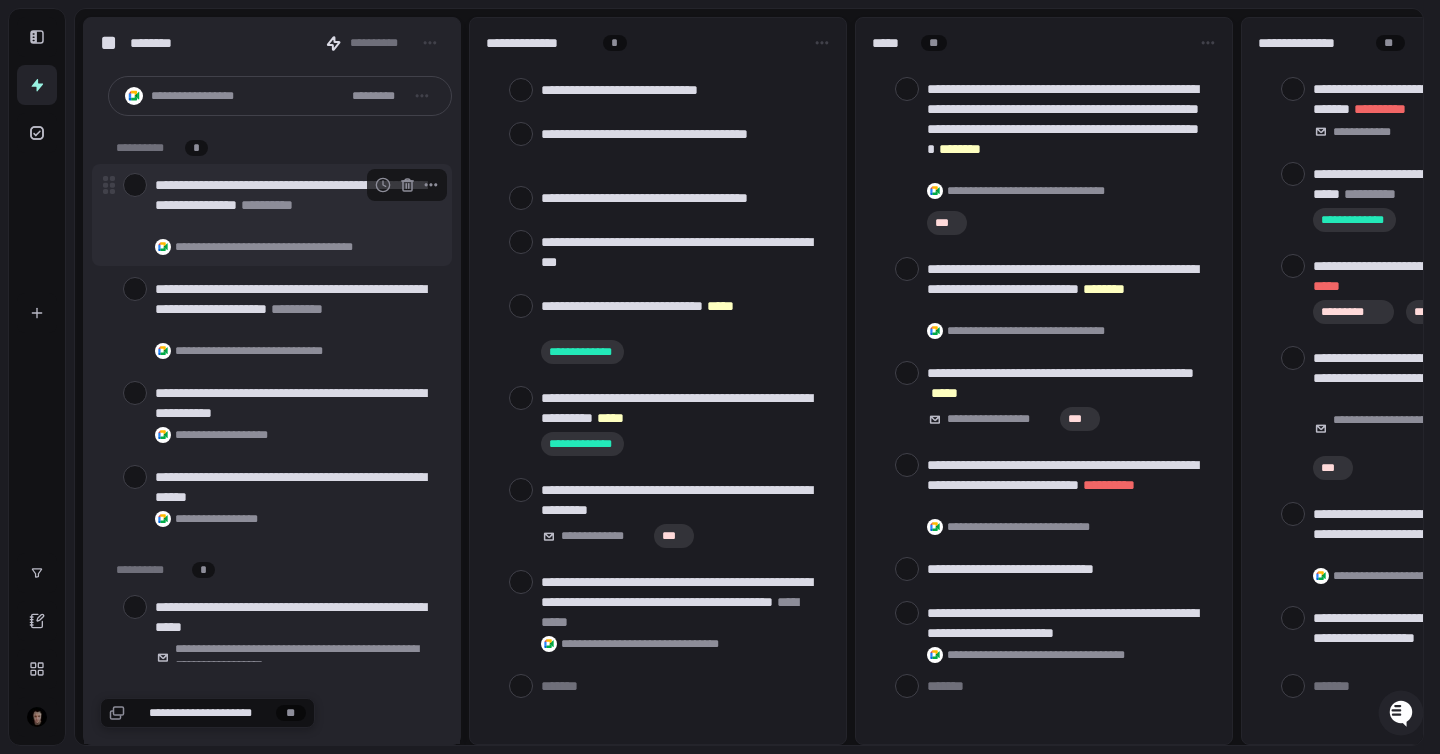 click at bounding box center [135, 185] 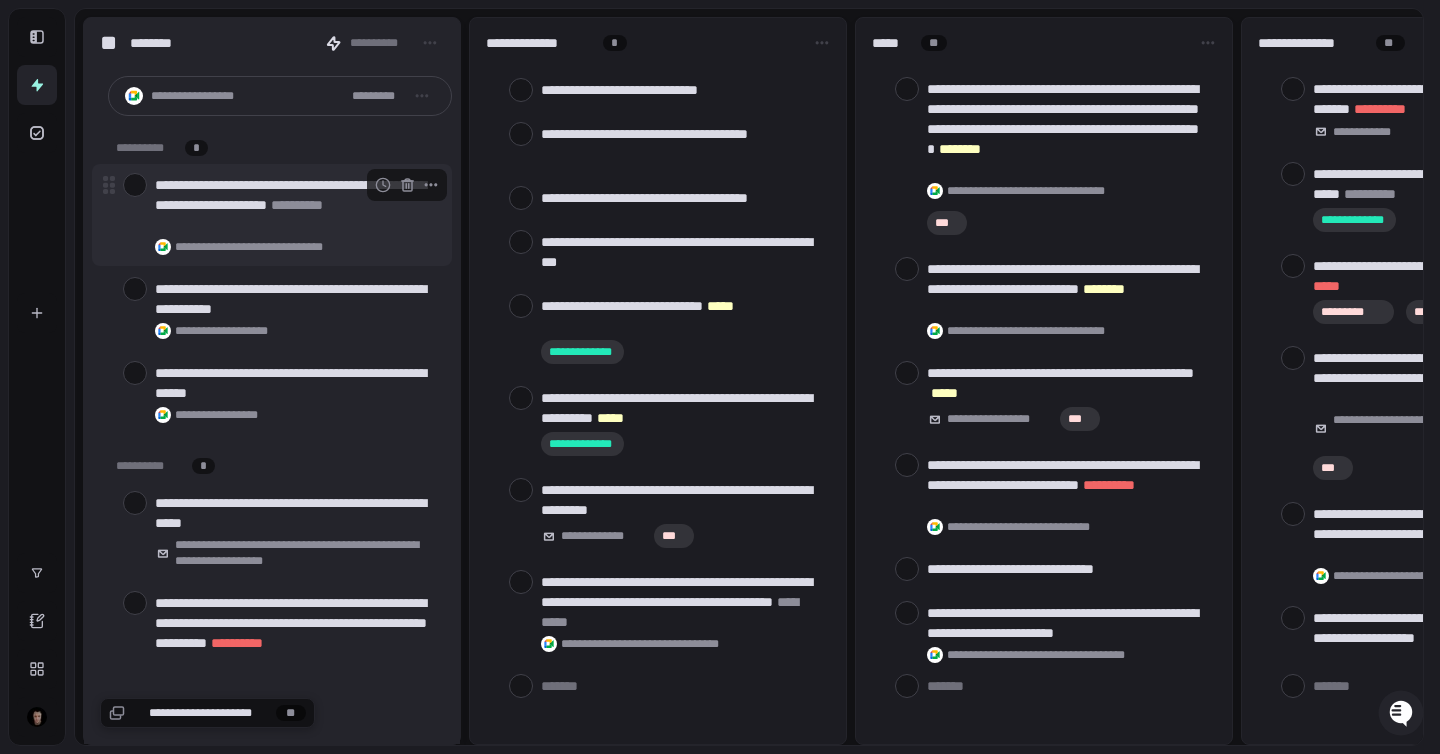 click at bounding box center [135, 185] 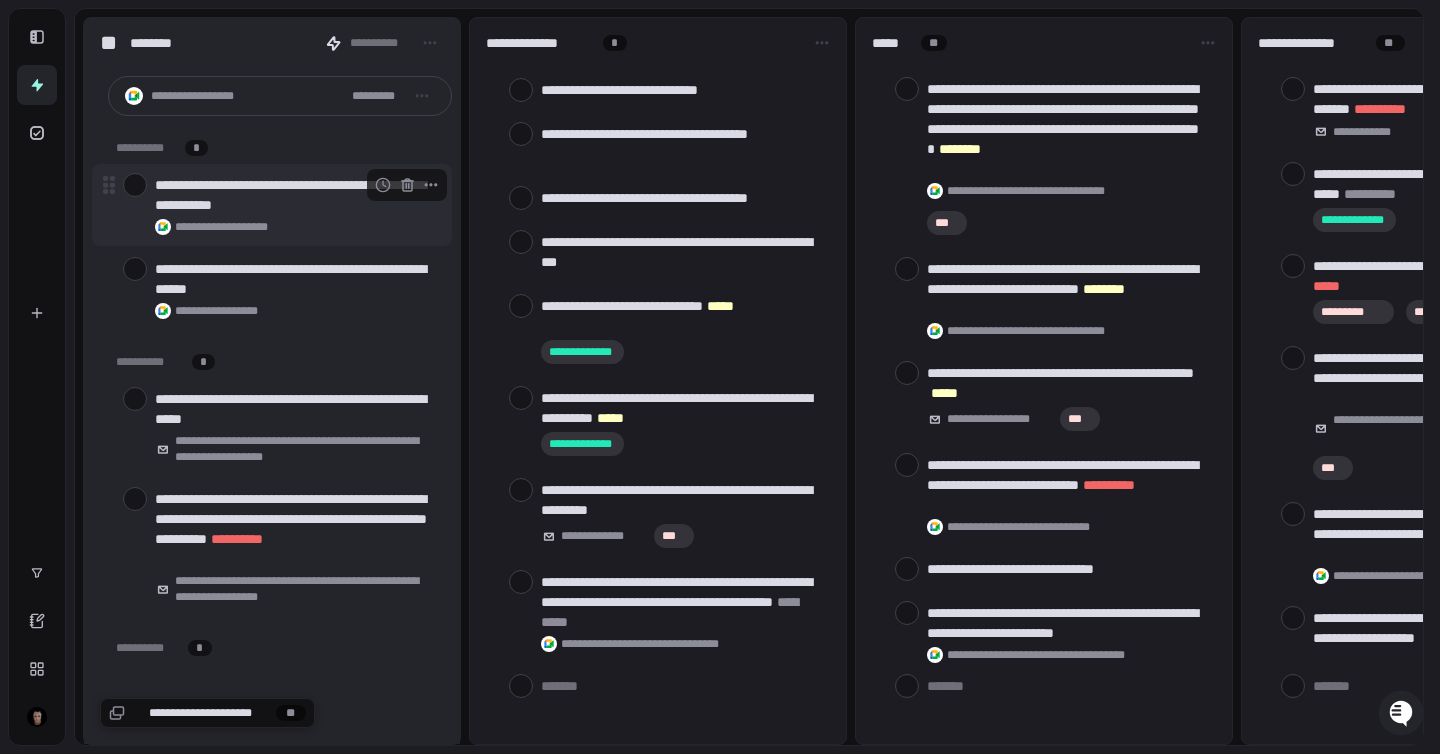 click at bounding box center [135, 185] 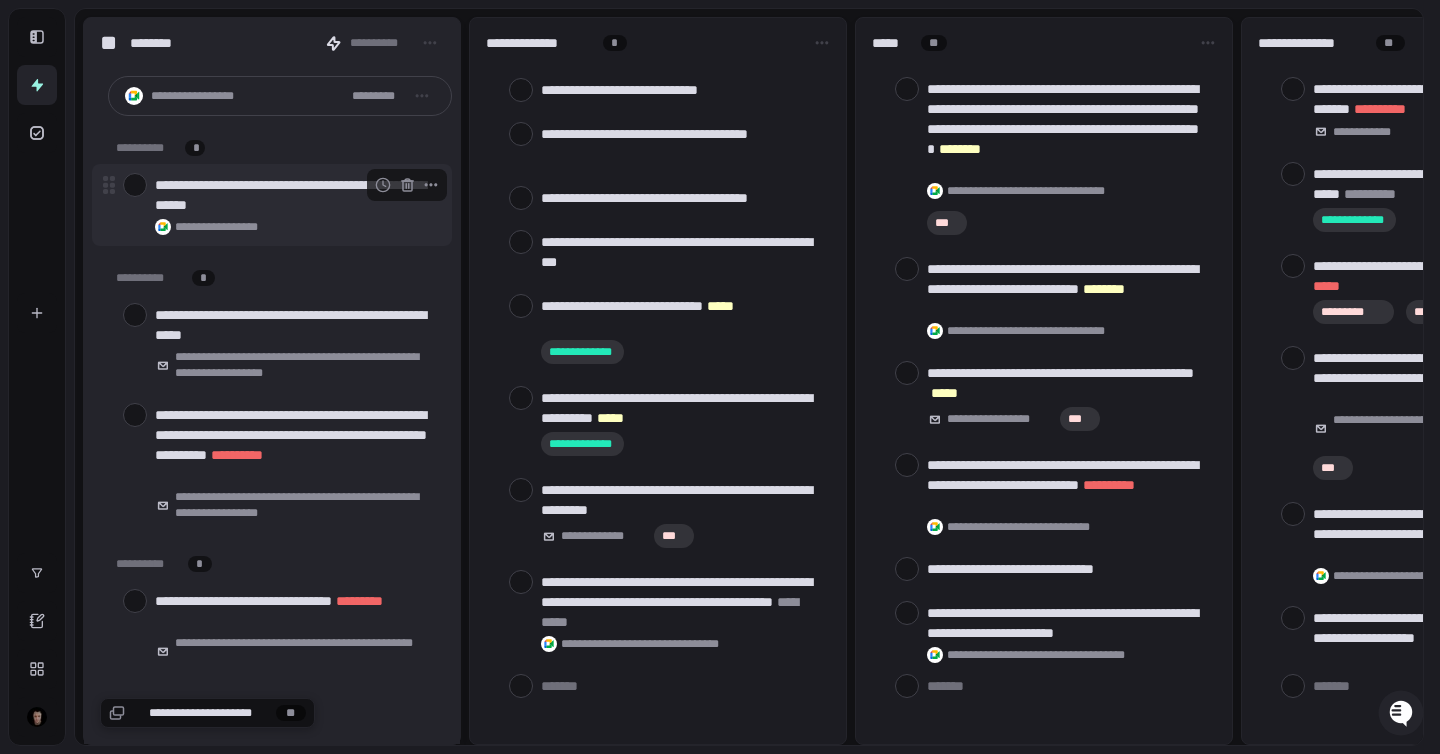 click at bounding box center (135, 185) 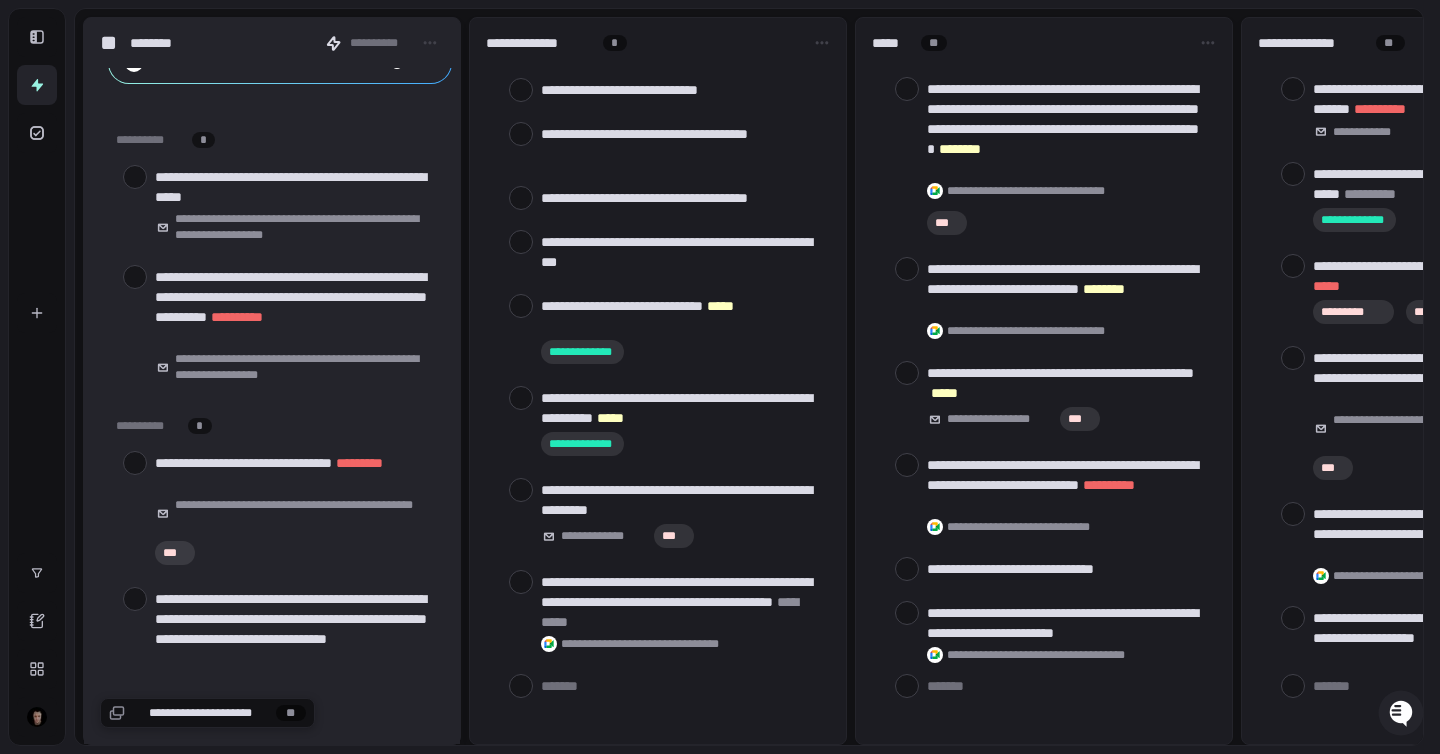 scroll, scrollTop: 116, scrollLeft: 0, axis: vertical 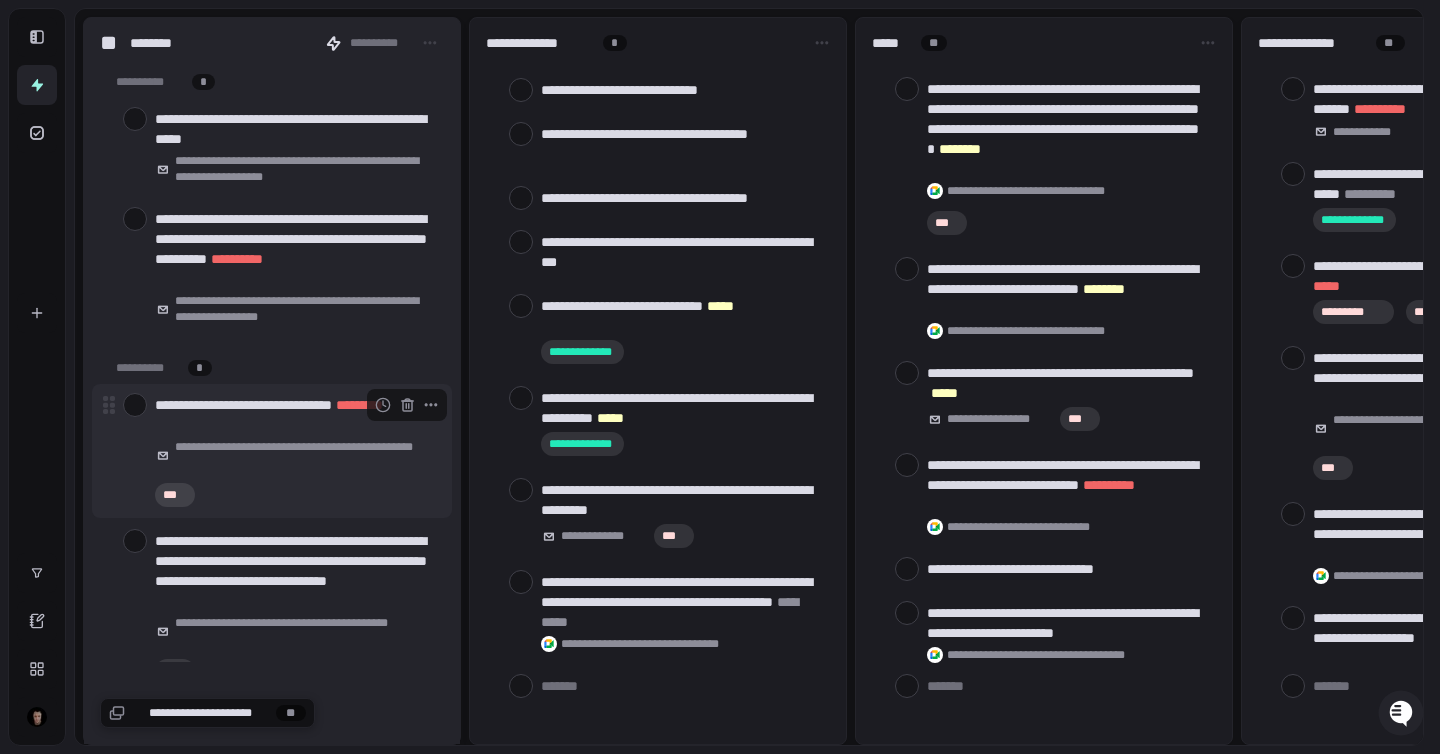 click at bounding box center [135, 405] 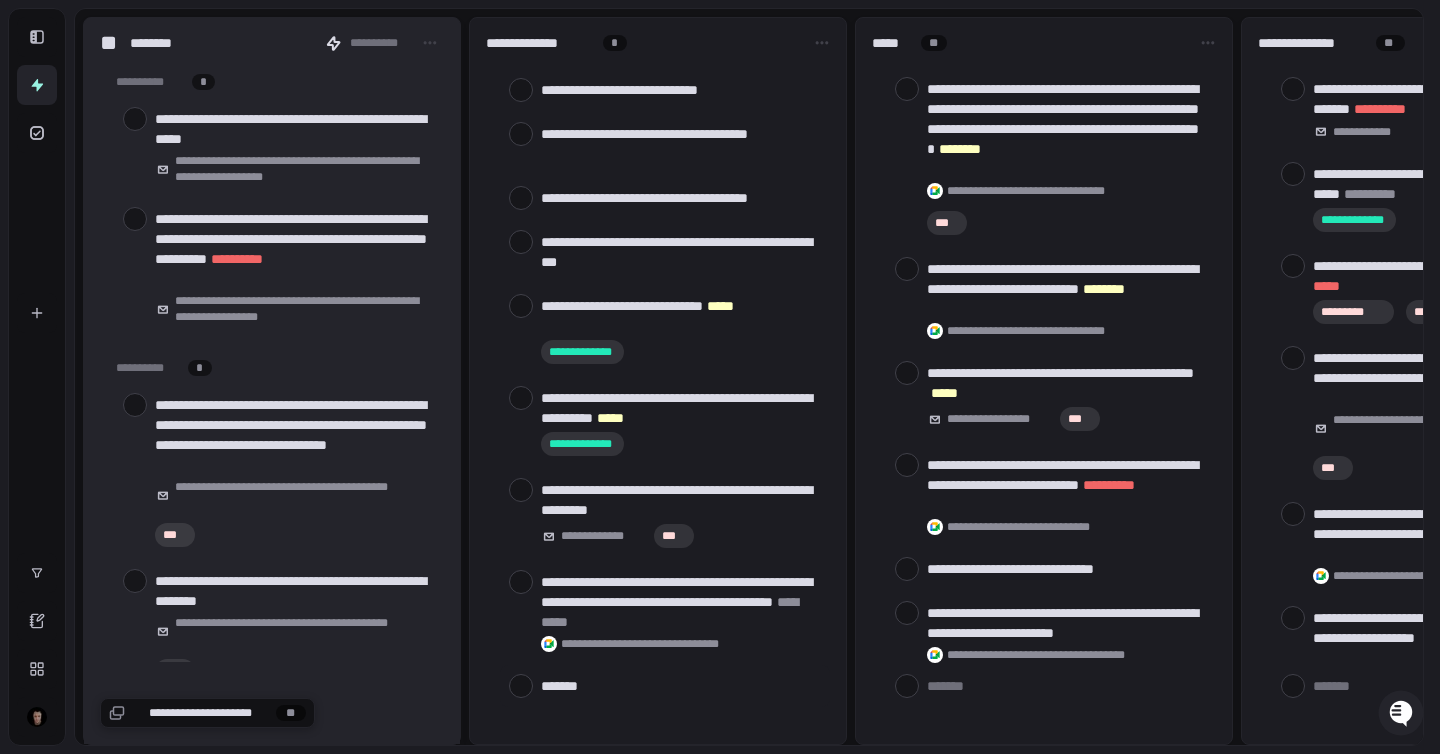 click at bounding box center [681, 685] 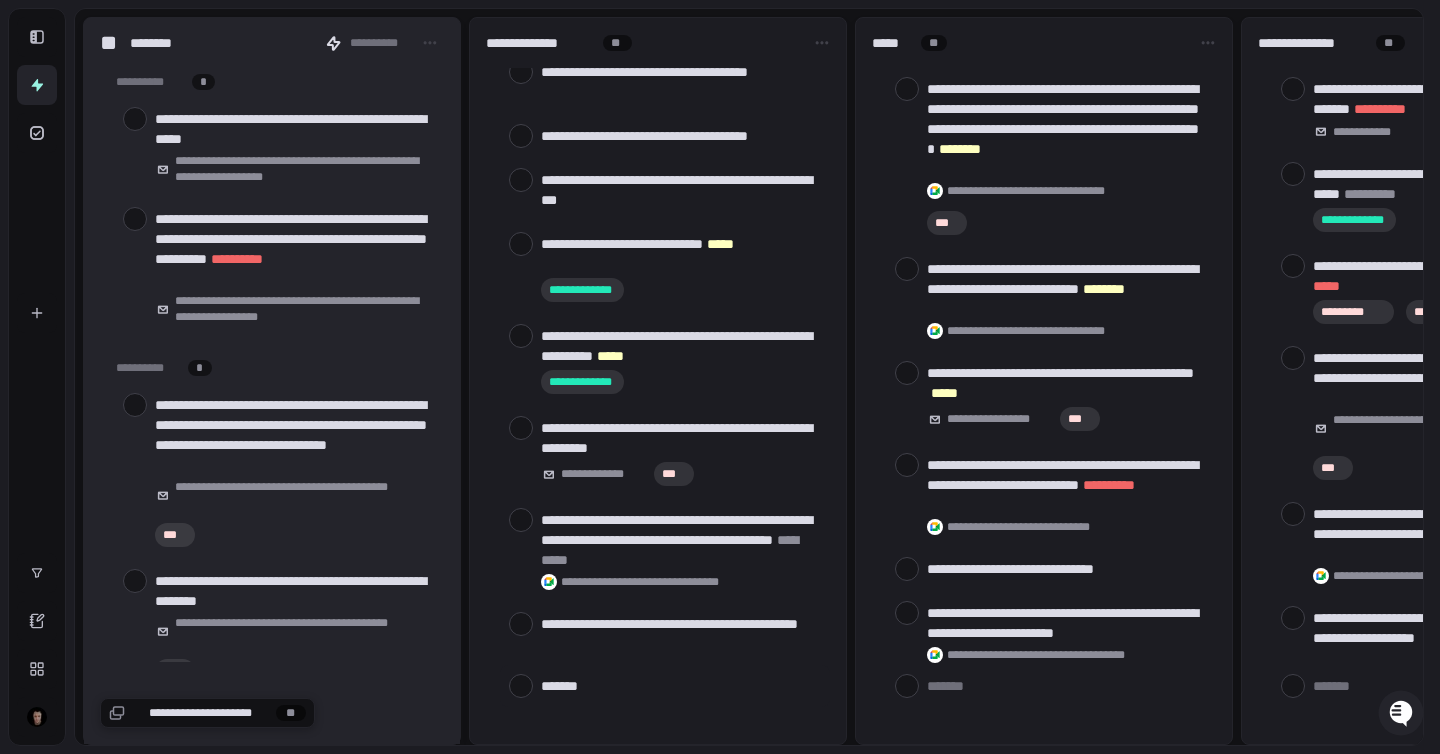 scroll, scrollTop: 107, scrollLeft: 0, axis: vertical 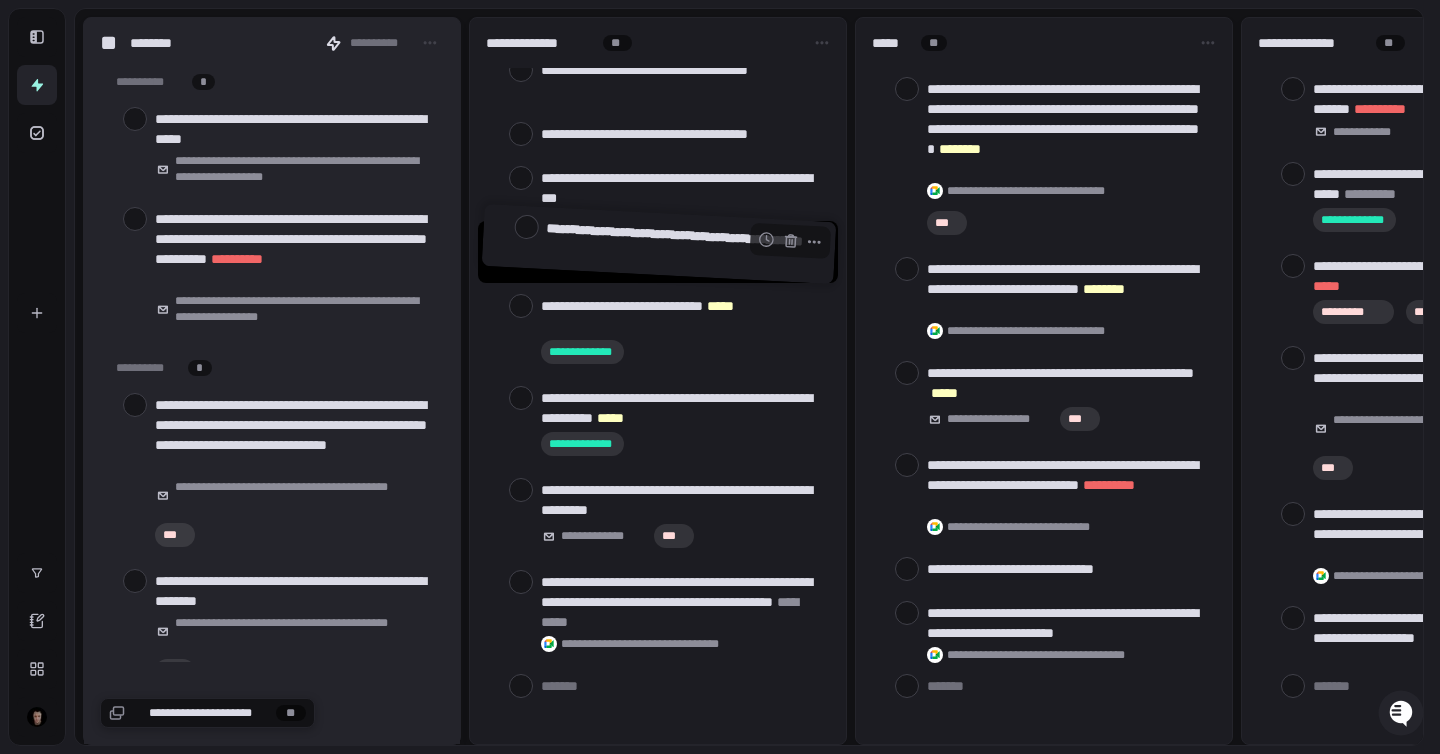 drag, startPoint x: 620, startPoint y: 645, endPoint x: 625, endPoint y: 257, distance: 388.03223 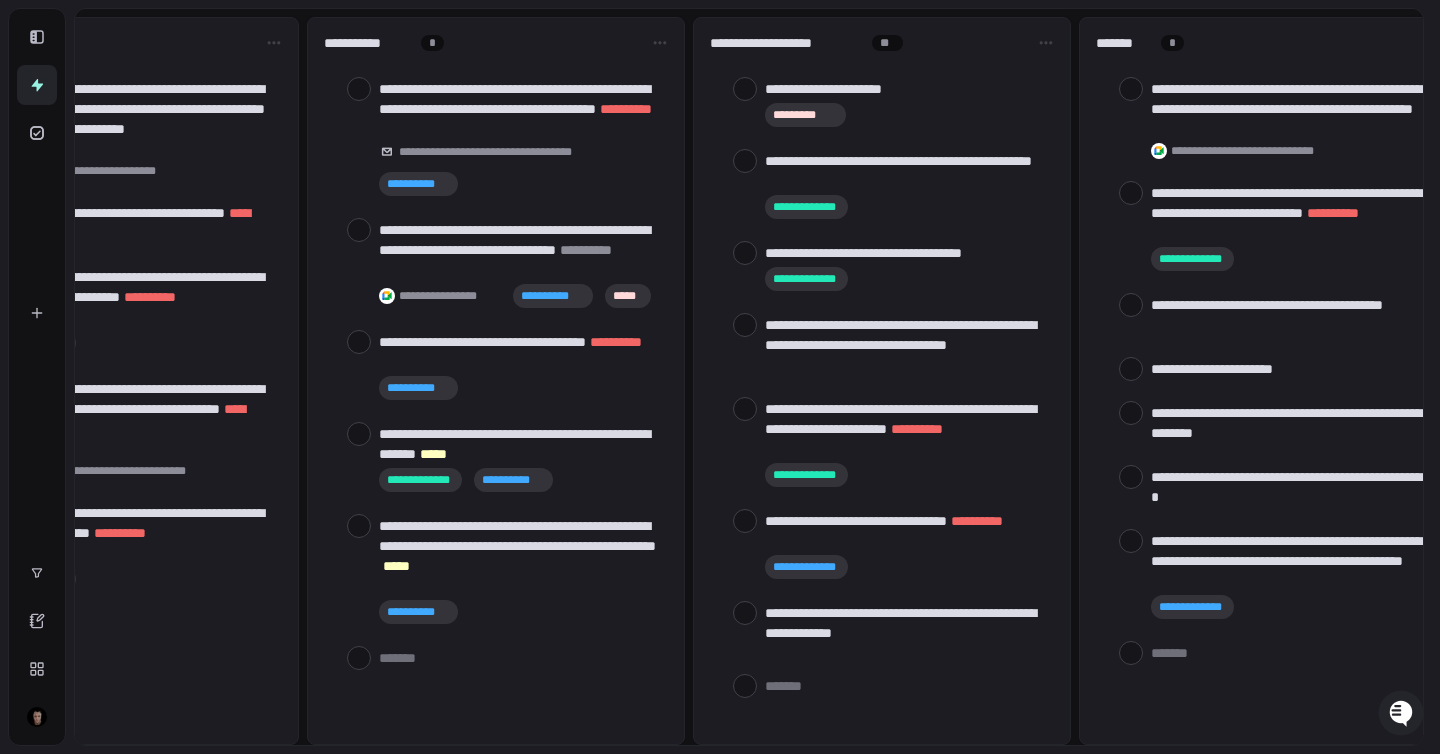 scroll, scrollTop: 0, scrollLeft: 1779, axis: horizontal 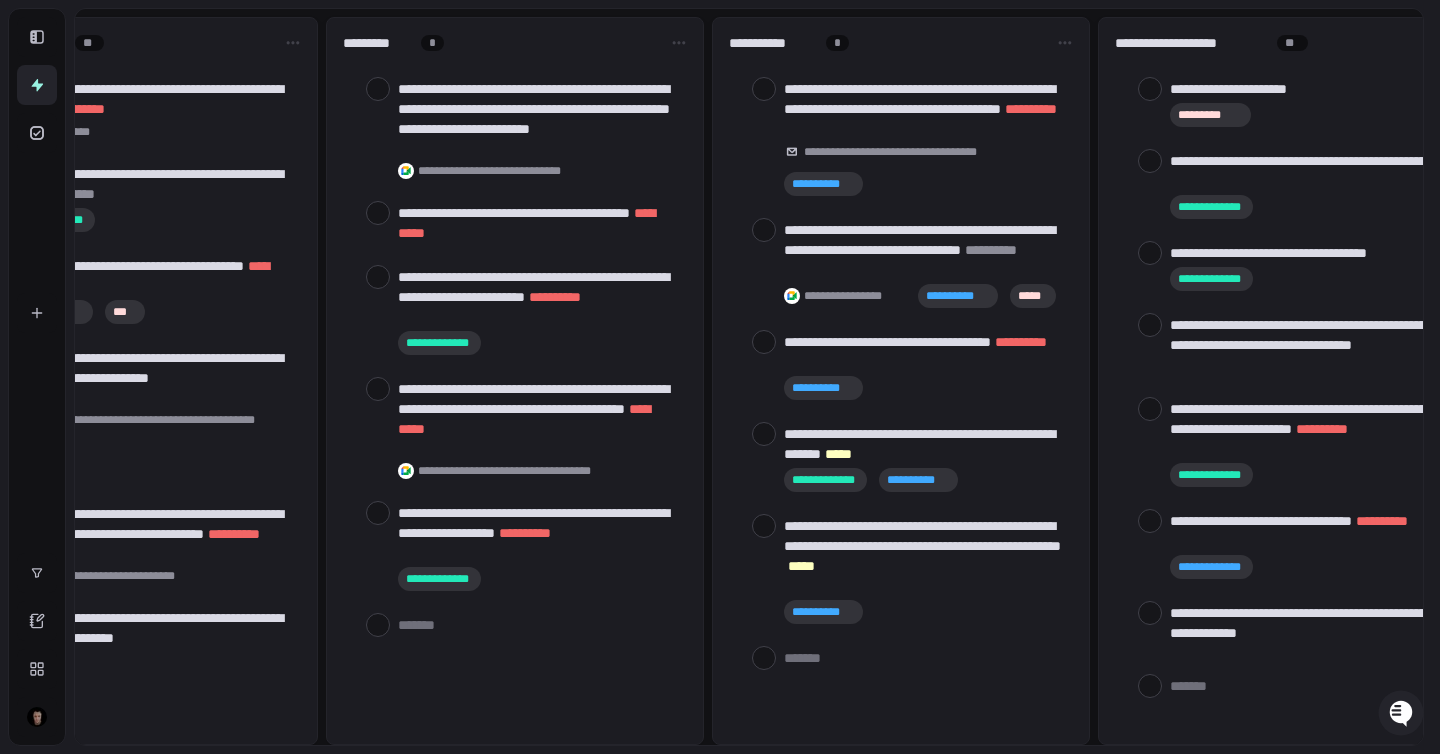drag, startPoint x: 754, startPoint y: 743, endPoint x: 701, endPoint y: 739, distance: 53.15073 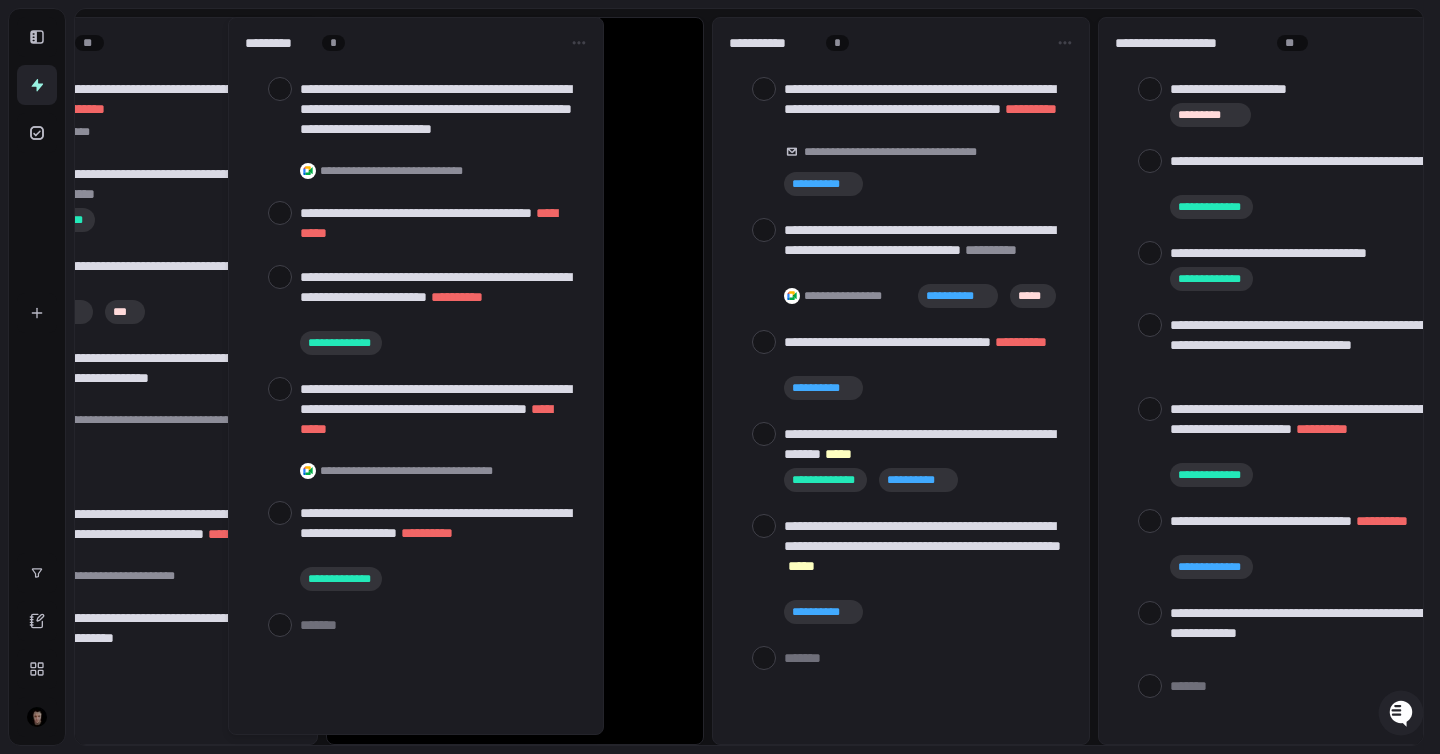 drag, startPoint x: 651, startPoint y: 737, endPoint x: 619, endPoint y: 737, distance: 32 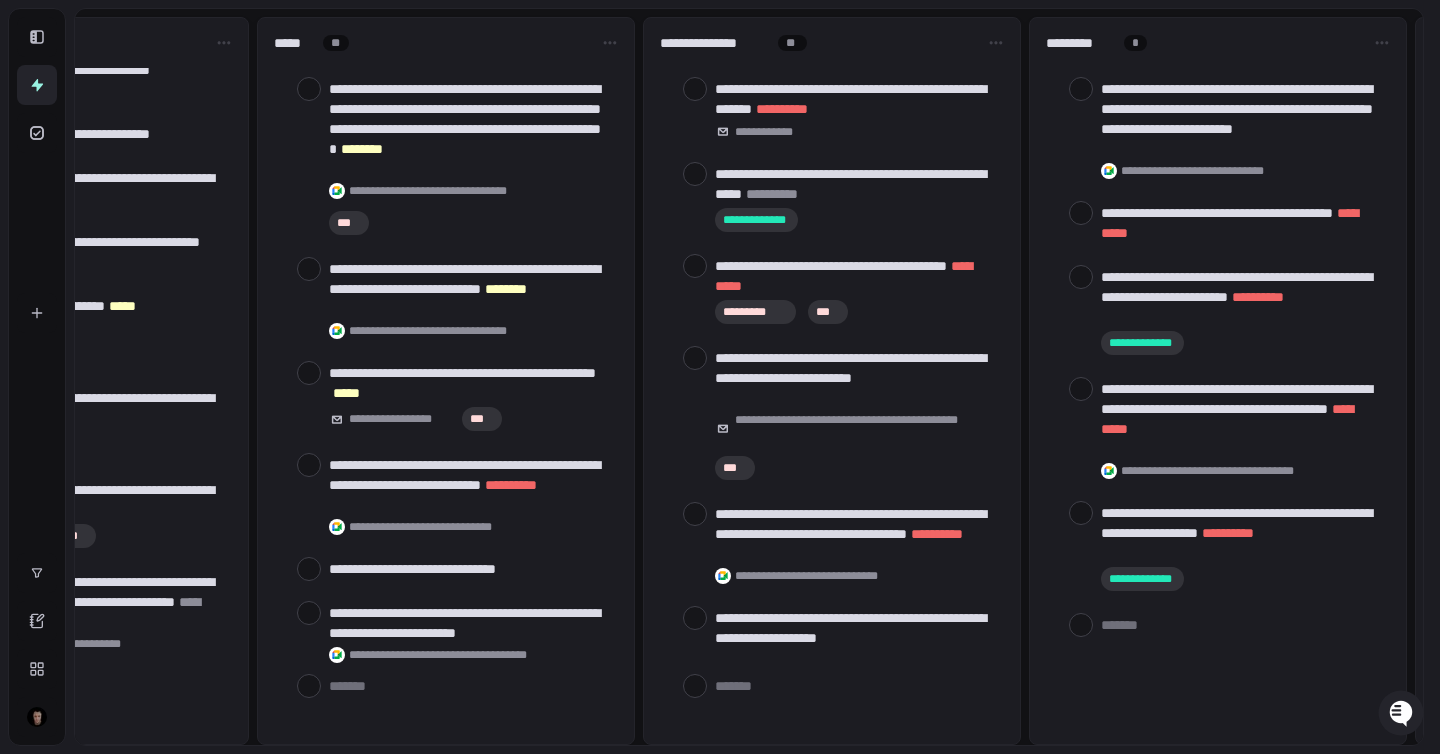 scroll, scrollTop: 0, scrollLeft: 599, axis: horizontal 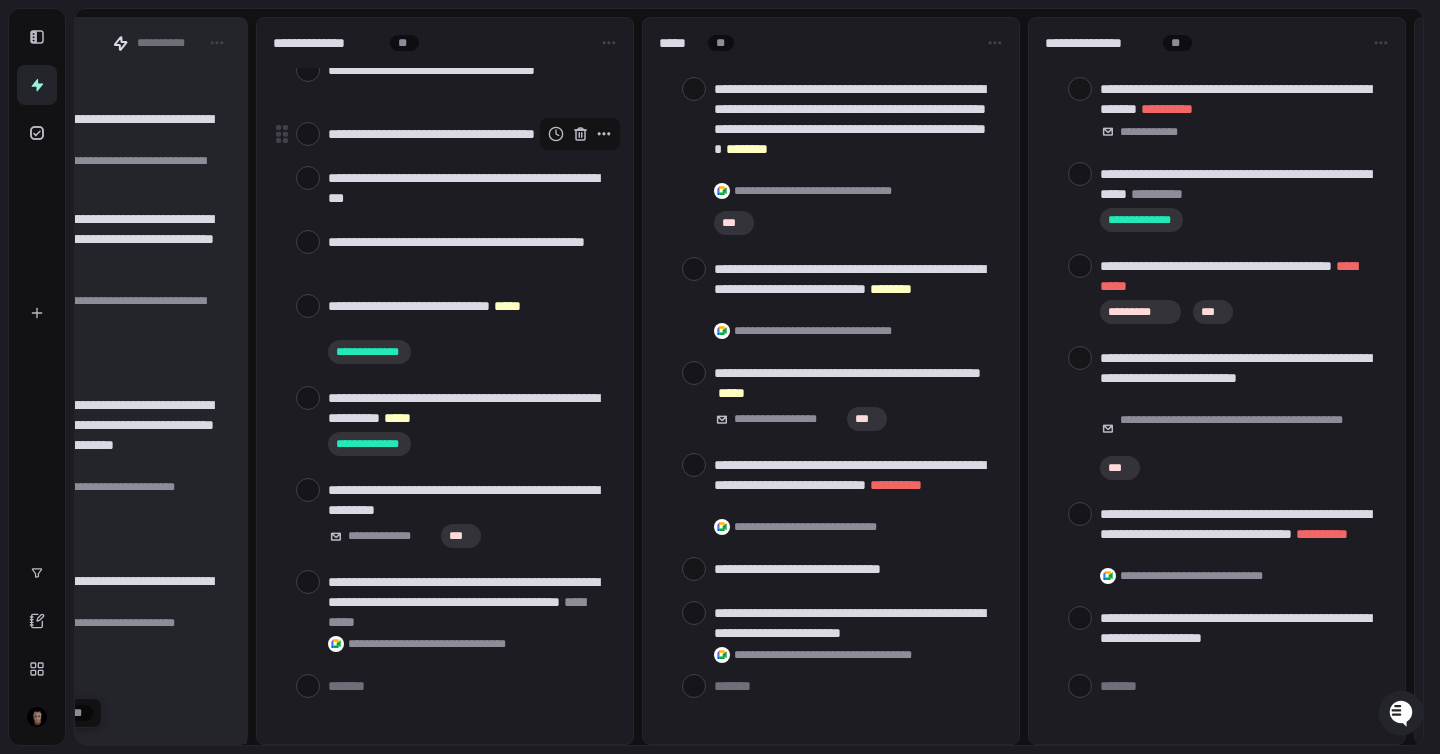 click at bounding box center (580, 134) 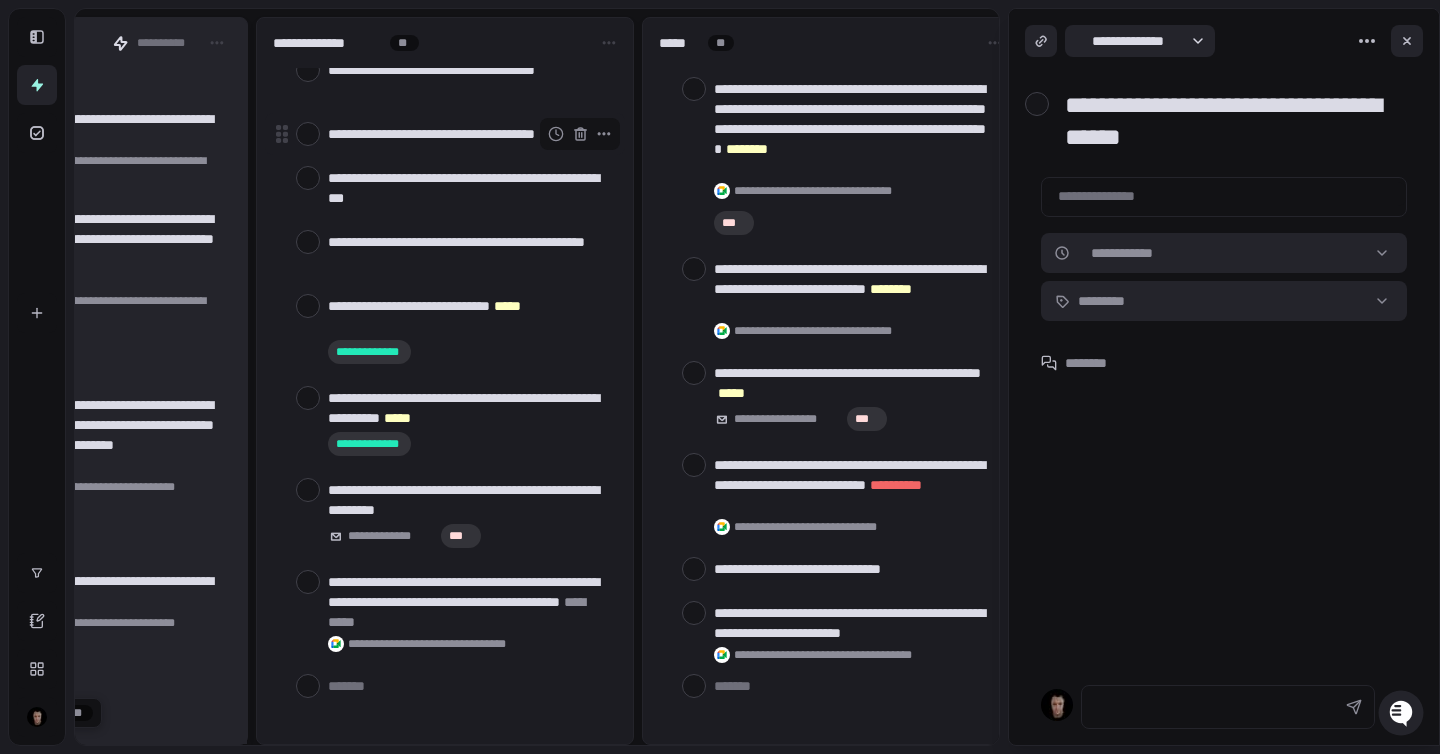 click on "**********" at bounding box center [468, 134] 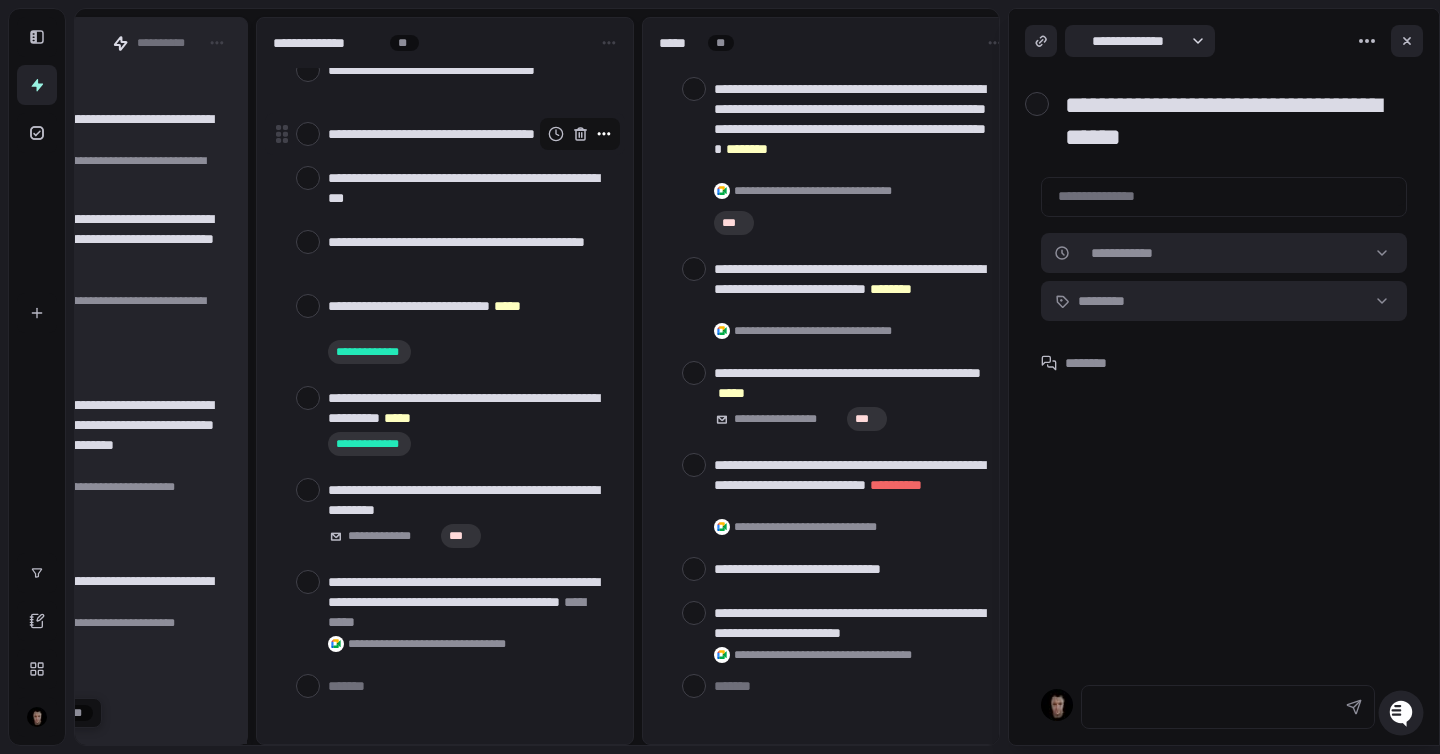 click 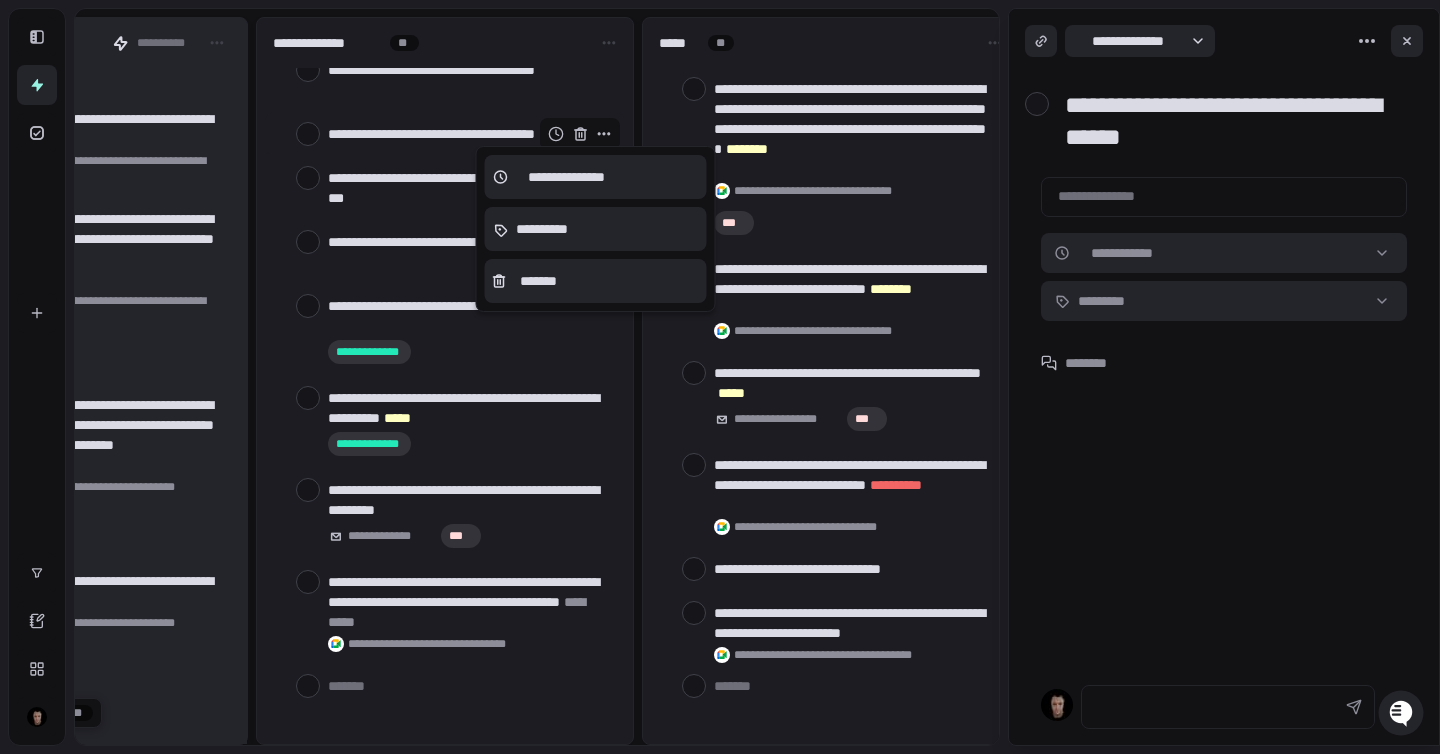 click at bounding box center (720, 377) 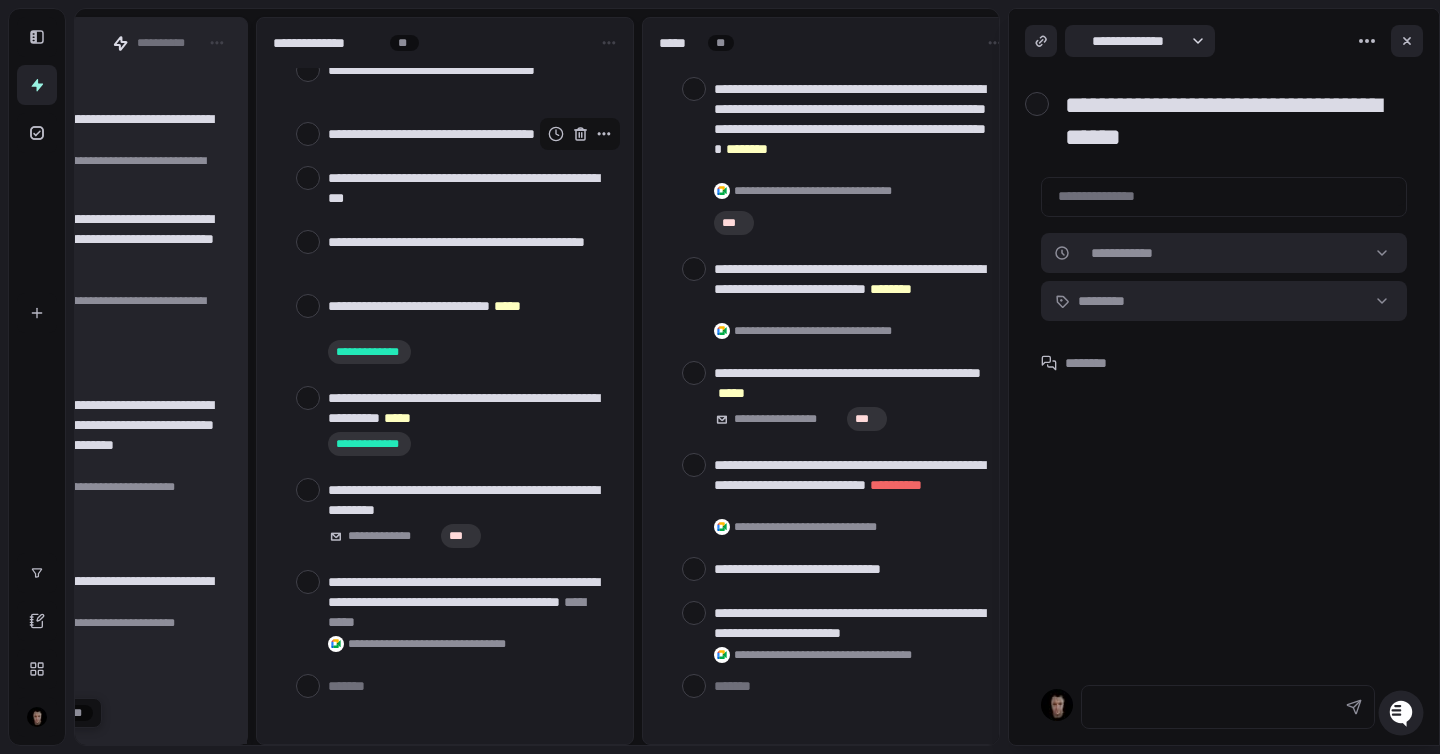 click at bounding box center (1224, 194) 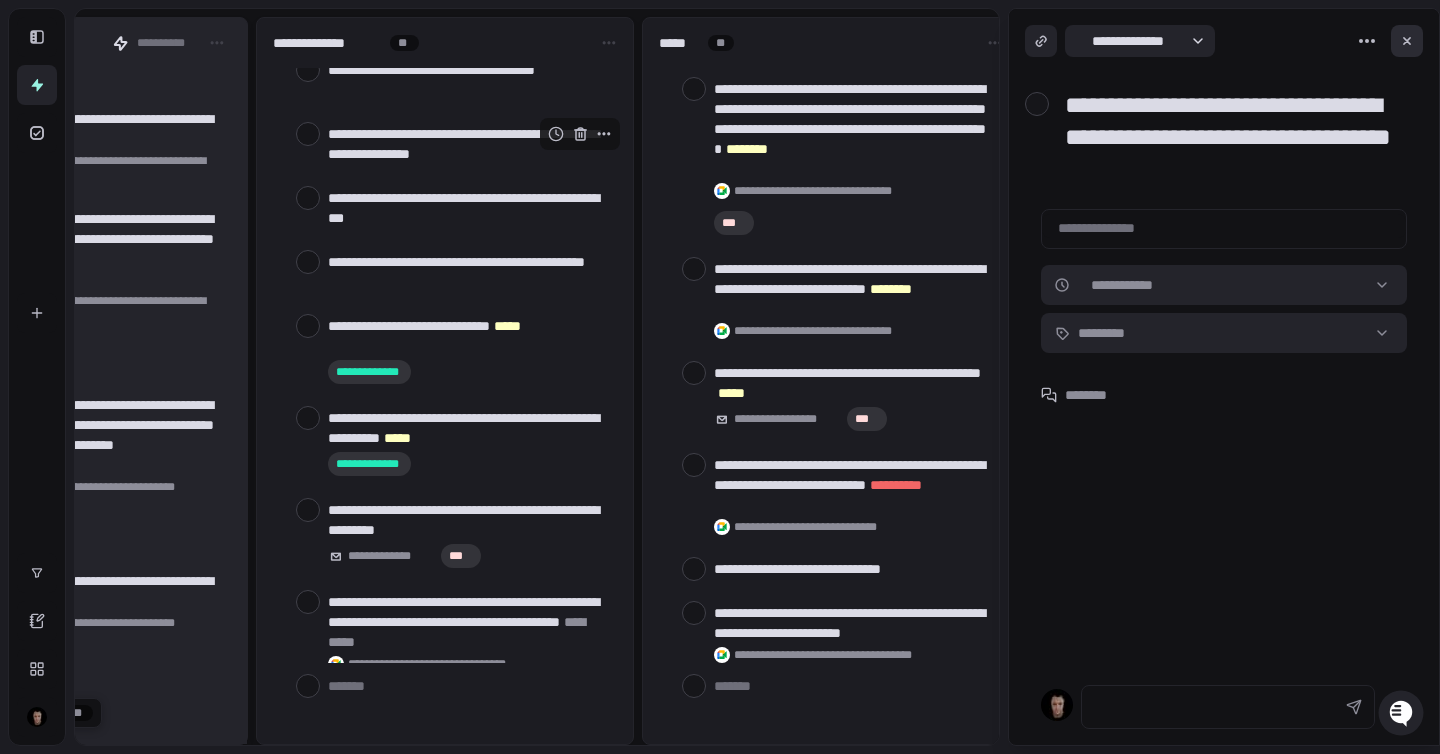 click at bounding box center [1407, 41] 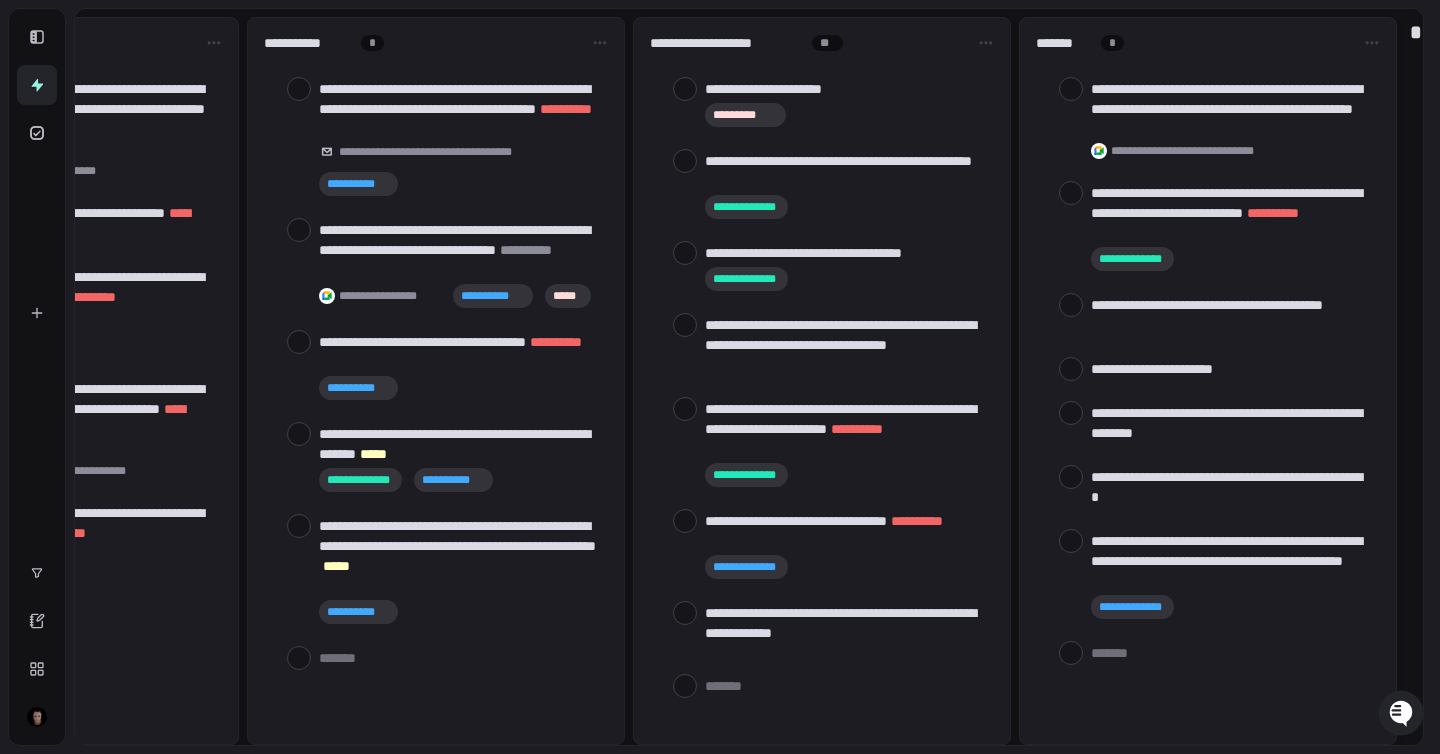 scroll, scrollTop: 0, scrollLeft: 1779, axis: horizontal 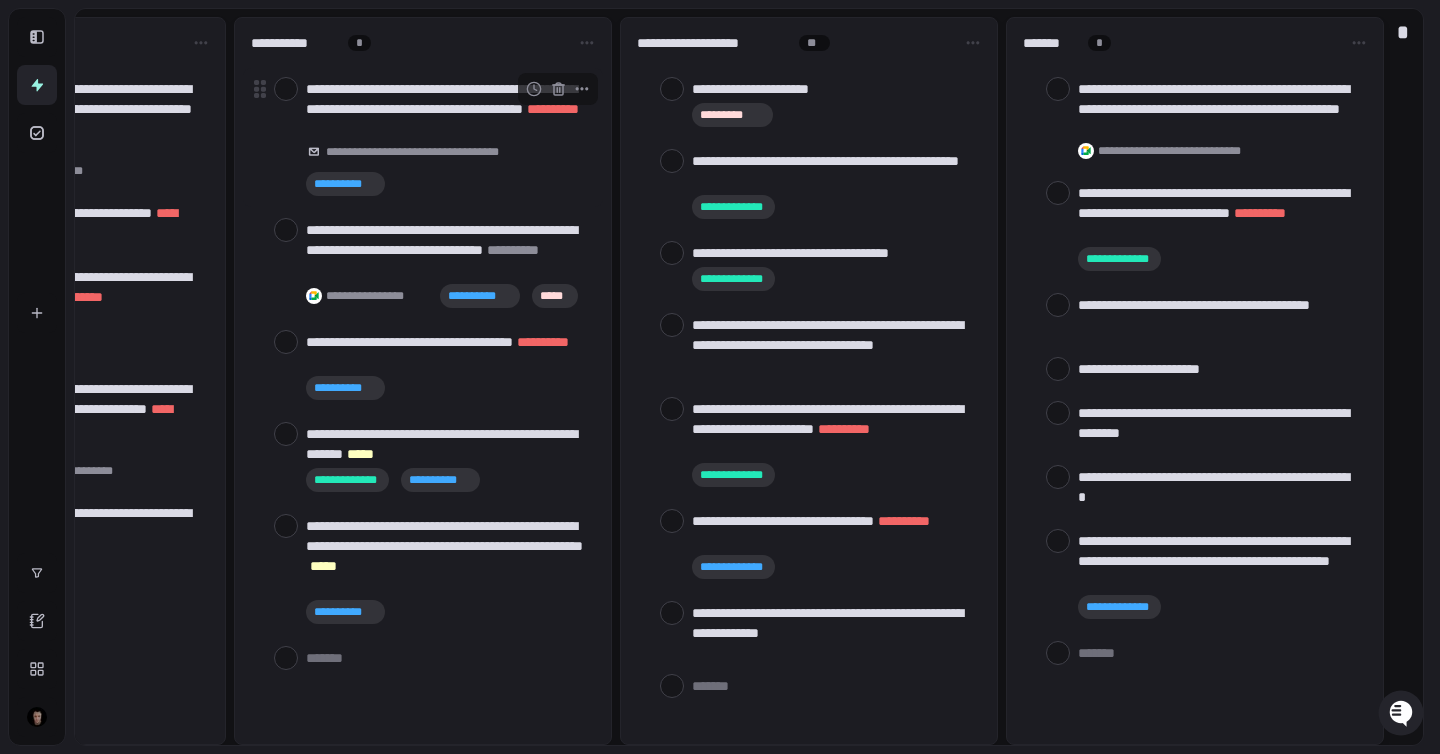 click at bounding box center [286, 89] 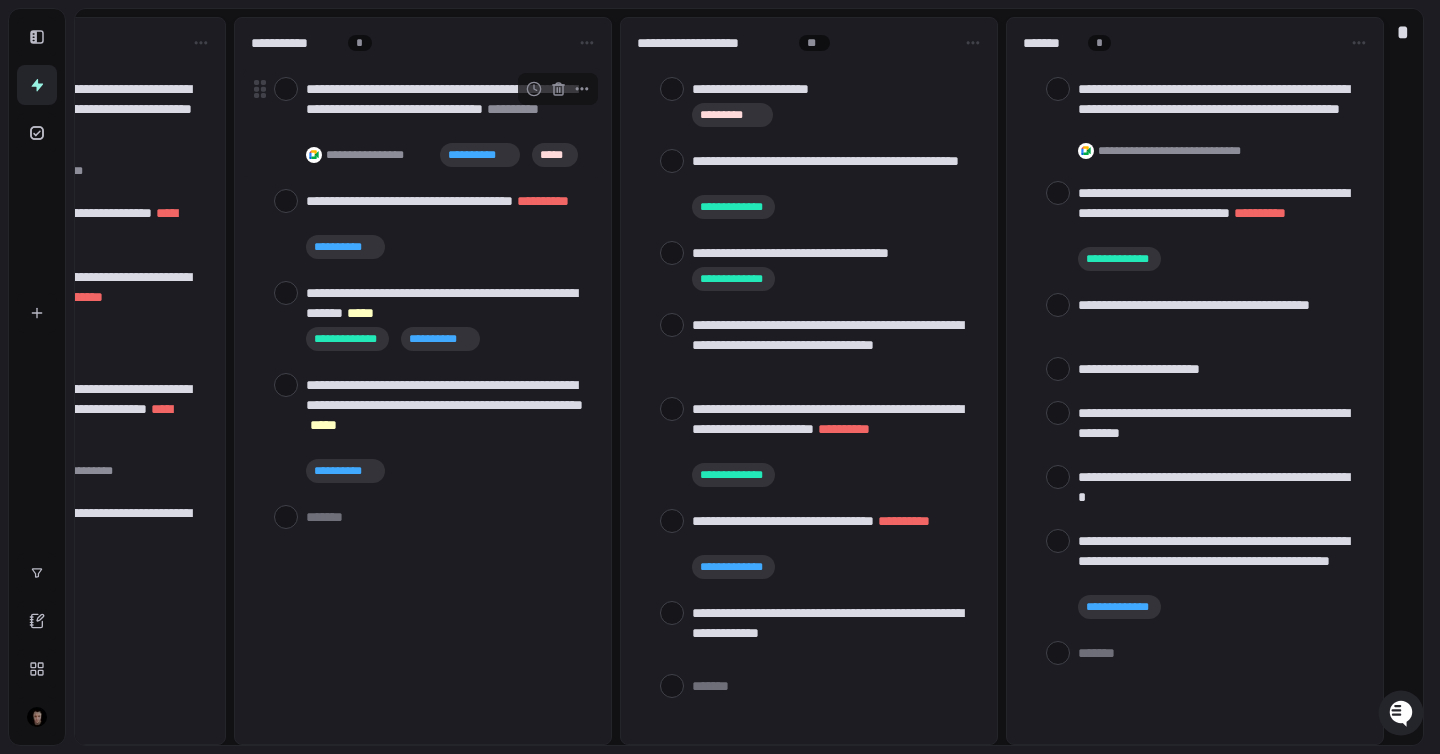 click on "**********" at bounding box center (423, 123) 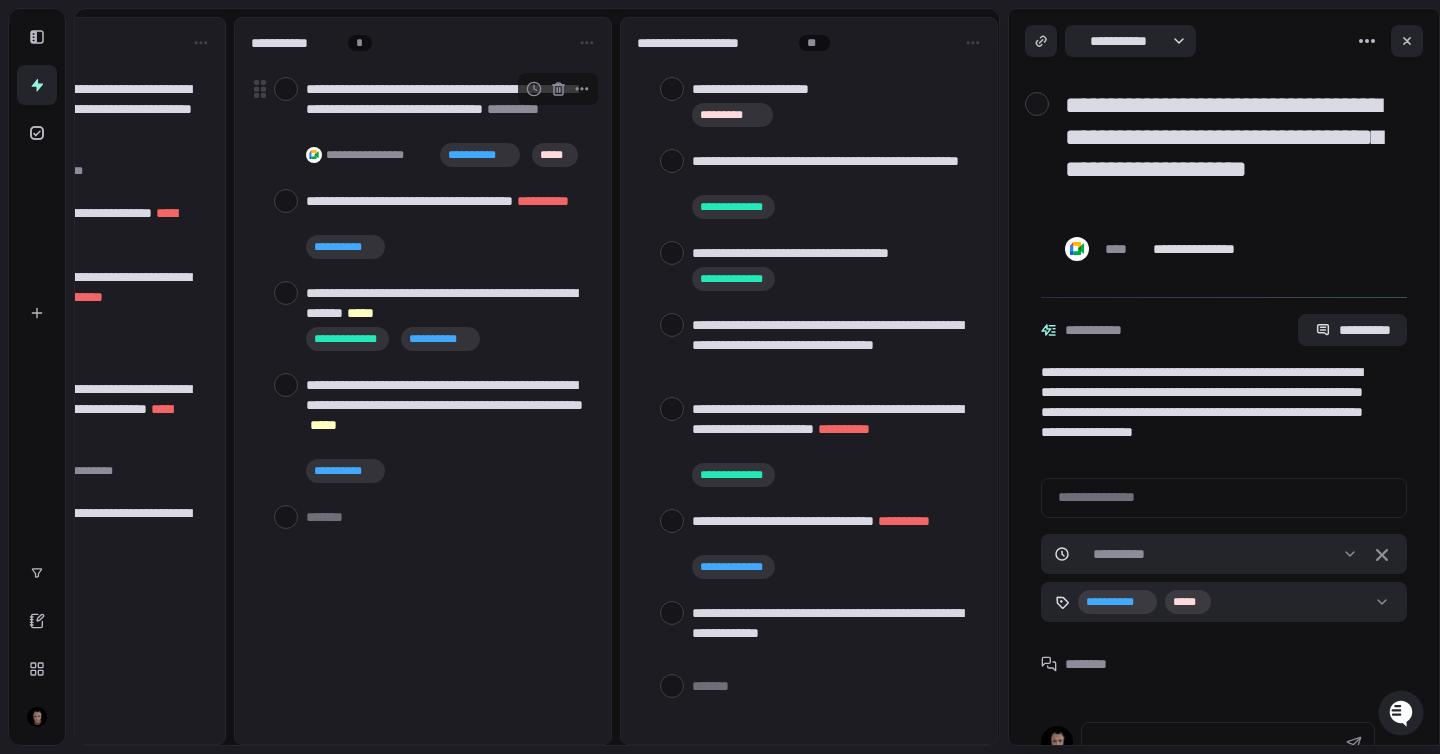 click at bounding box center (286, 89) 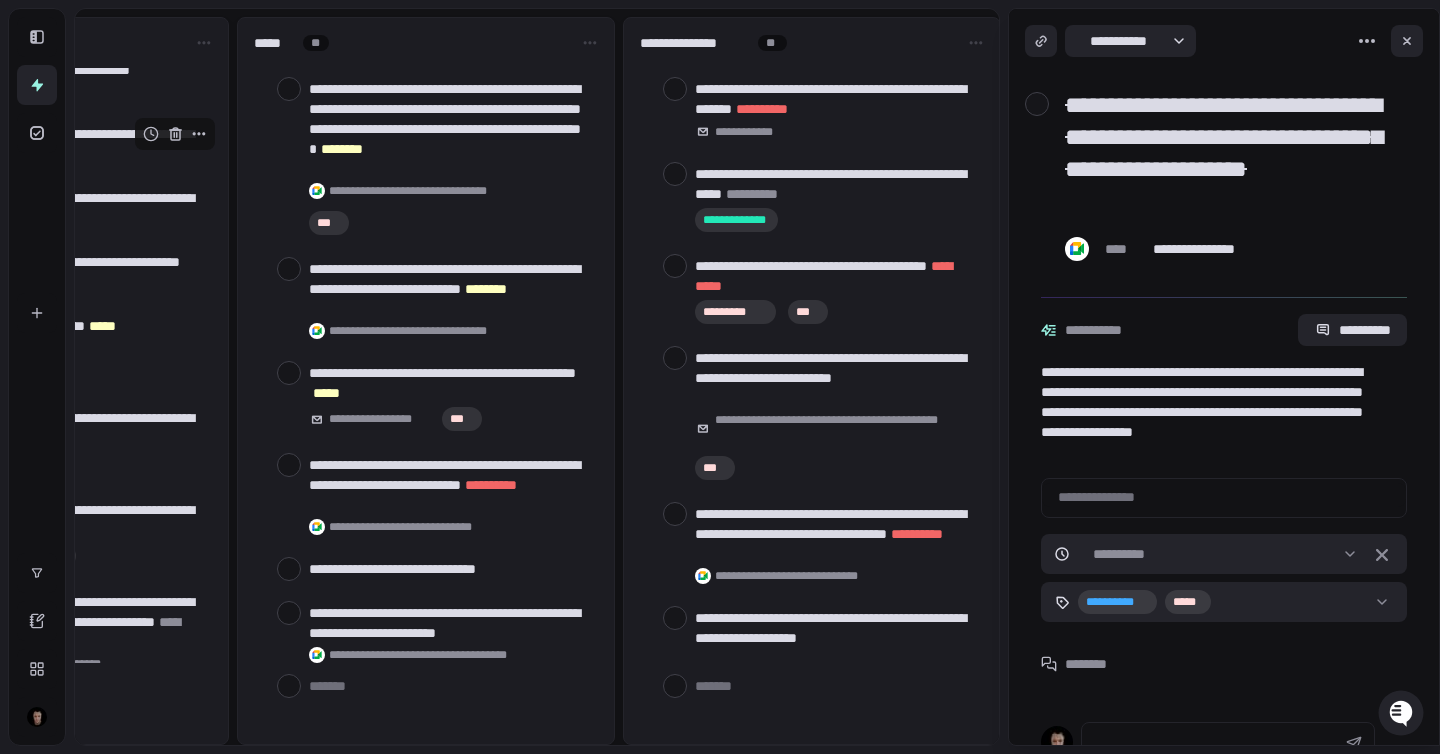 scroll, scrollTop: 0, scrollLeft: 580, axis: horizontal 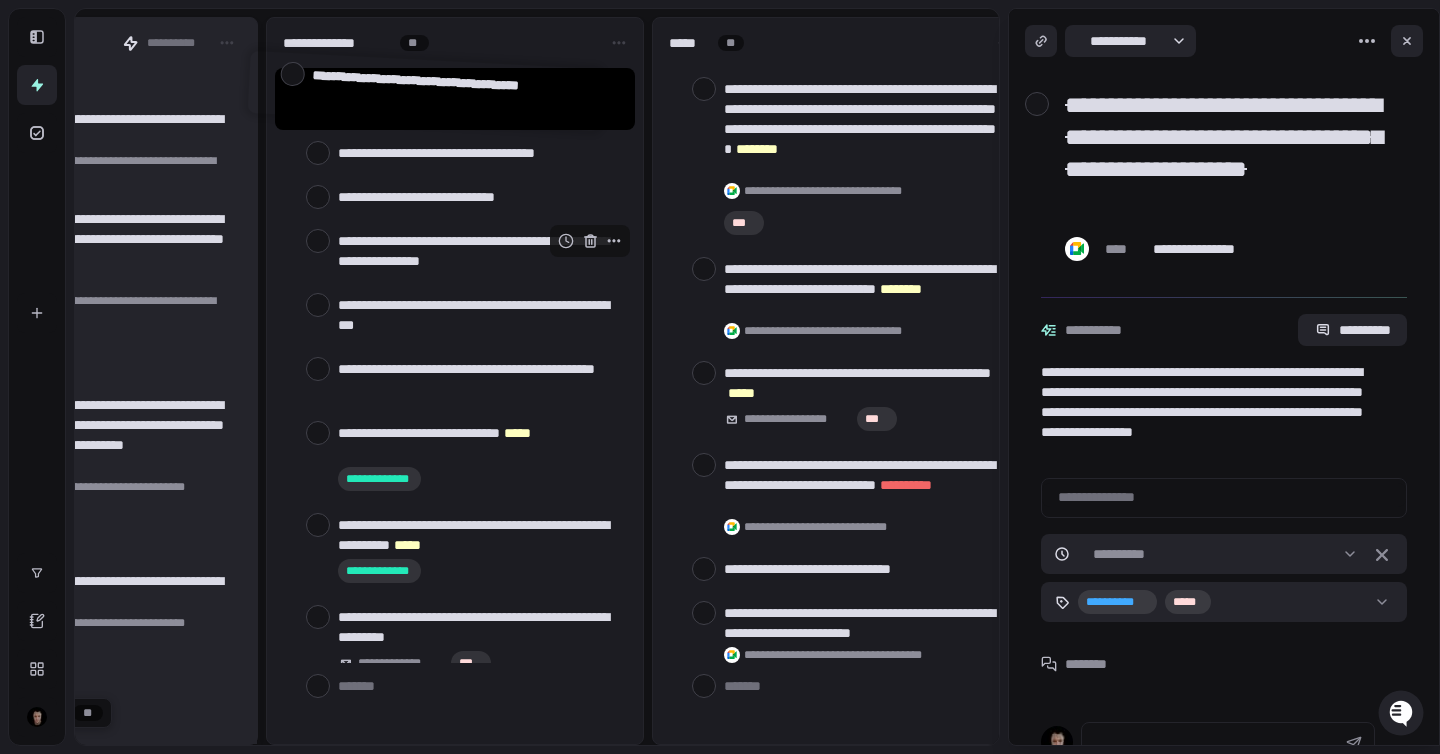 drag, startPoint x: 447, startPoint y: 185, endPoint x: 422, endPoint y: 85, distance: 103.077644 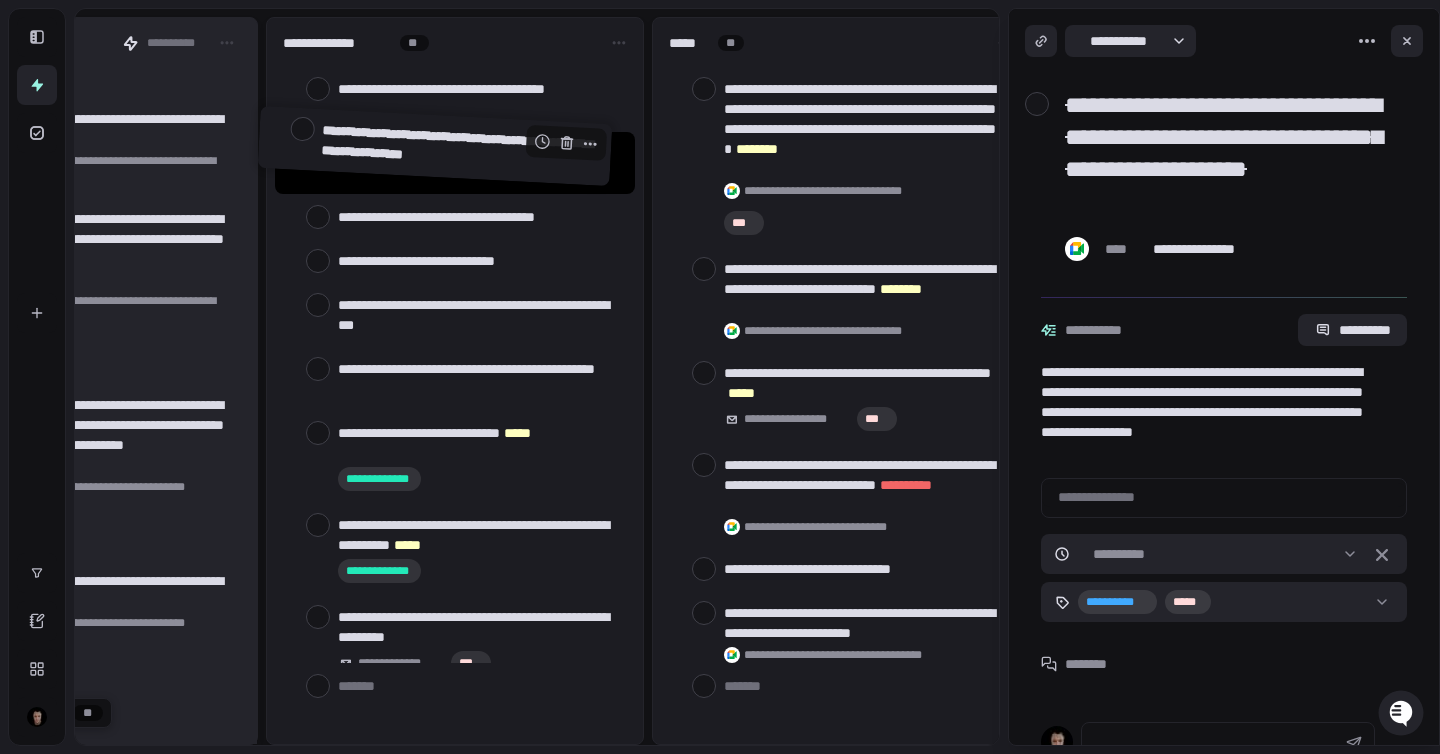 drag, startPoint x: 453, startPoint y: 249, endPoint x: 437, endPoint y: 144, distance: 106.21205 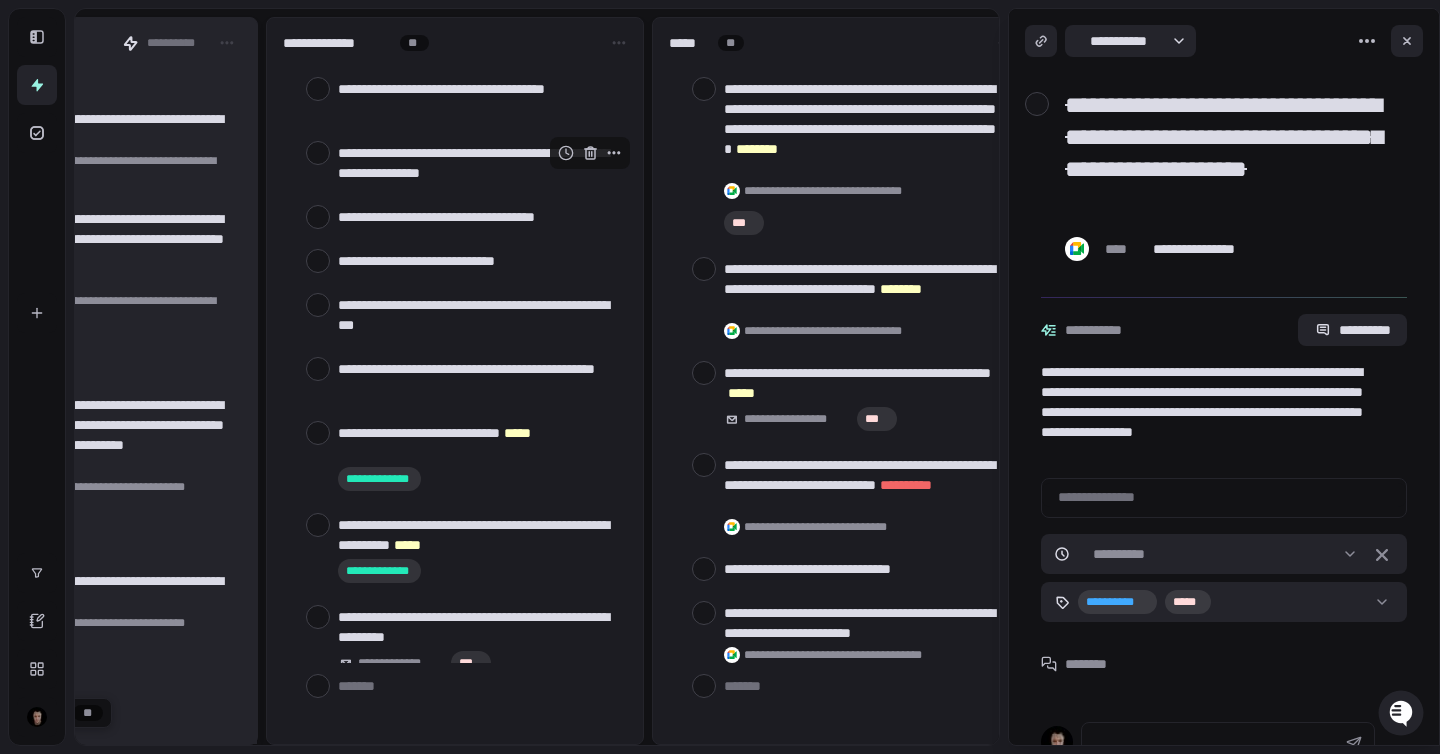 scroll, scrollTop: 198, scrollLeft: 0, axis: vertical 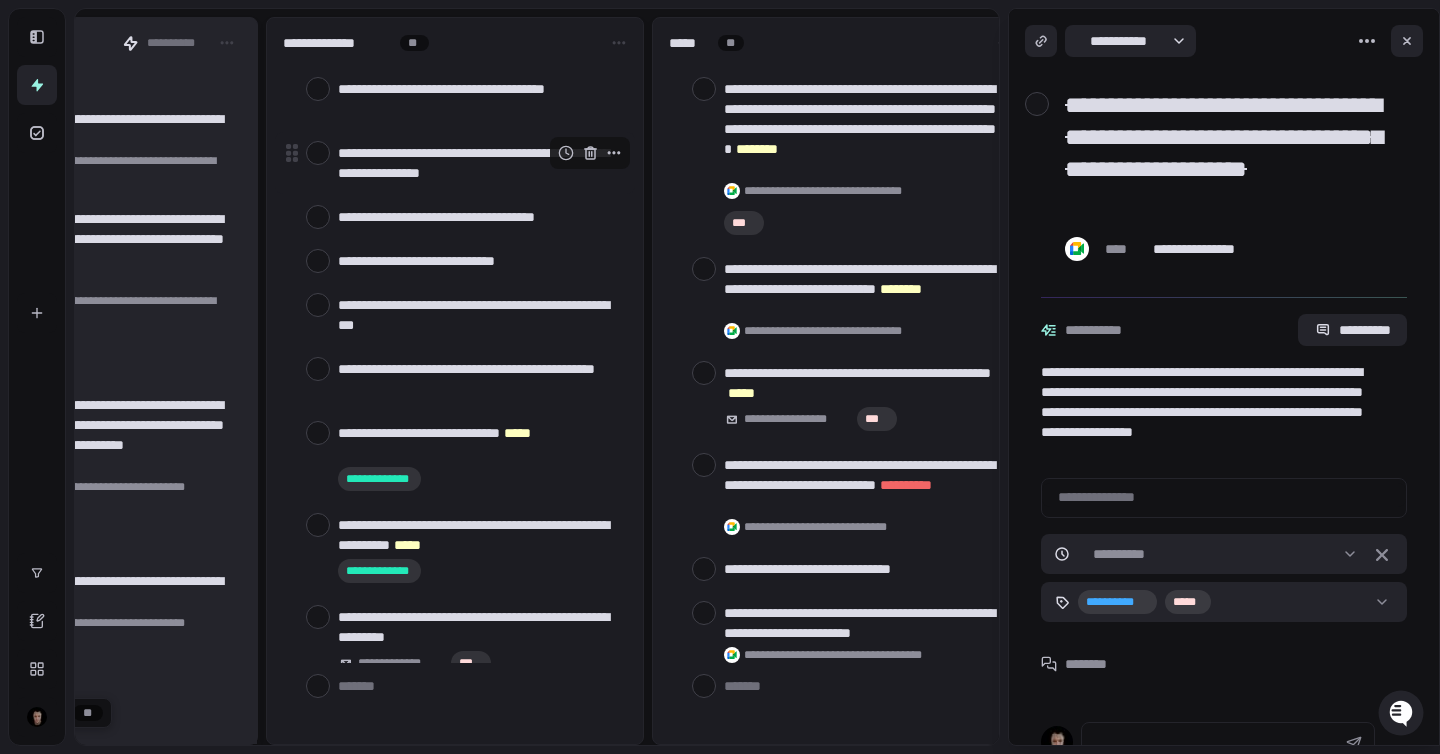click at bounding box center (318, 153) 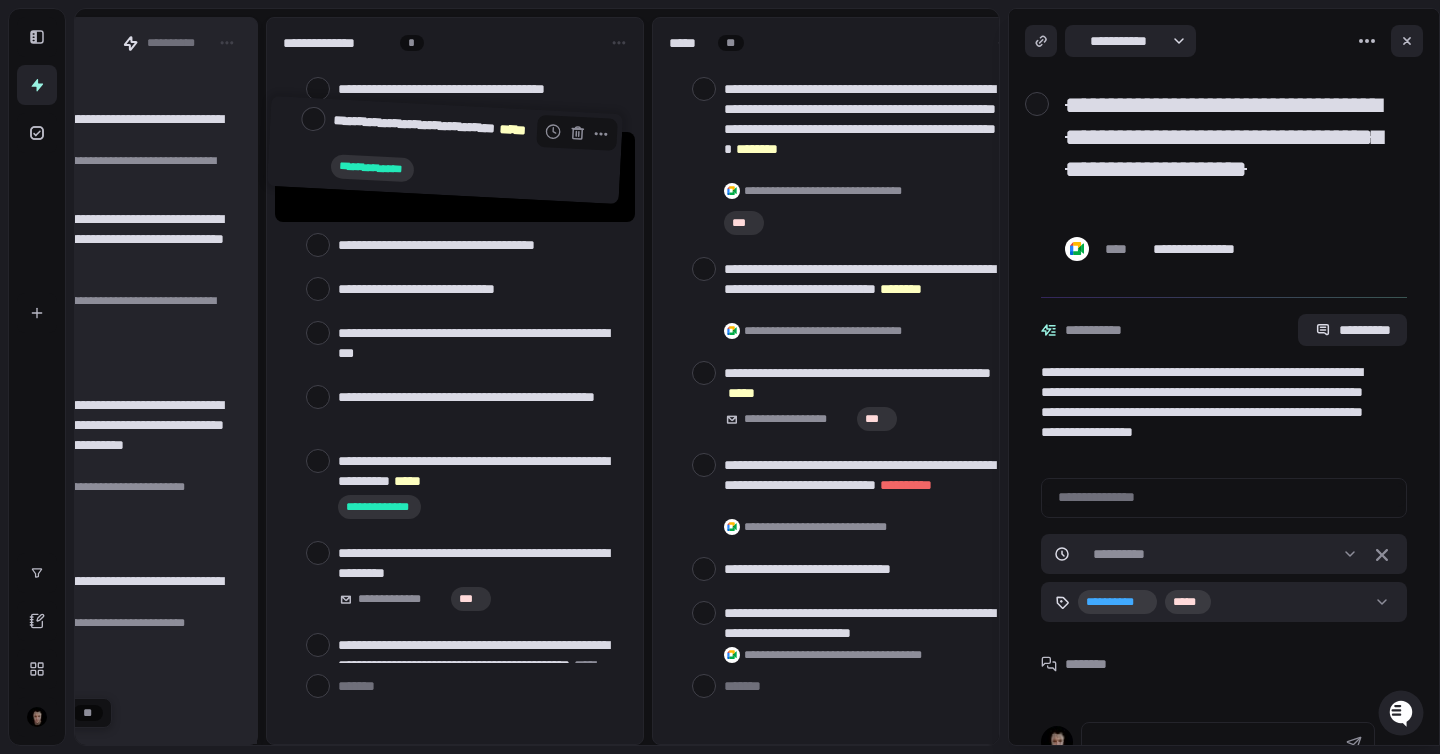 drag, startPoint x: 474, startPoint y: 377, endPoint x: 468, endPoint y: 134, distance: 243.07407 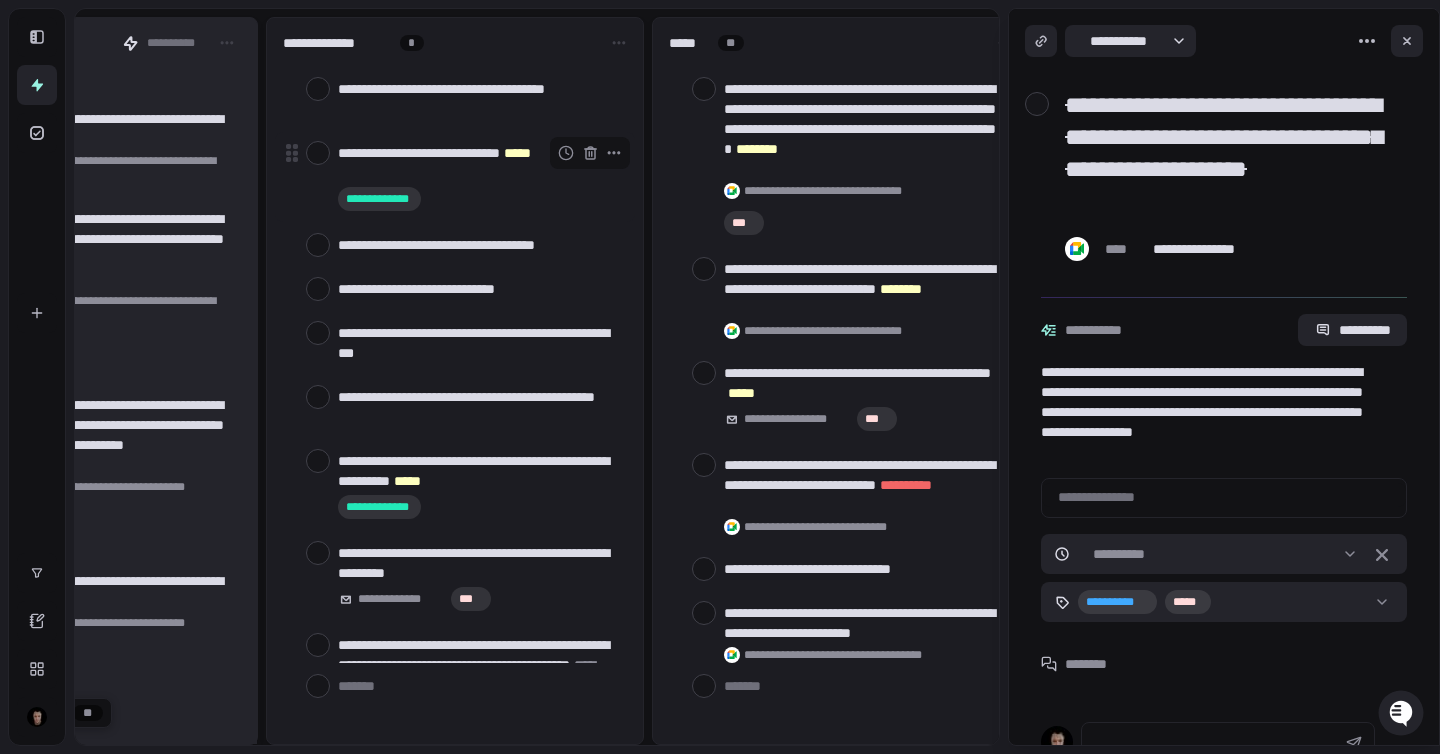 click on "**********" at bounding box center (478, 163) 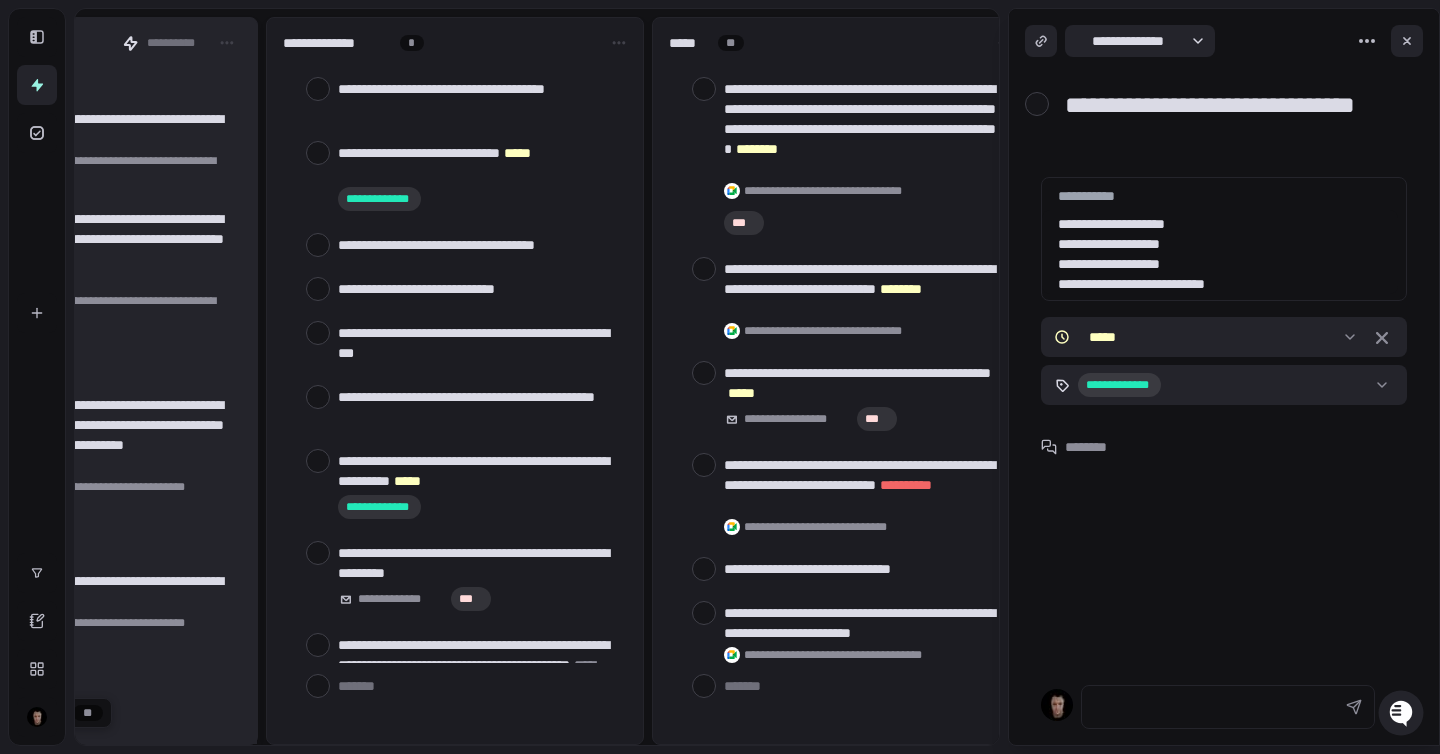 click on "**********" at bounding box center (1220, 252) 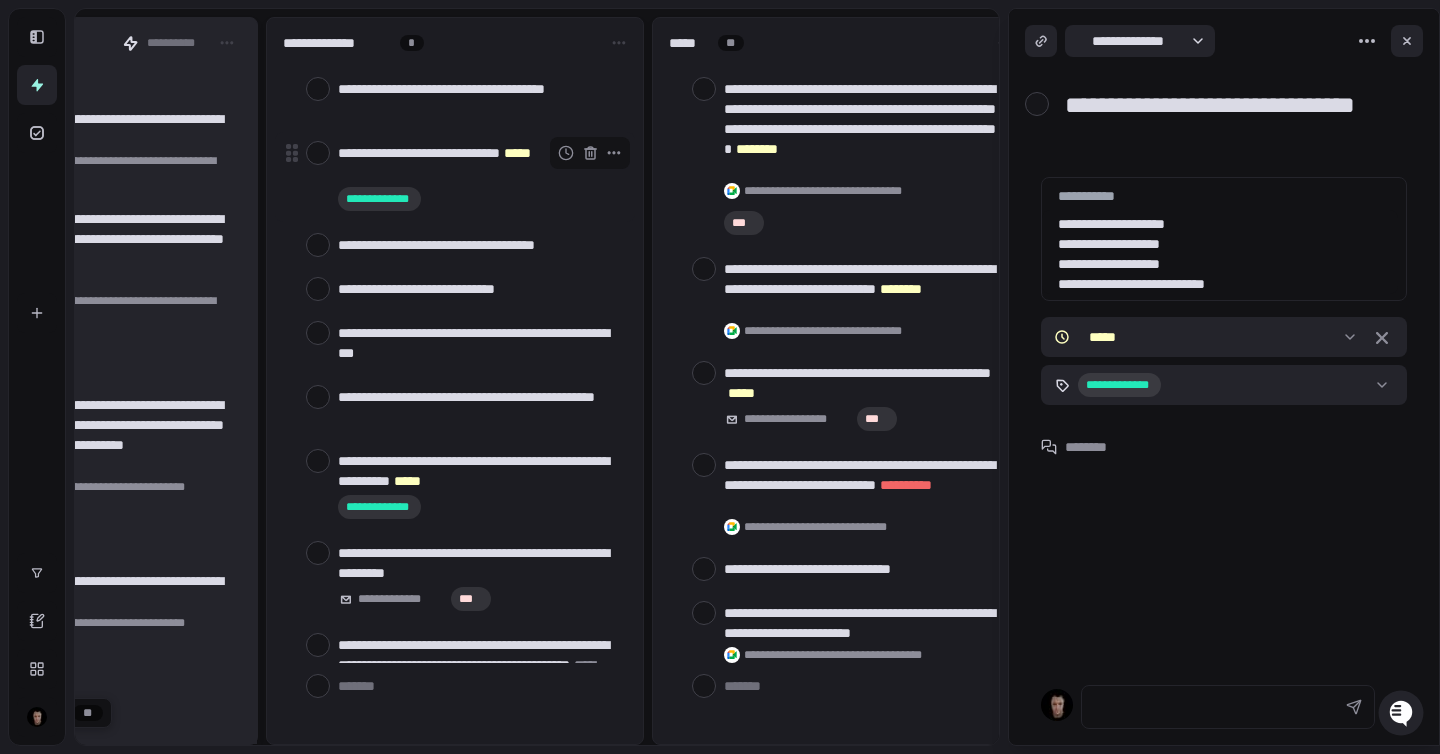 click at bounding box center (318, 153) 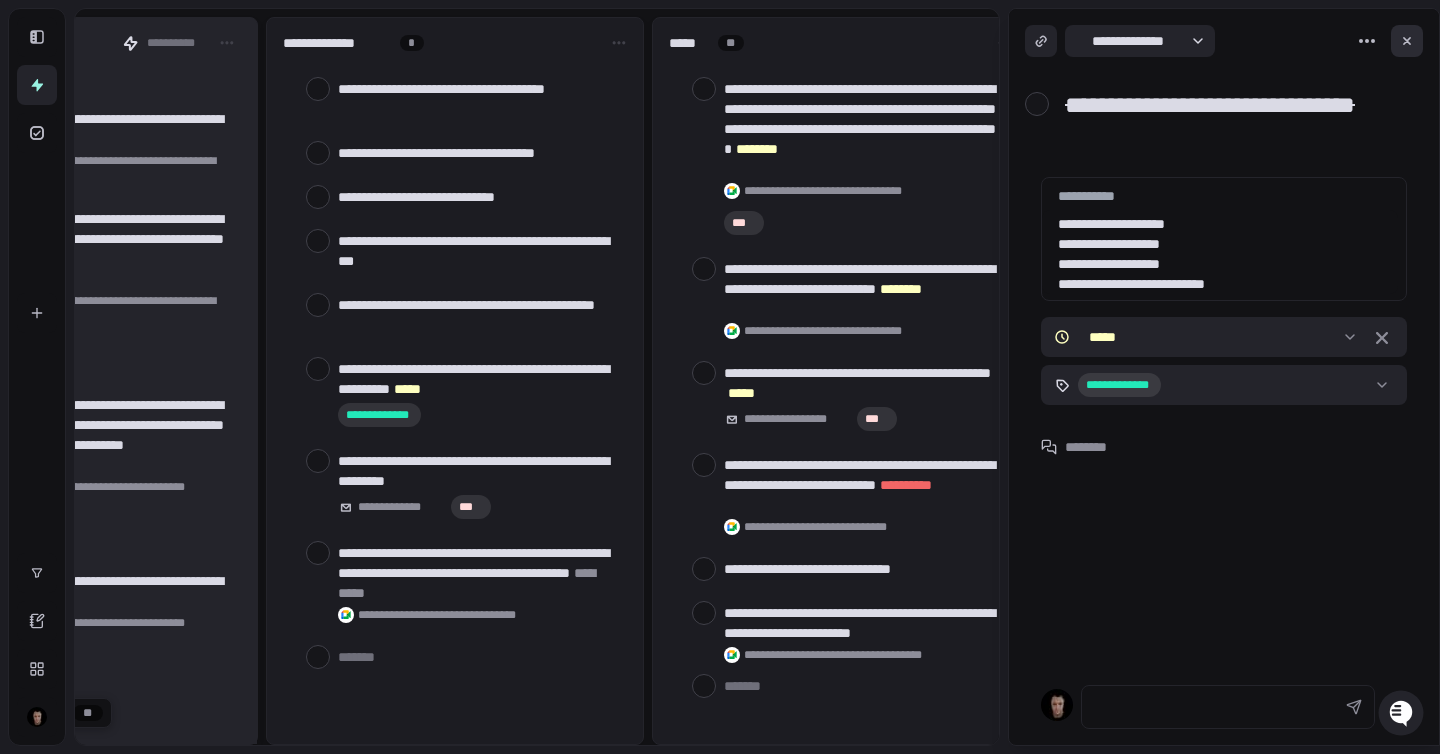 click at bounding box center [1407, 41] 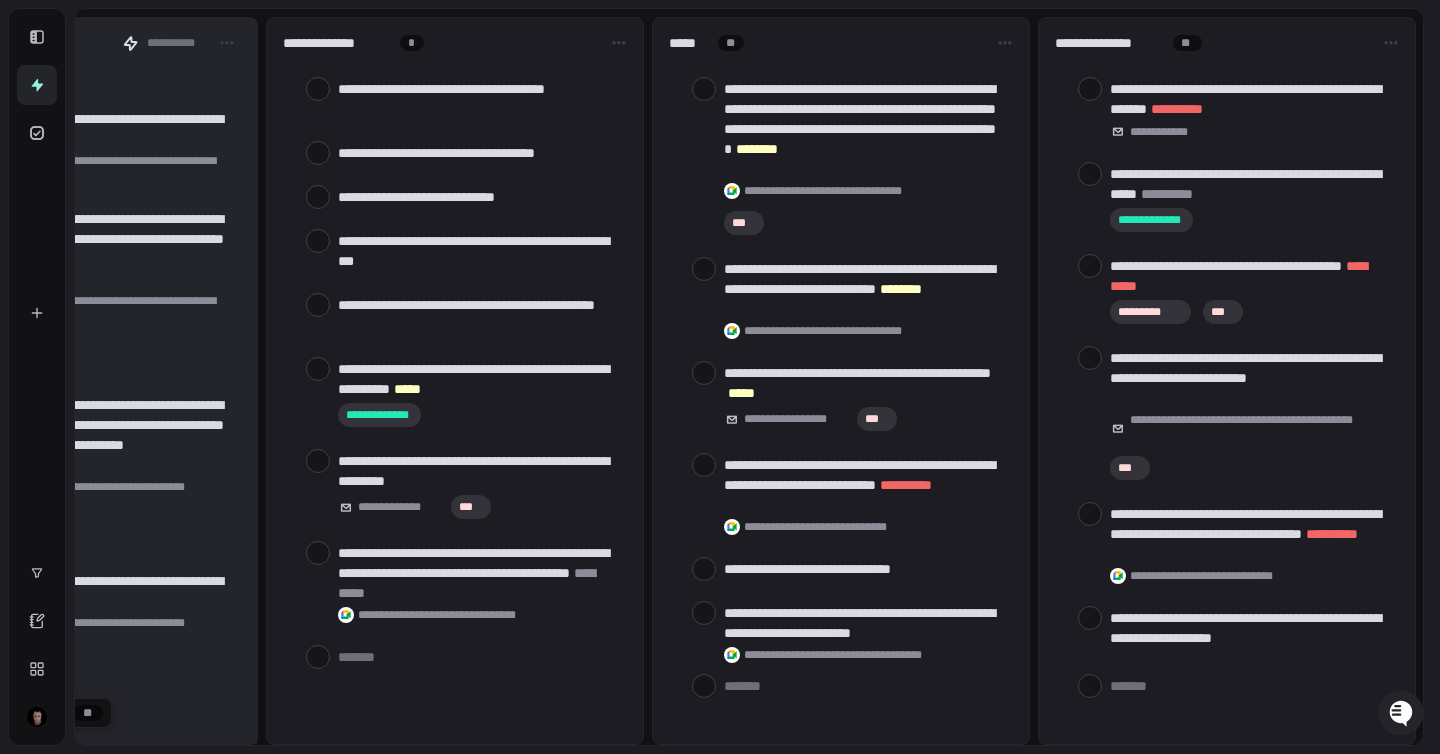 scroll, scrollTop: 0, scrollLeft: 0, axis: both 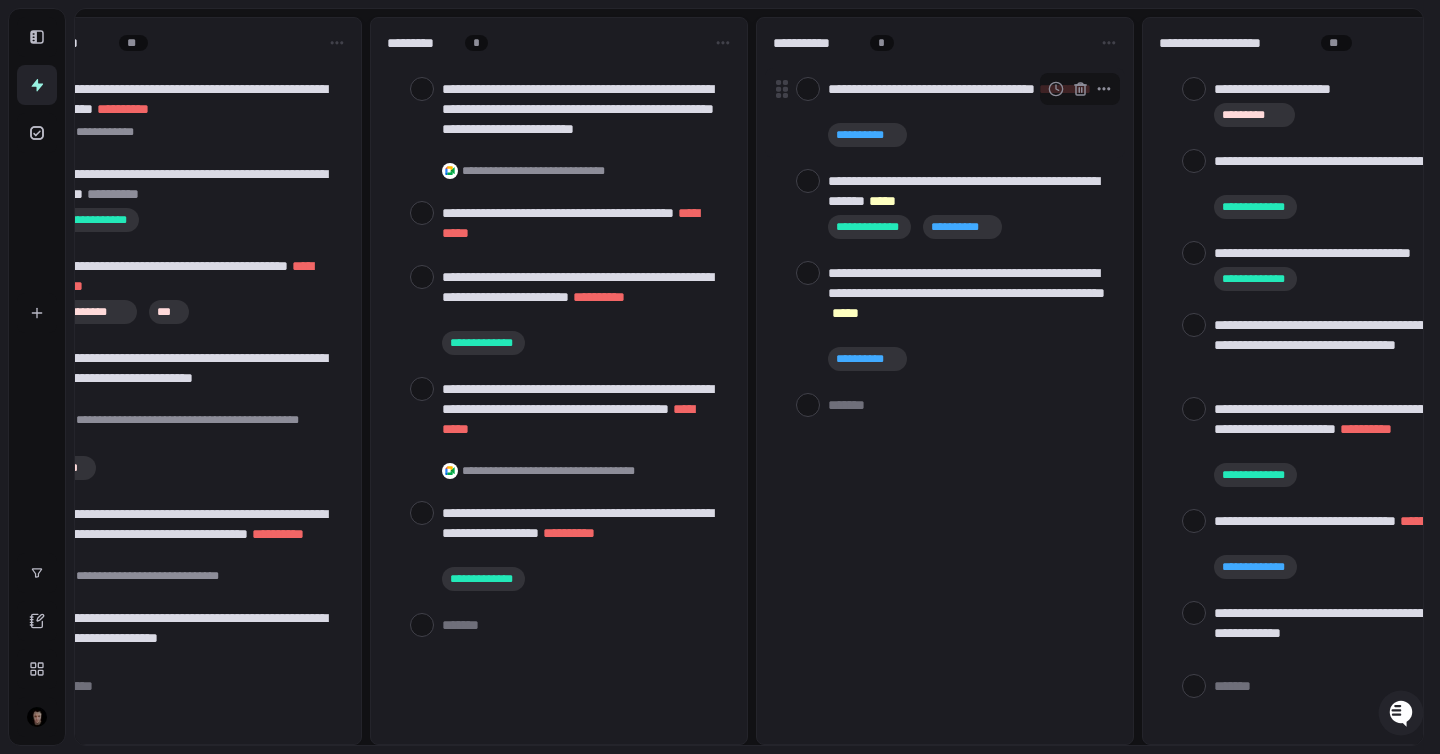 click at bounding box center [808, 89] 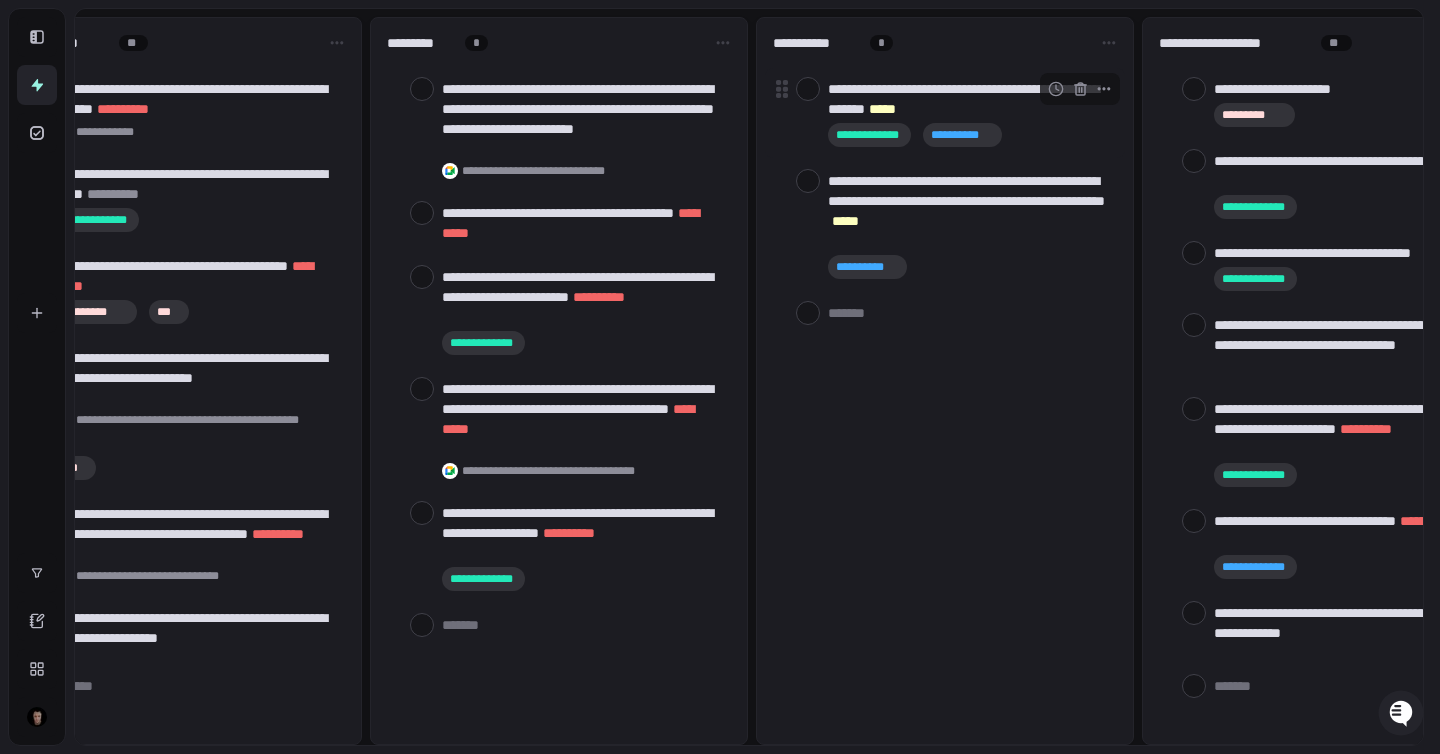 click at bounding box center [808, 89] 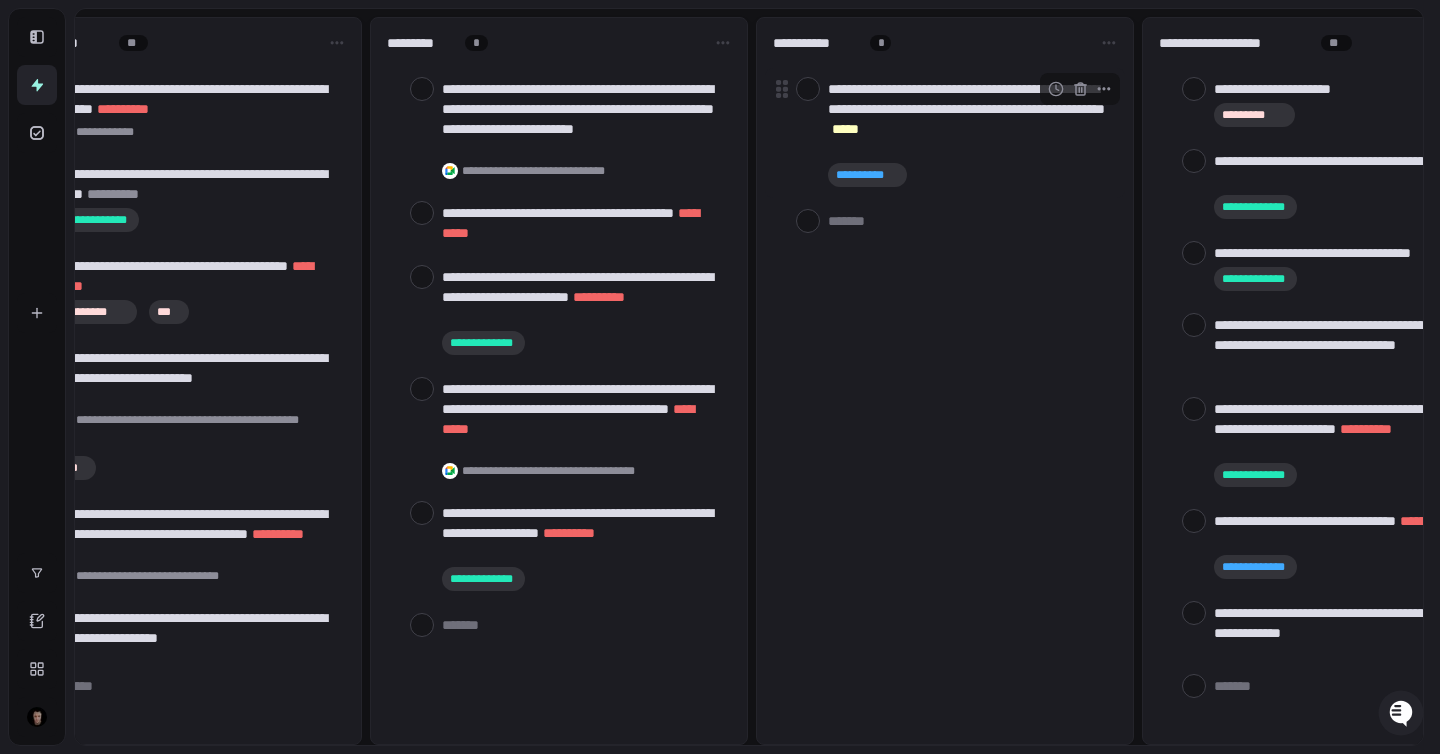 click at bounding box center [808, 89] 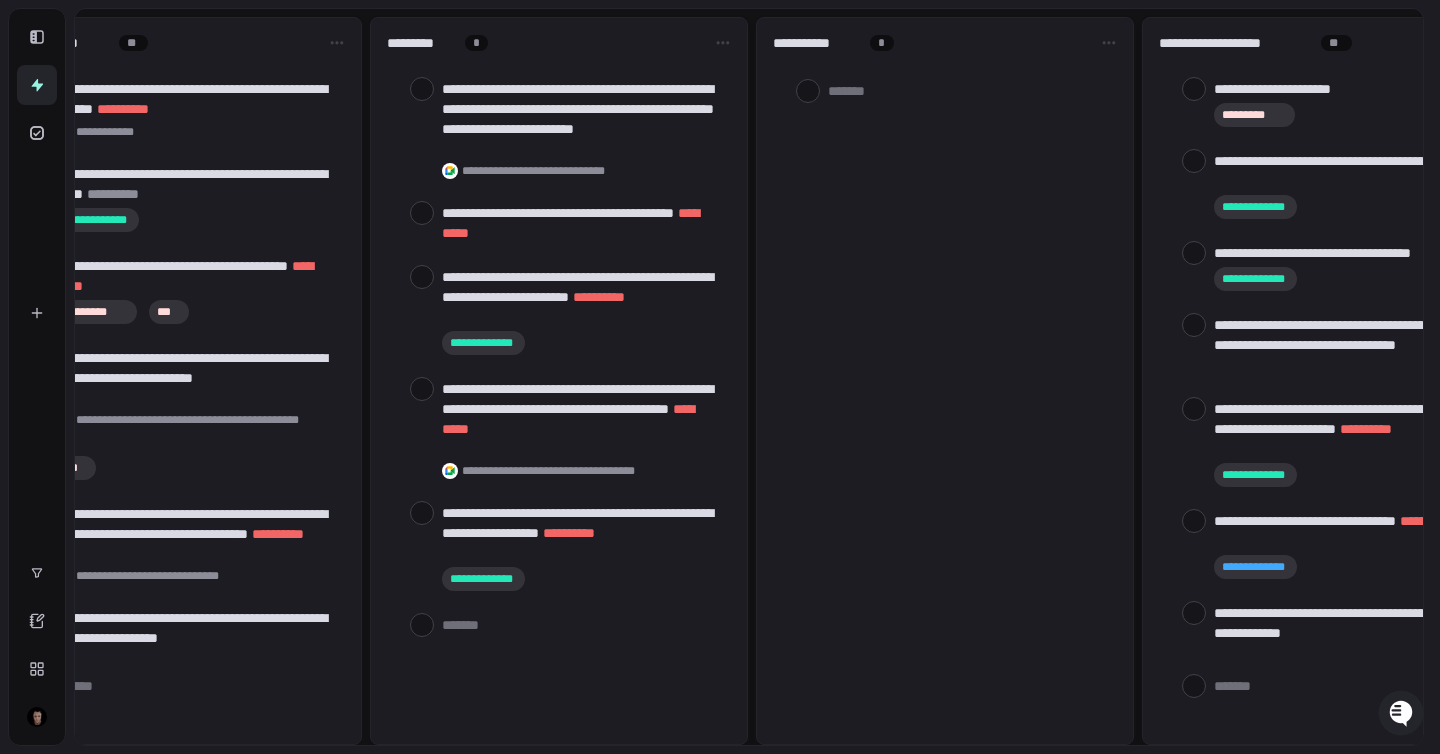 scroll, scrollTop: 282, scrollLeft: 0, axis: vertical 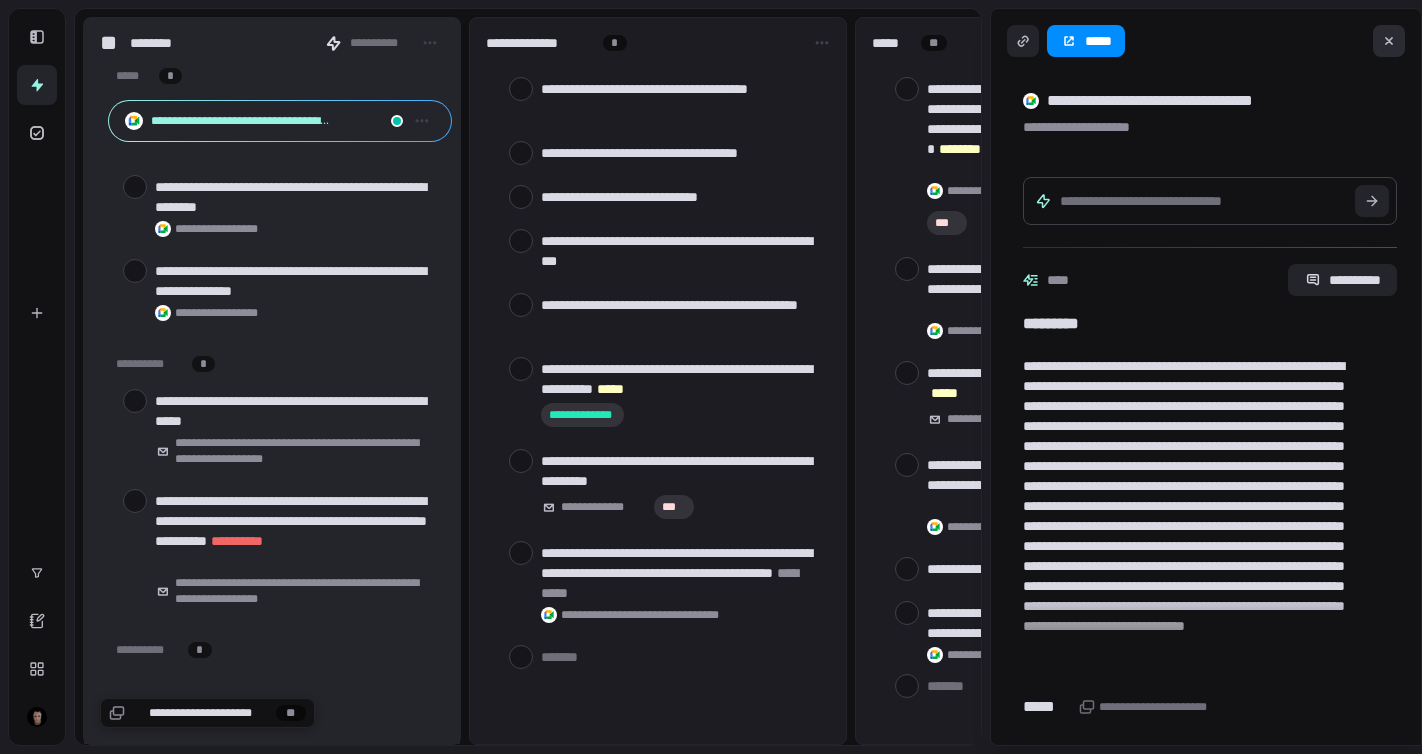 click at bounding box center (1389, 41) 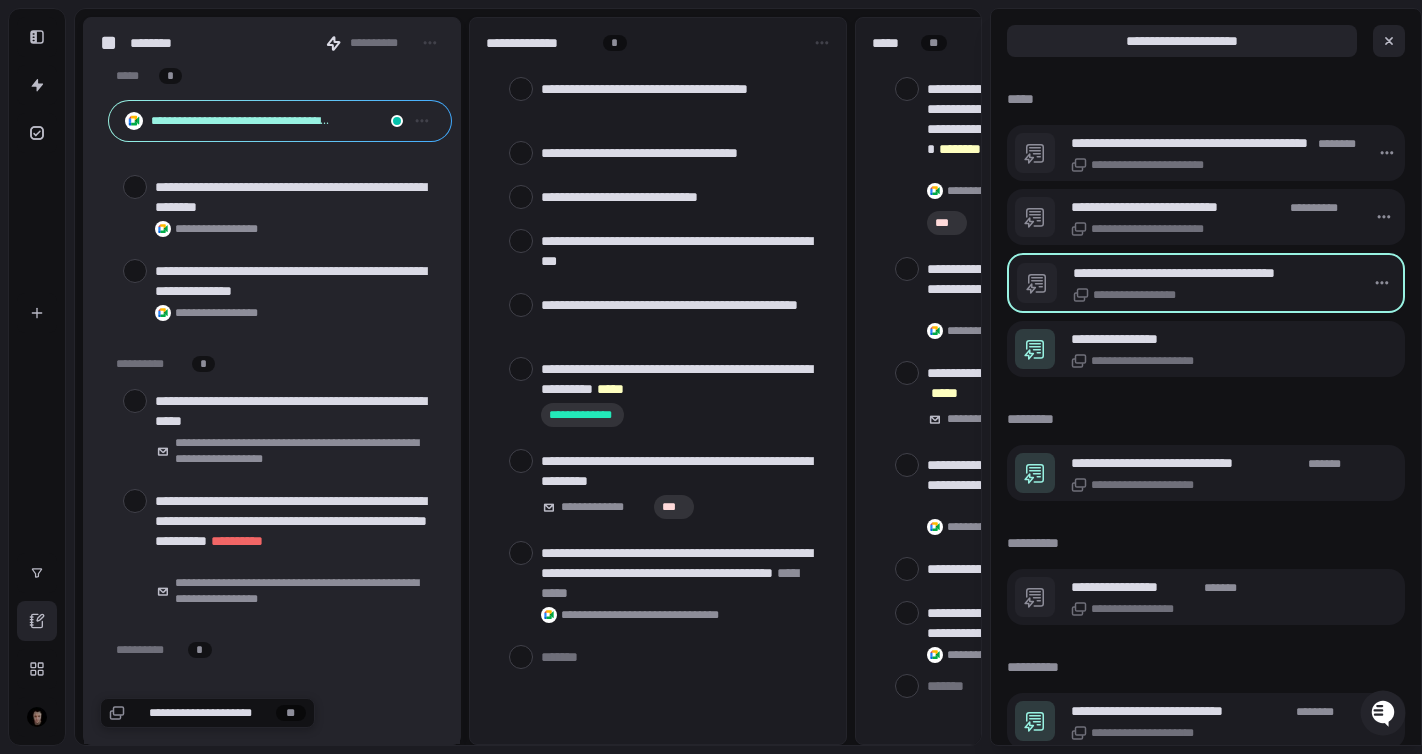 scroll, scrollTop: 0, scrollLeft: 0, axis: both 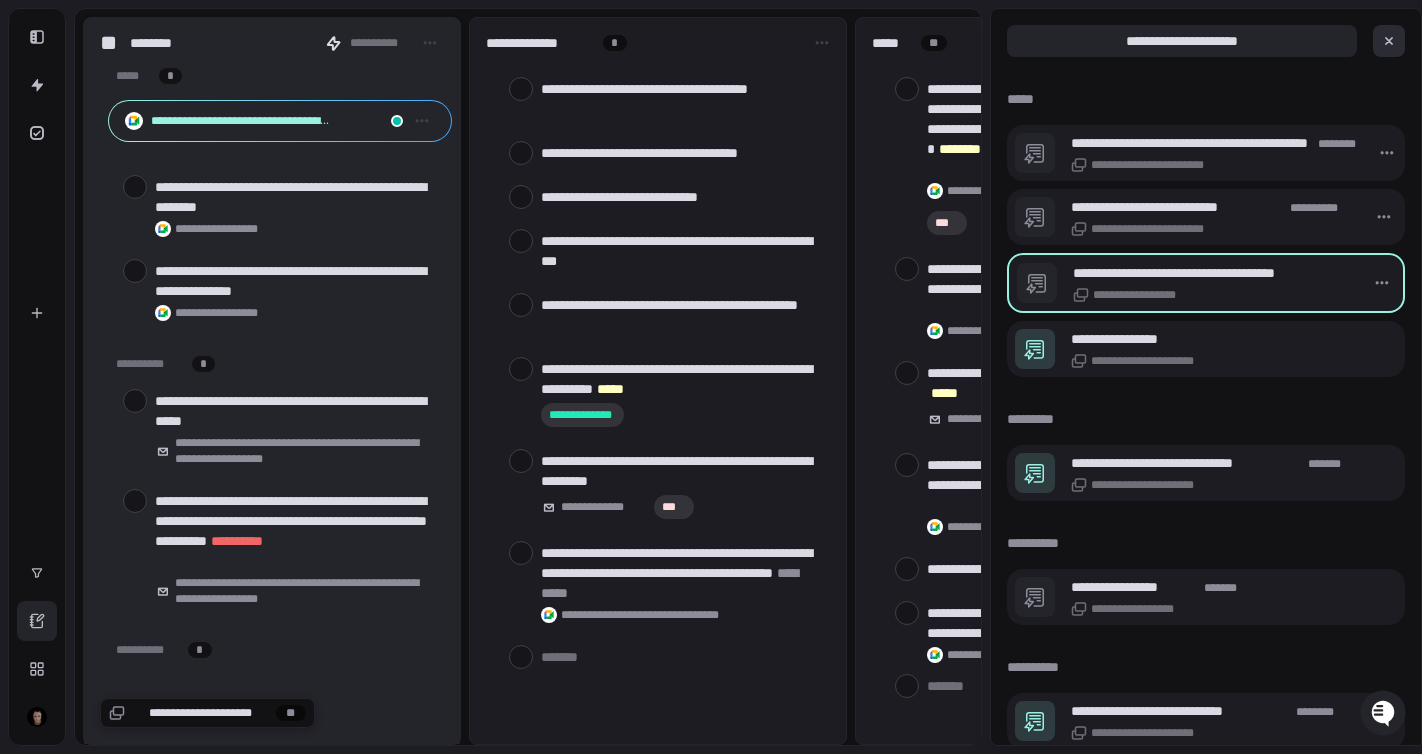 click at bounding box center (1389, 41) 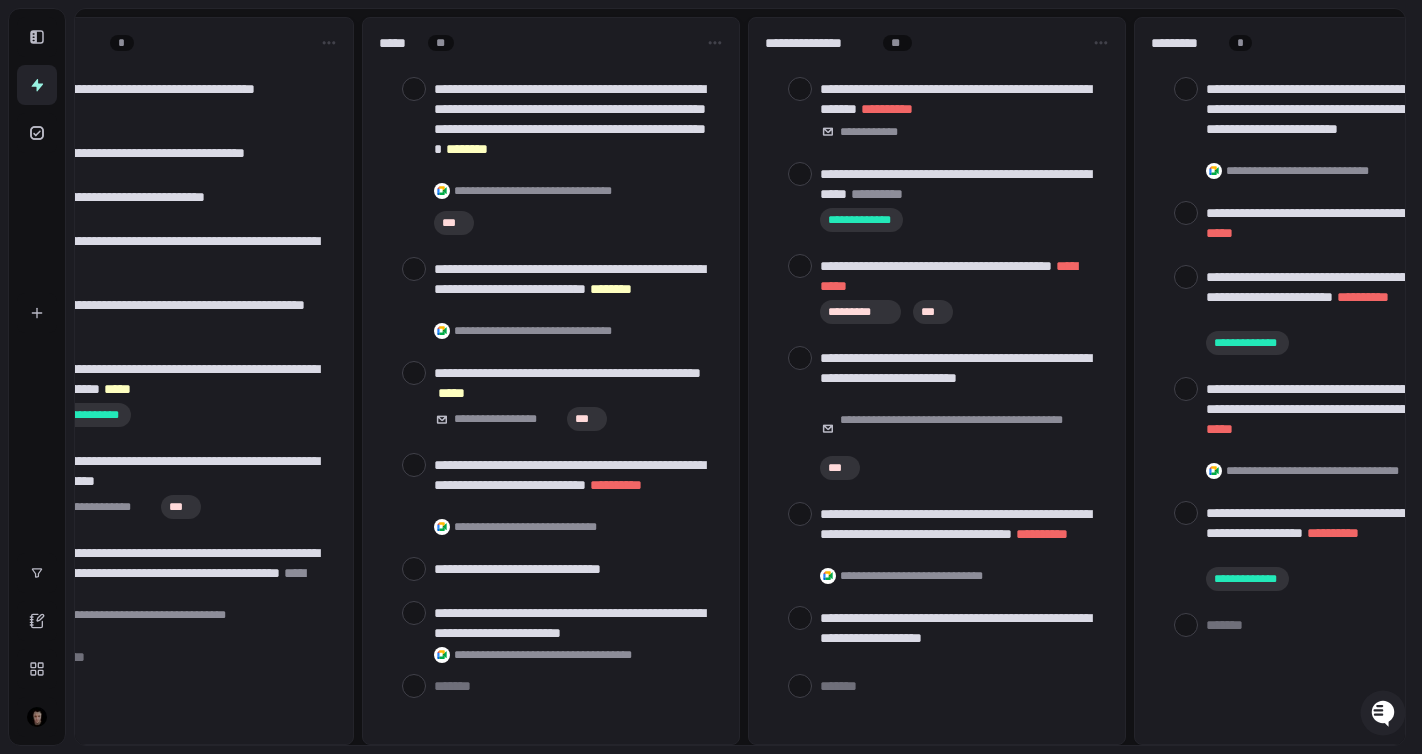scroll, scrollTop: 0, scrollLeft: 125, axis: horizontal 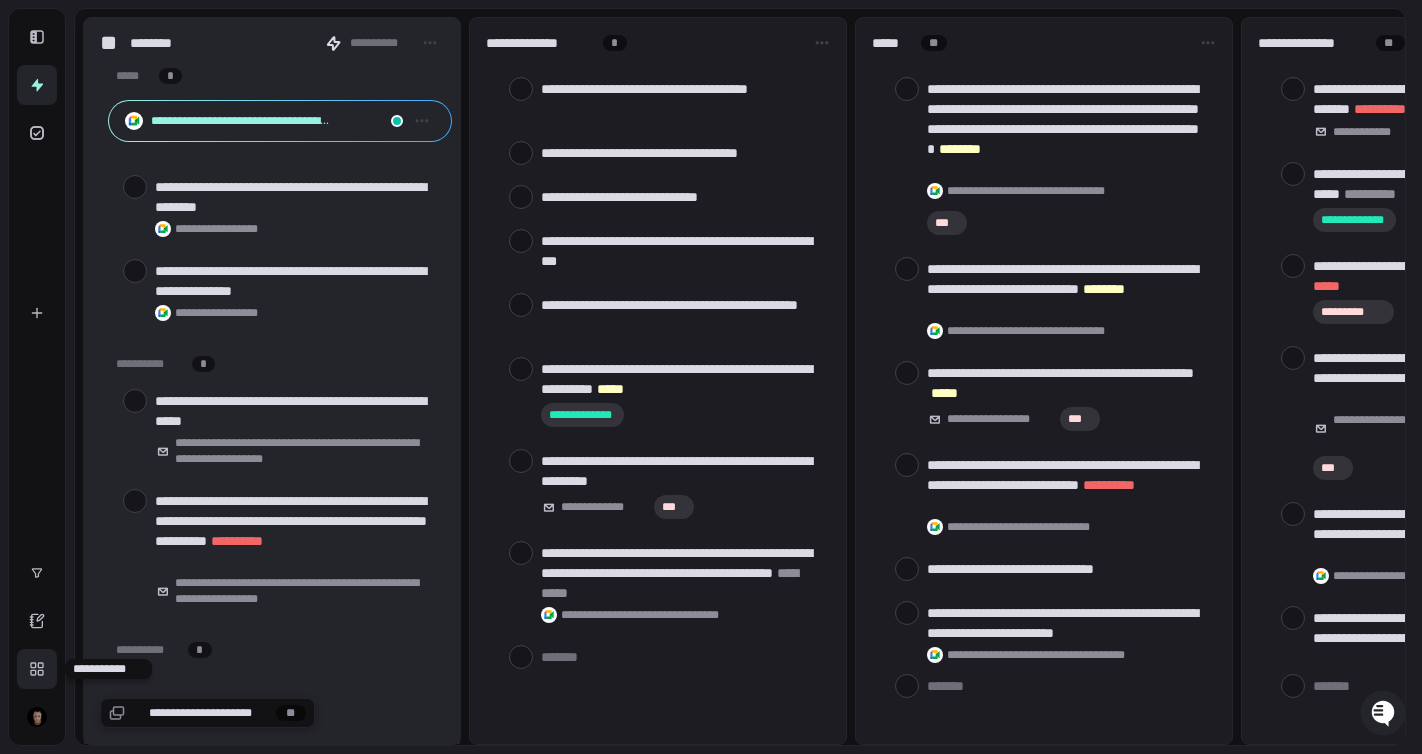 click at bounding box center [37, 669] 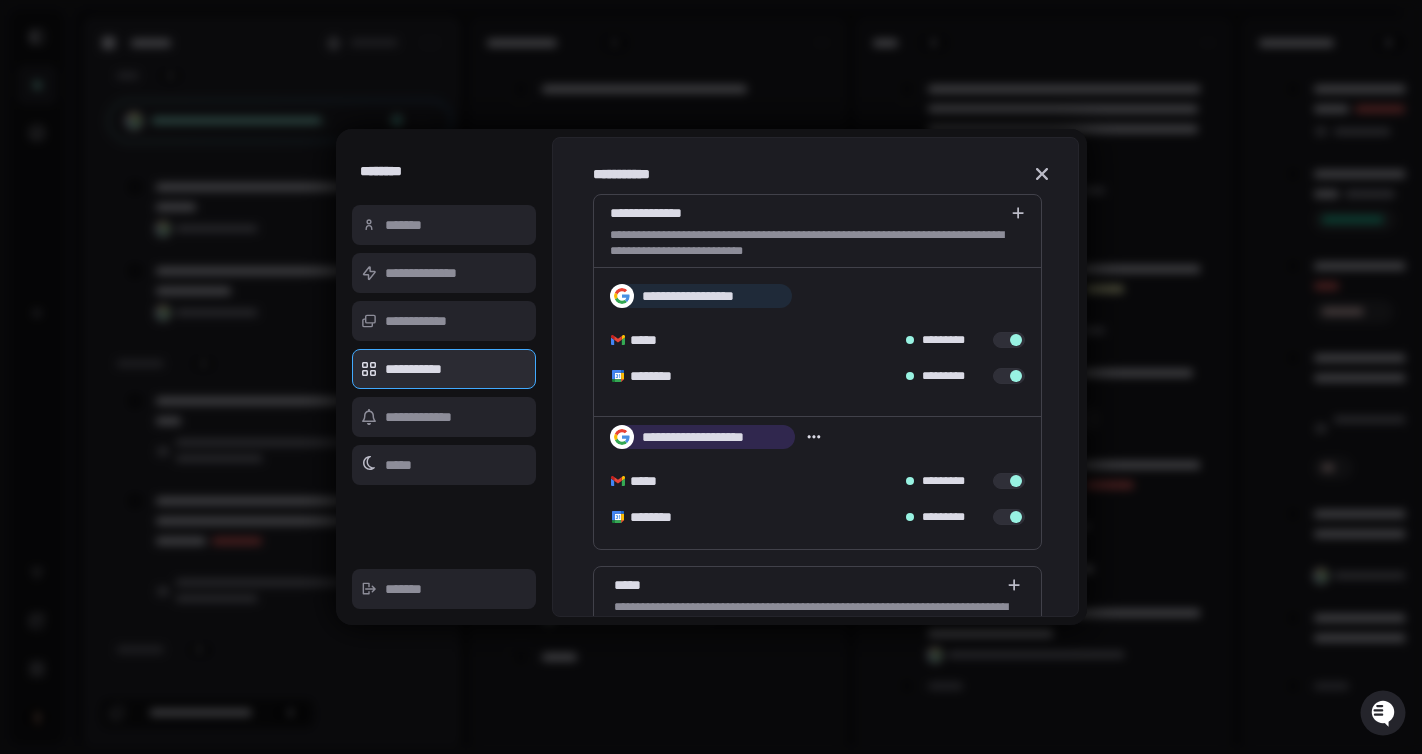 click at bounding box center (711, 377) 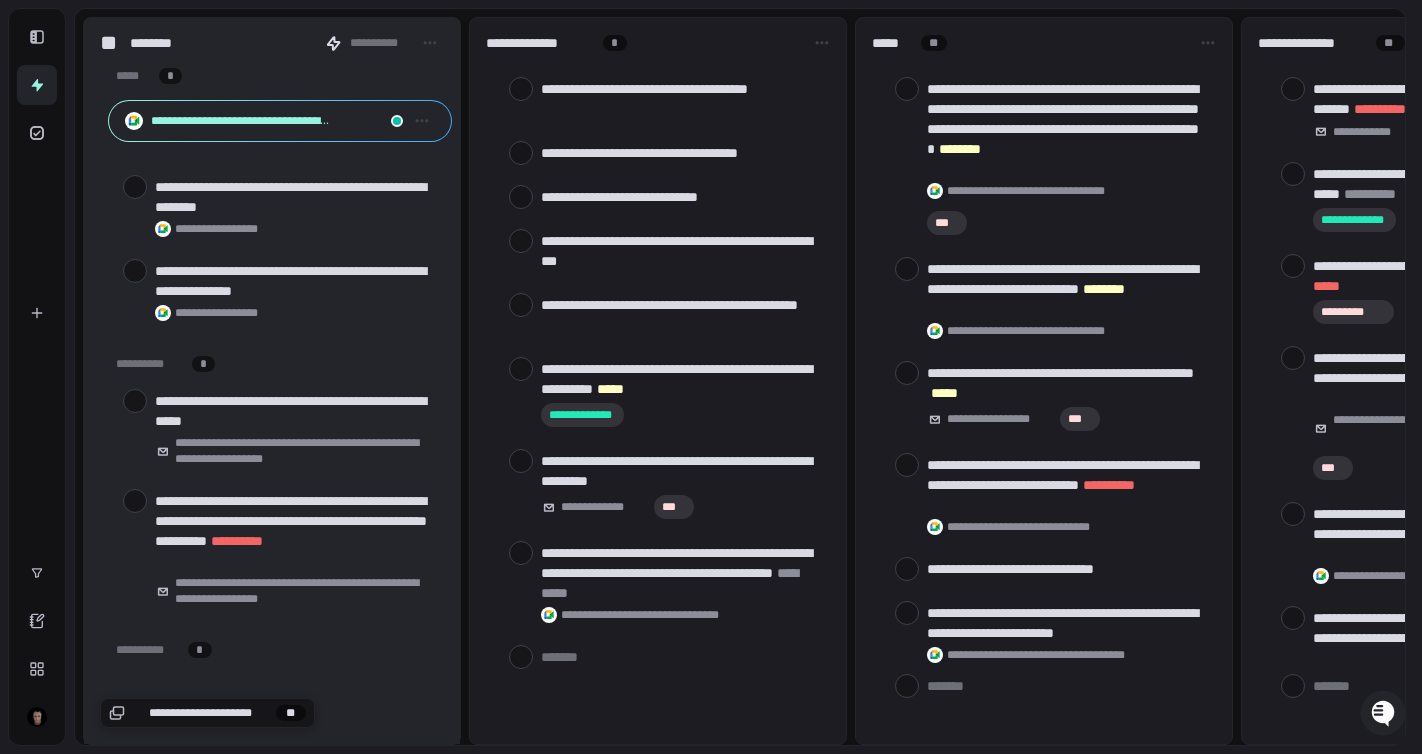 click on "**********" at bounding box center (200, 713) 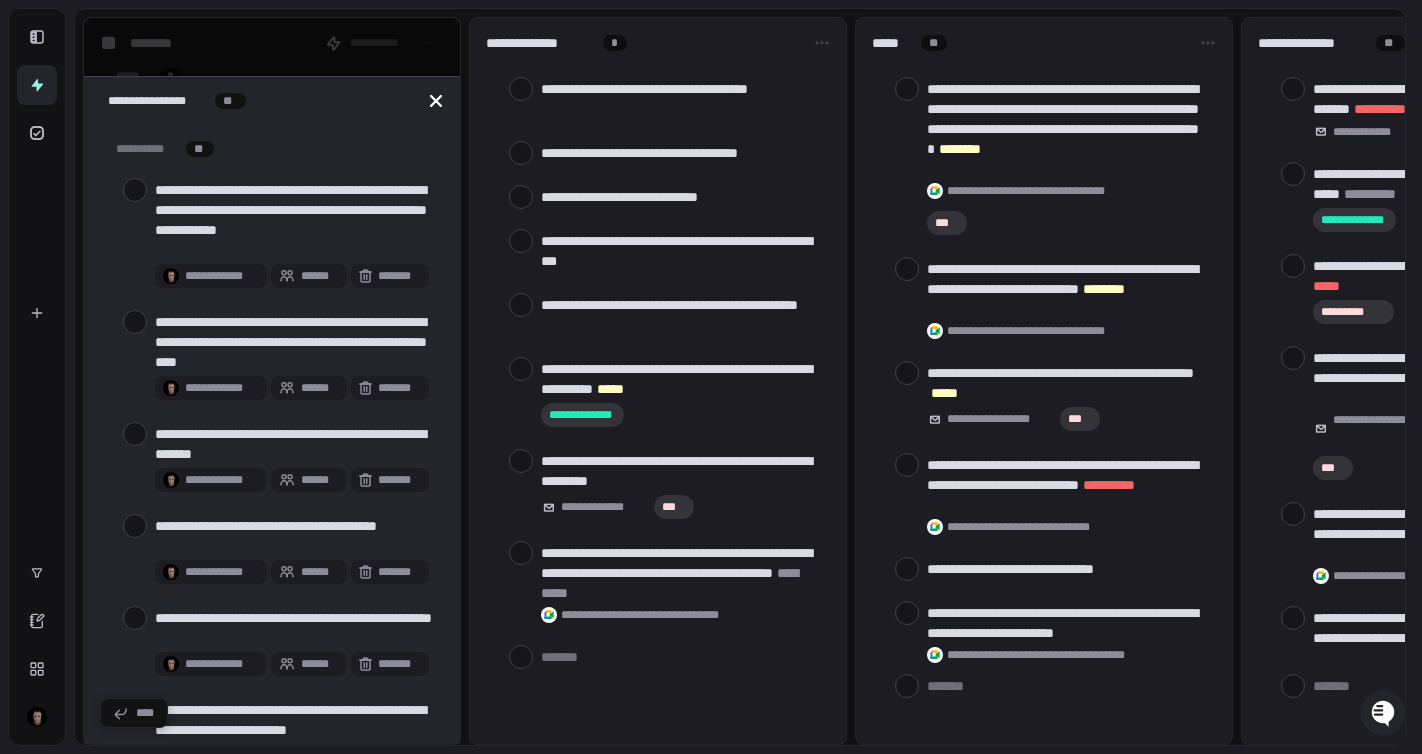 click 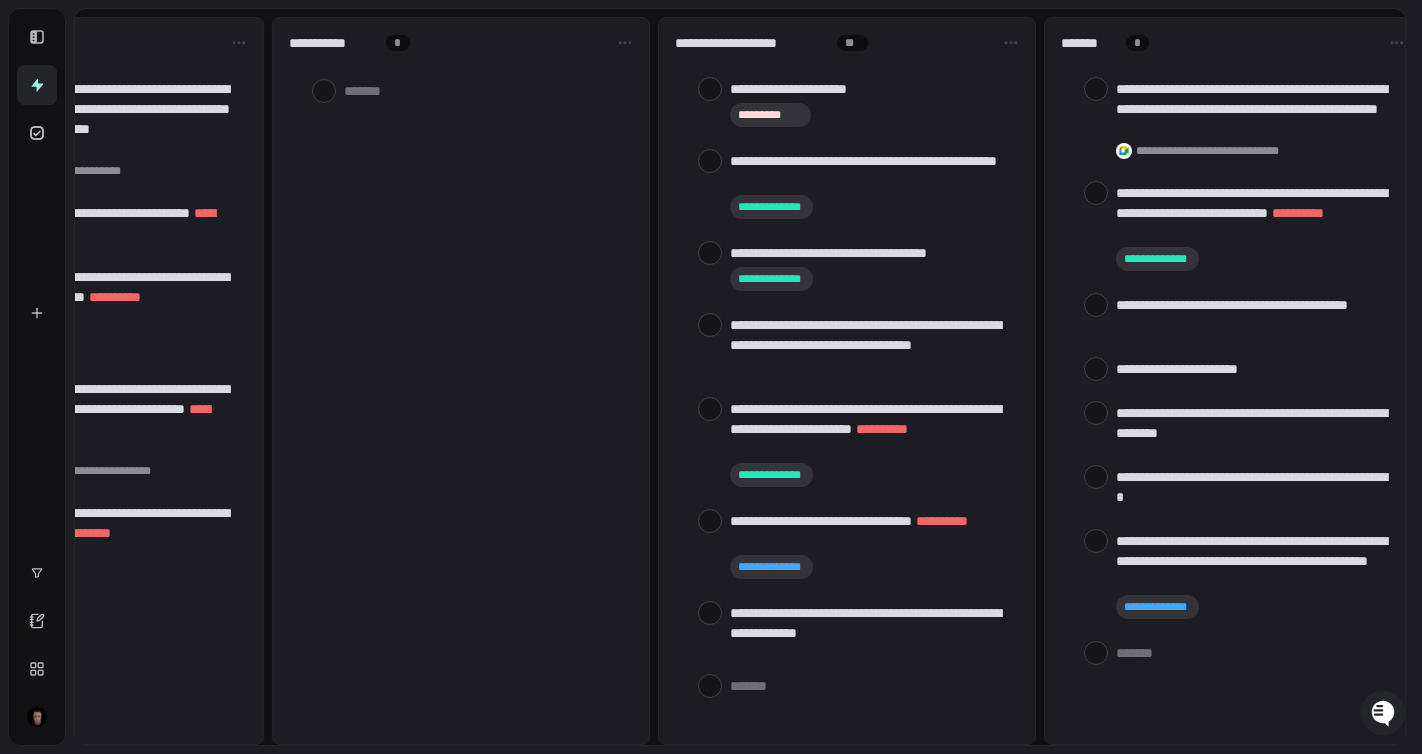 scroll, scrollTop: 0, scrollLeft: 1797, axis: horizontal 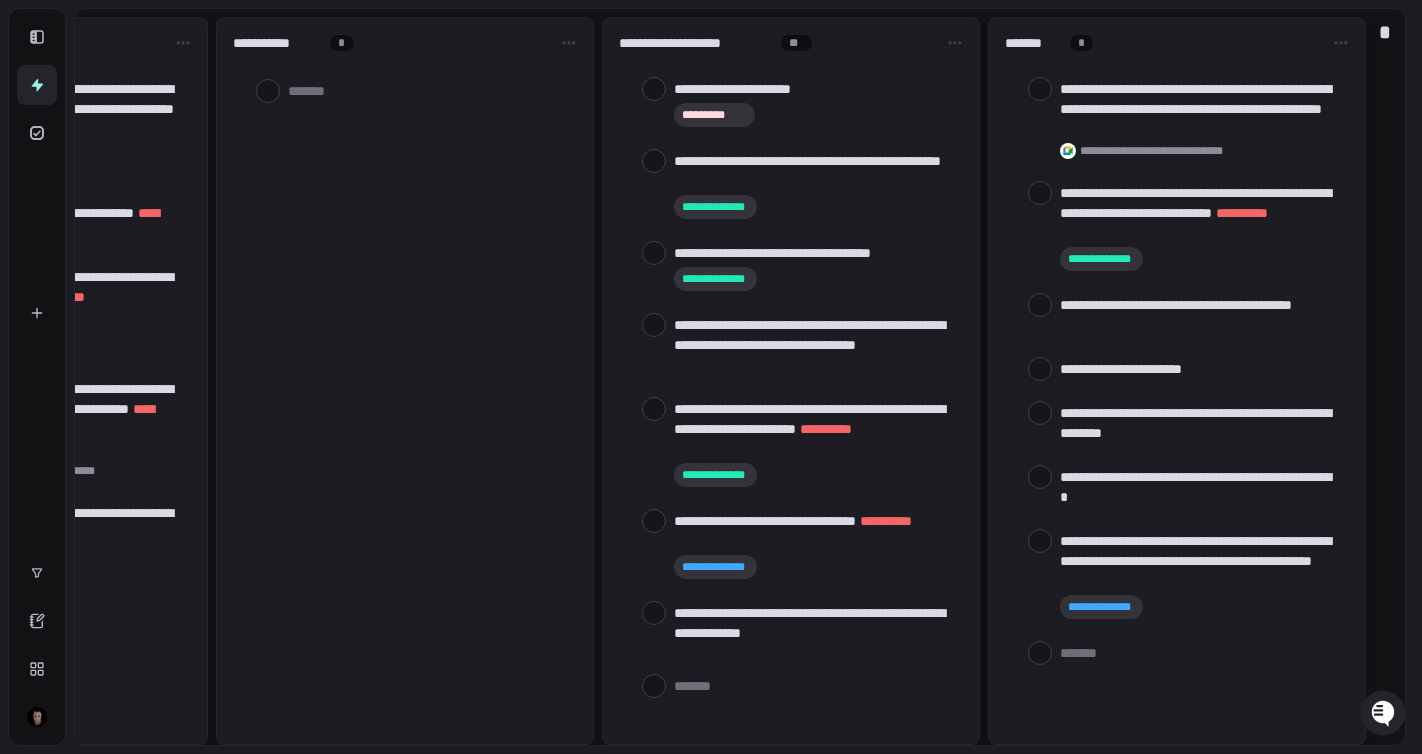 drag, startPoint x: 1353, startPoint y: 747, endPoint x: 1352, endPoint y: 798, distance: 51.009804 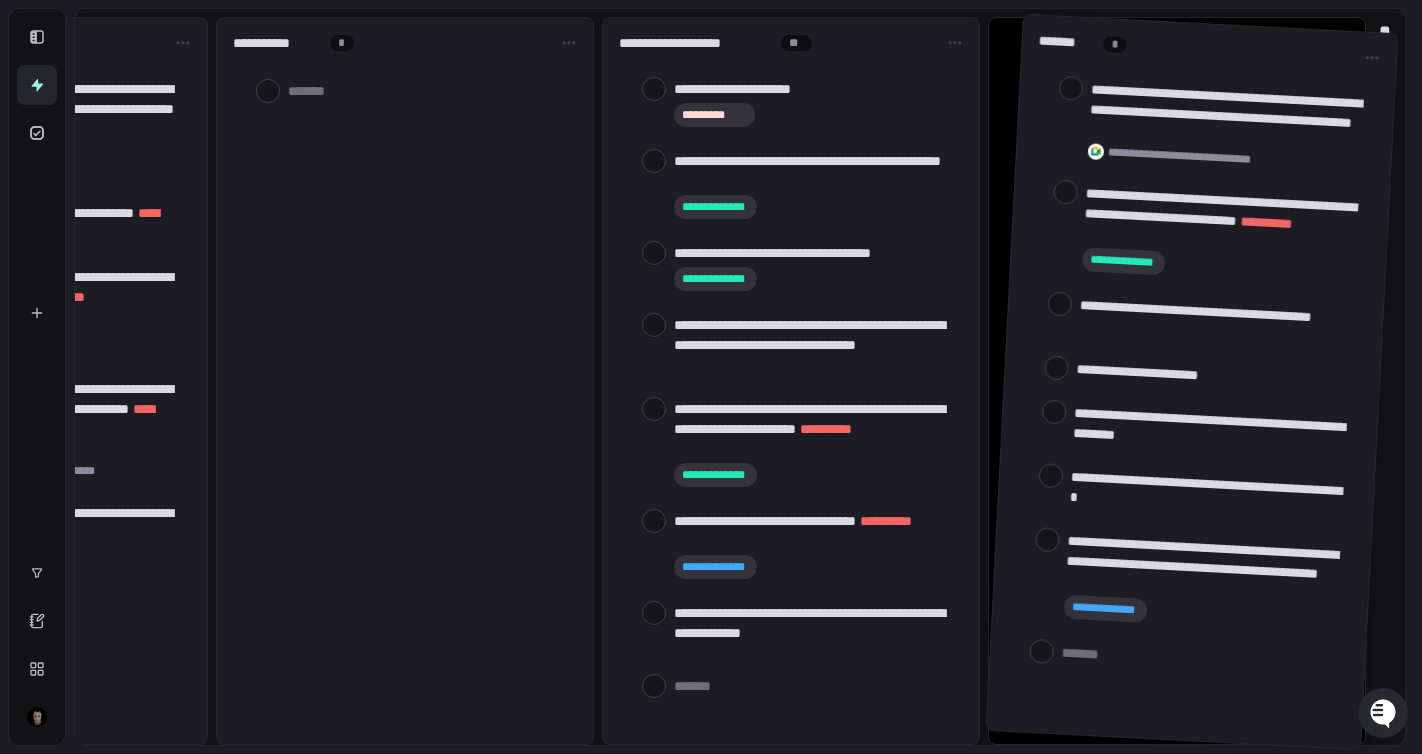 click 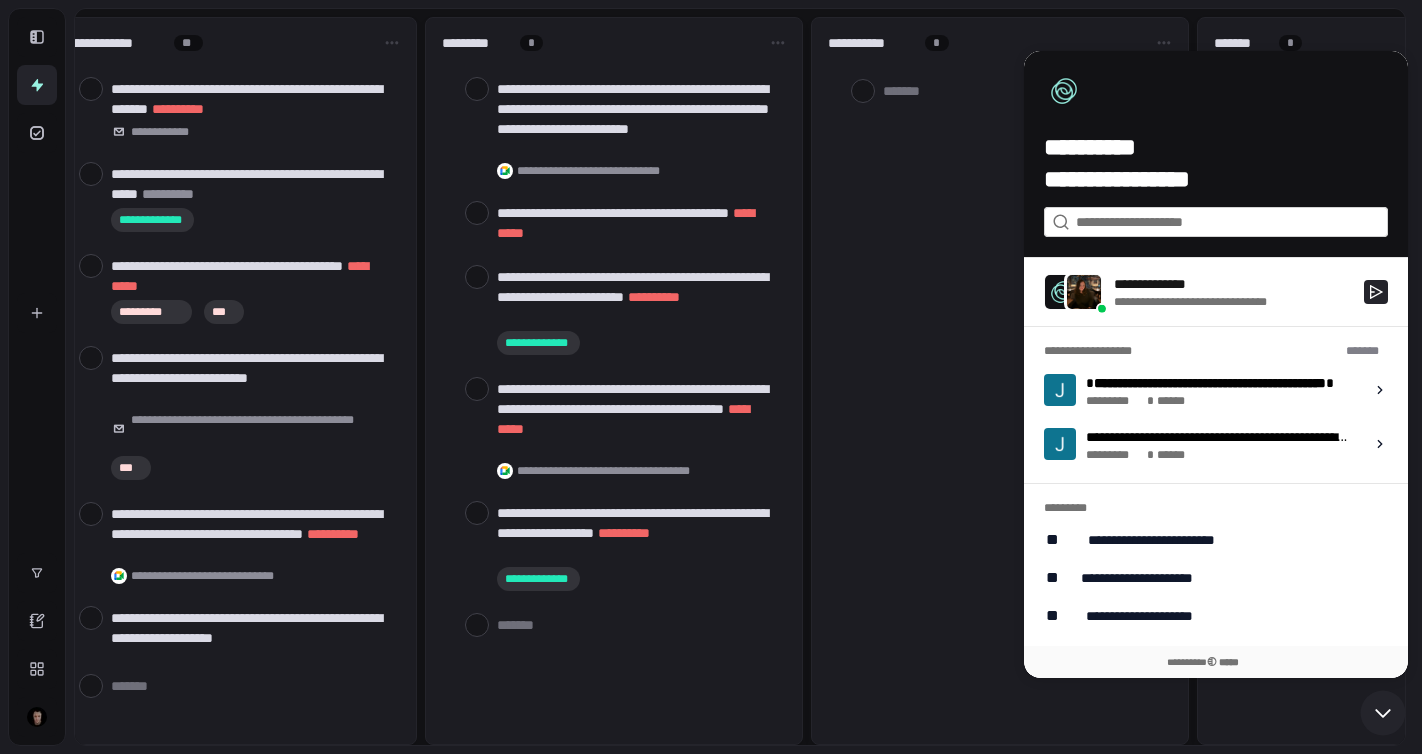 scroll, scrollTop: 0, scrollLeft: 0, axis: both 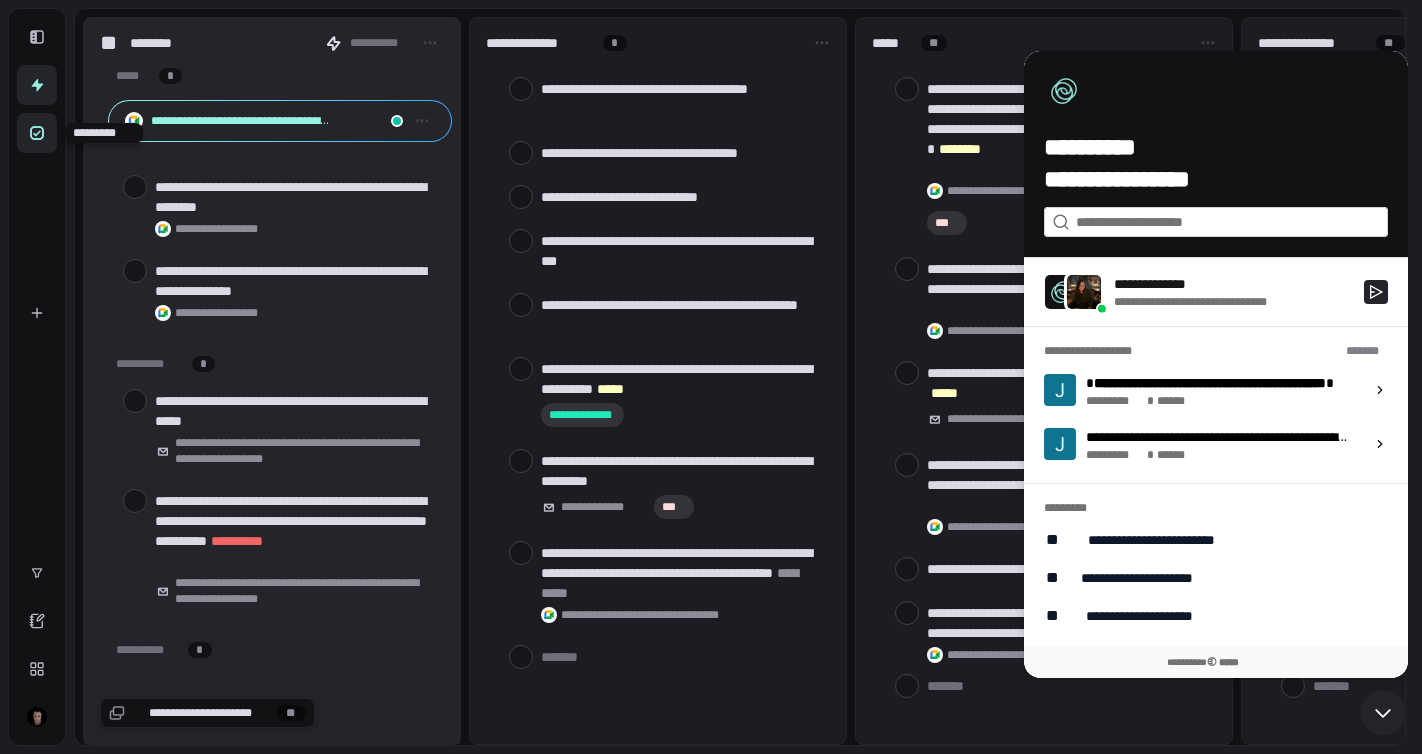 click at bounding box center [37, 133] 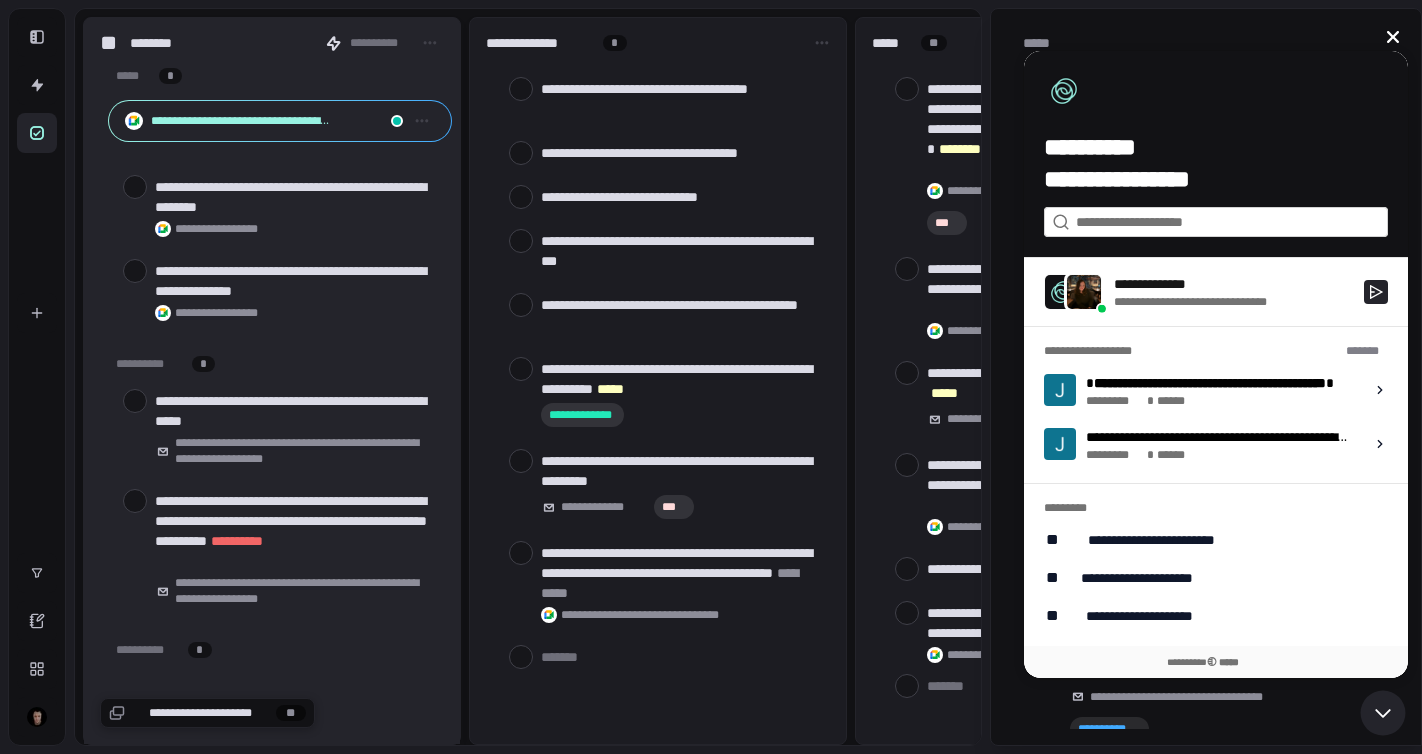 click 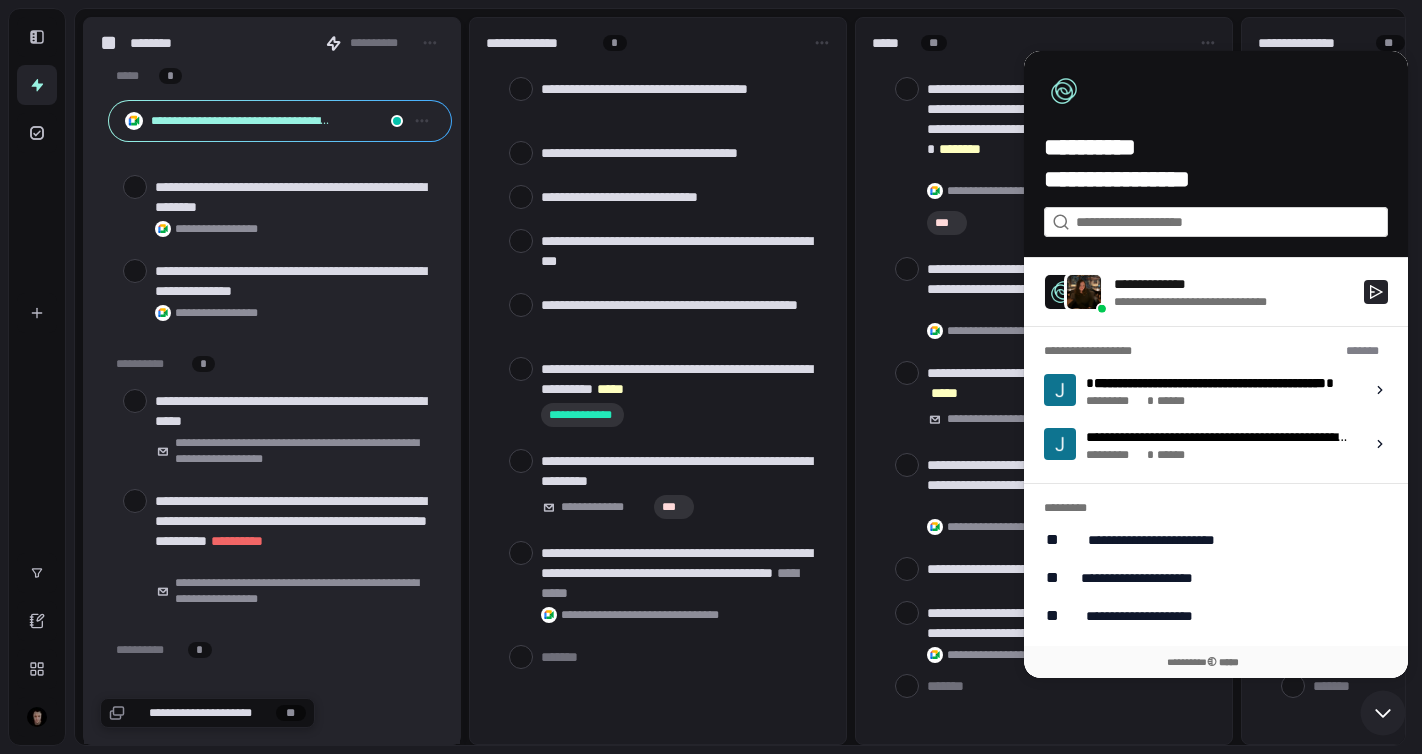 click at bounding box center [1216, 91] 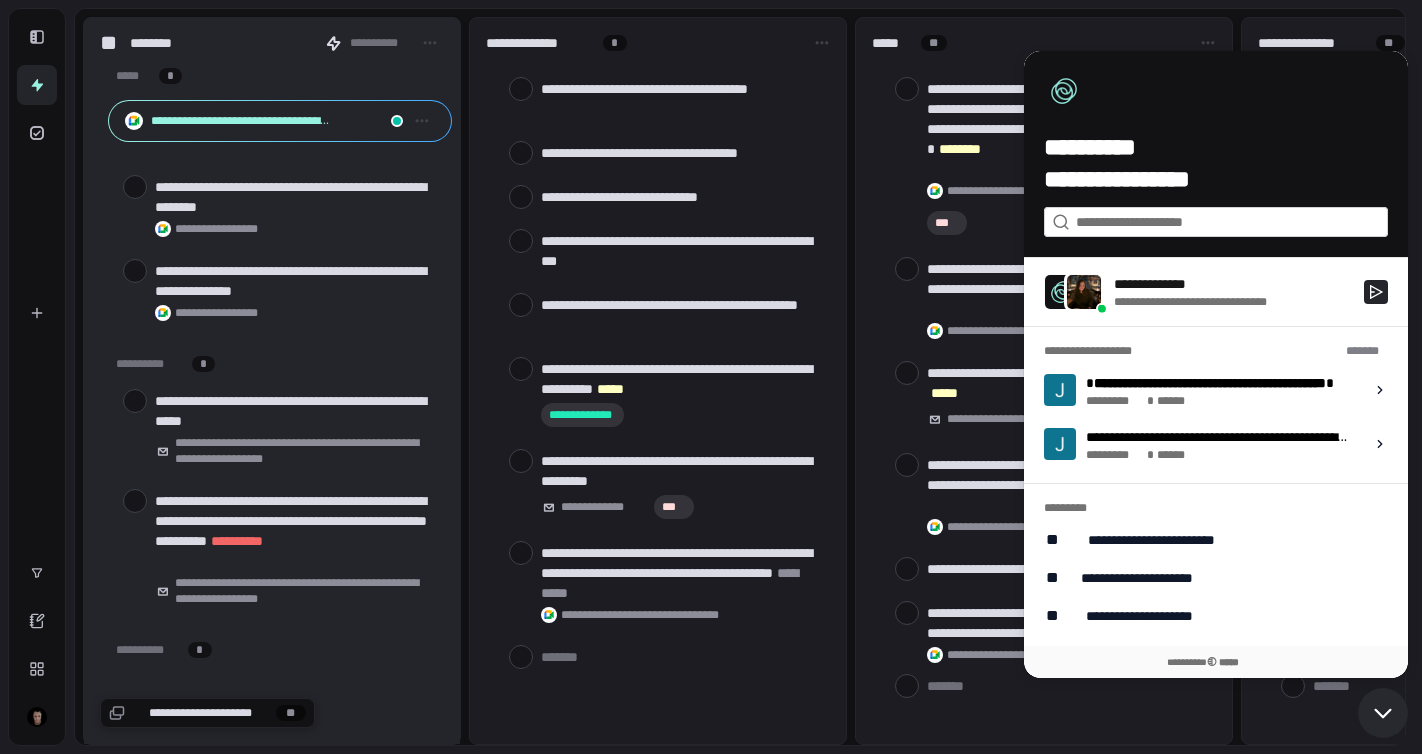 click 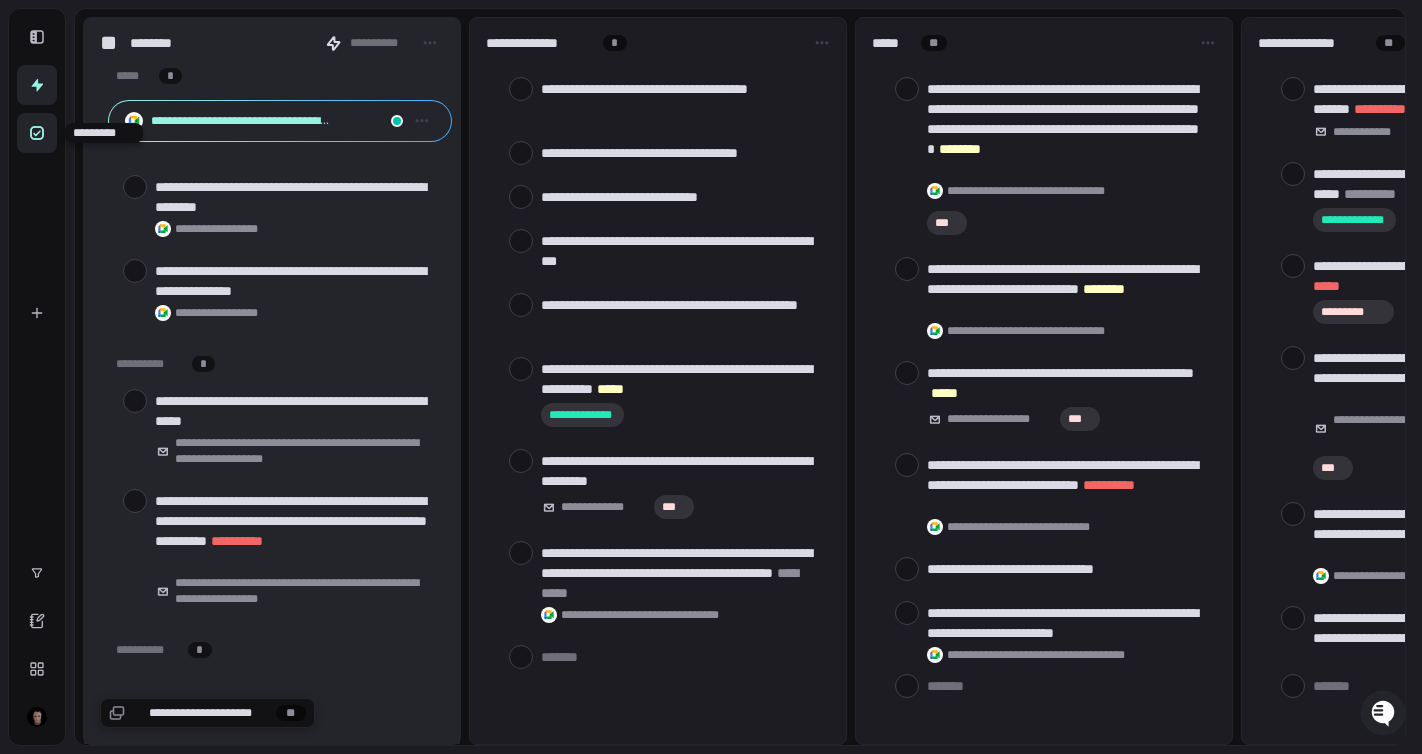 click at bounding box center (37, 133) 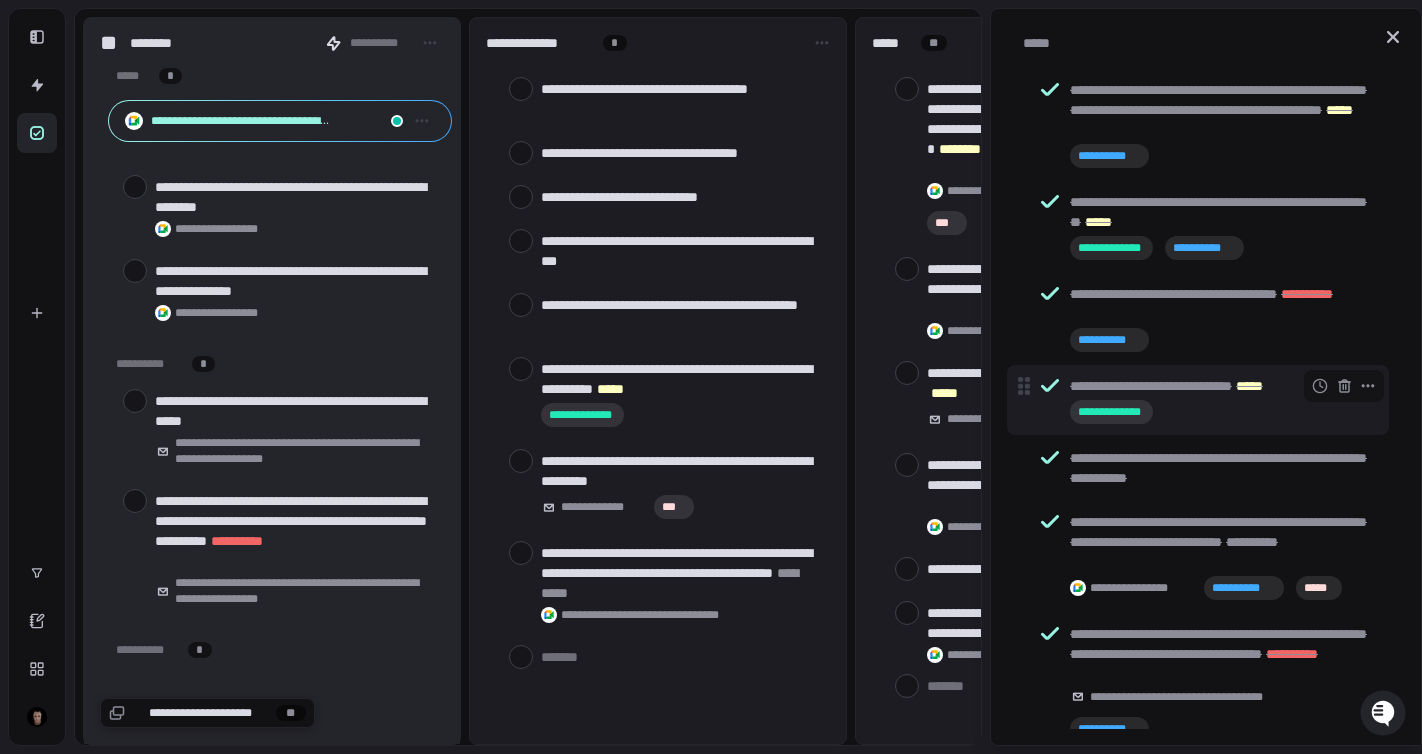 click on "**********" at bounding box center (1225, 400) 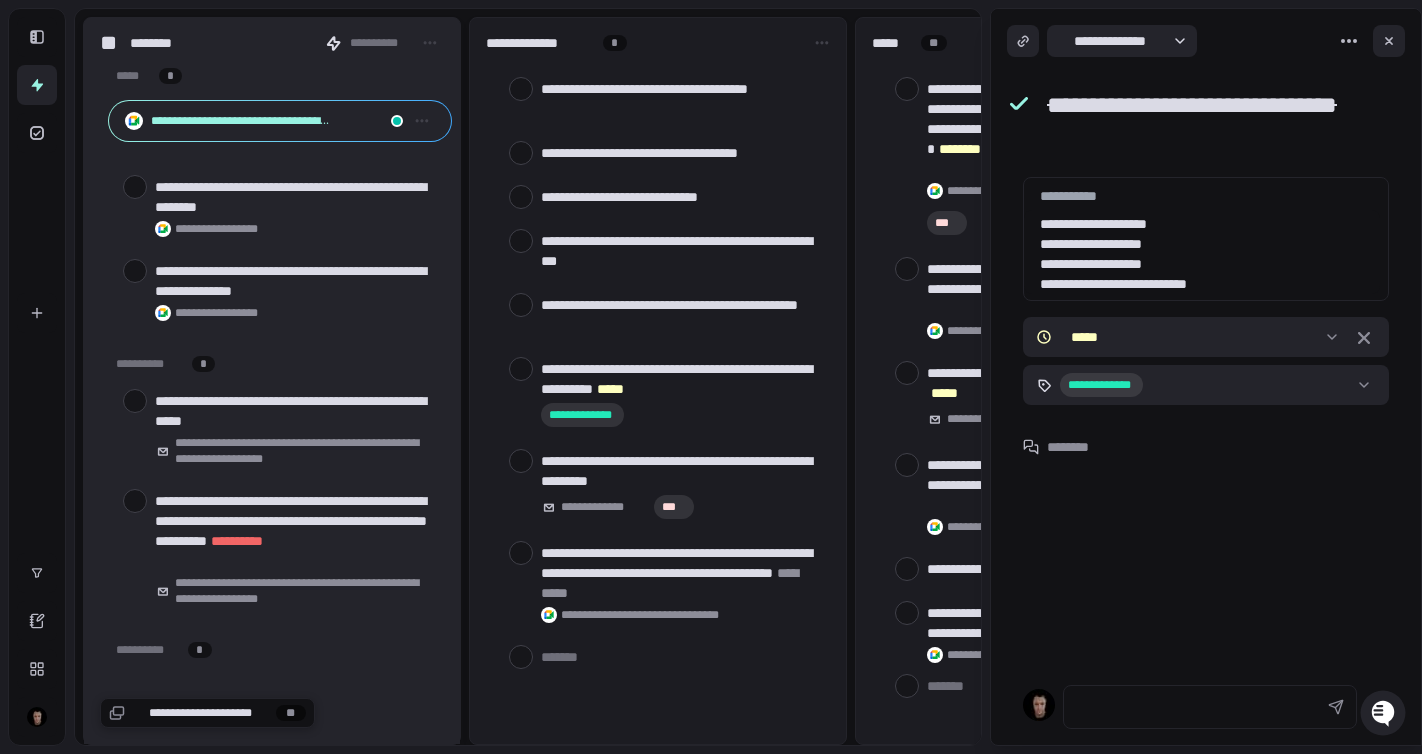 type on "*" 